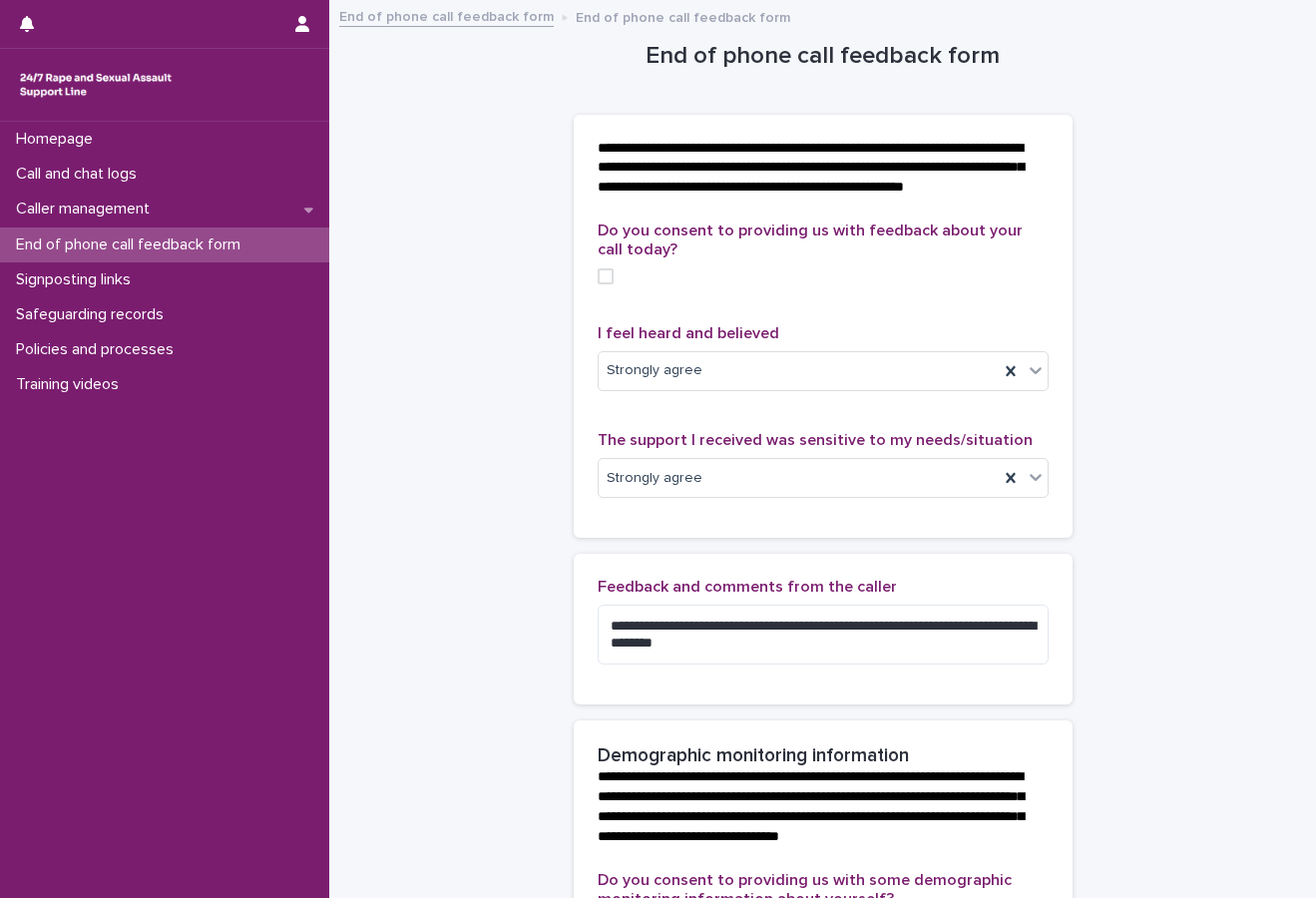scroll, scrollTop: 0, scrollLeft: 0, axis: both 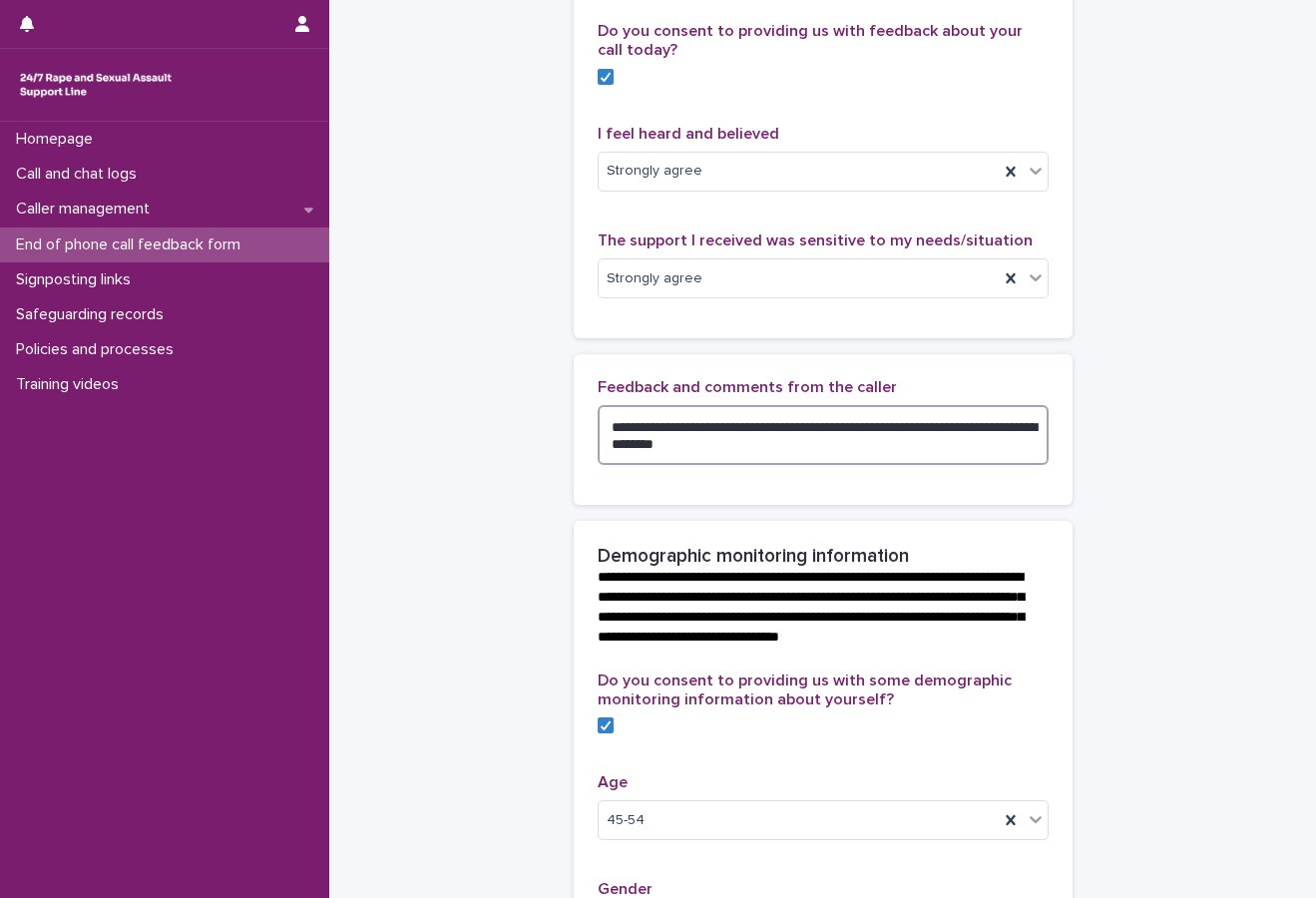 drag, startPoint x: 619, startPoint y: 445, endPoint x: 636, endPoint y: 443, distance: 17.117243 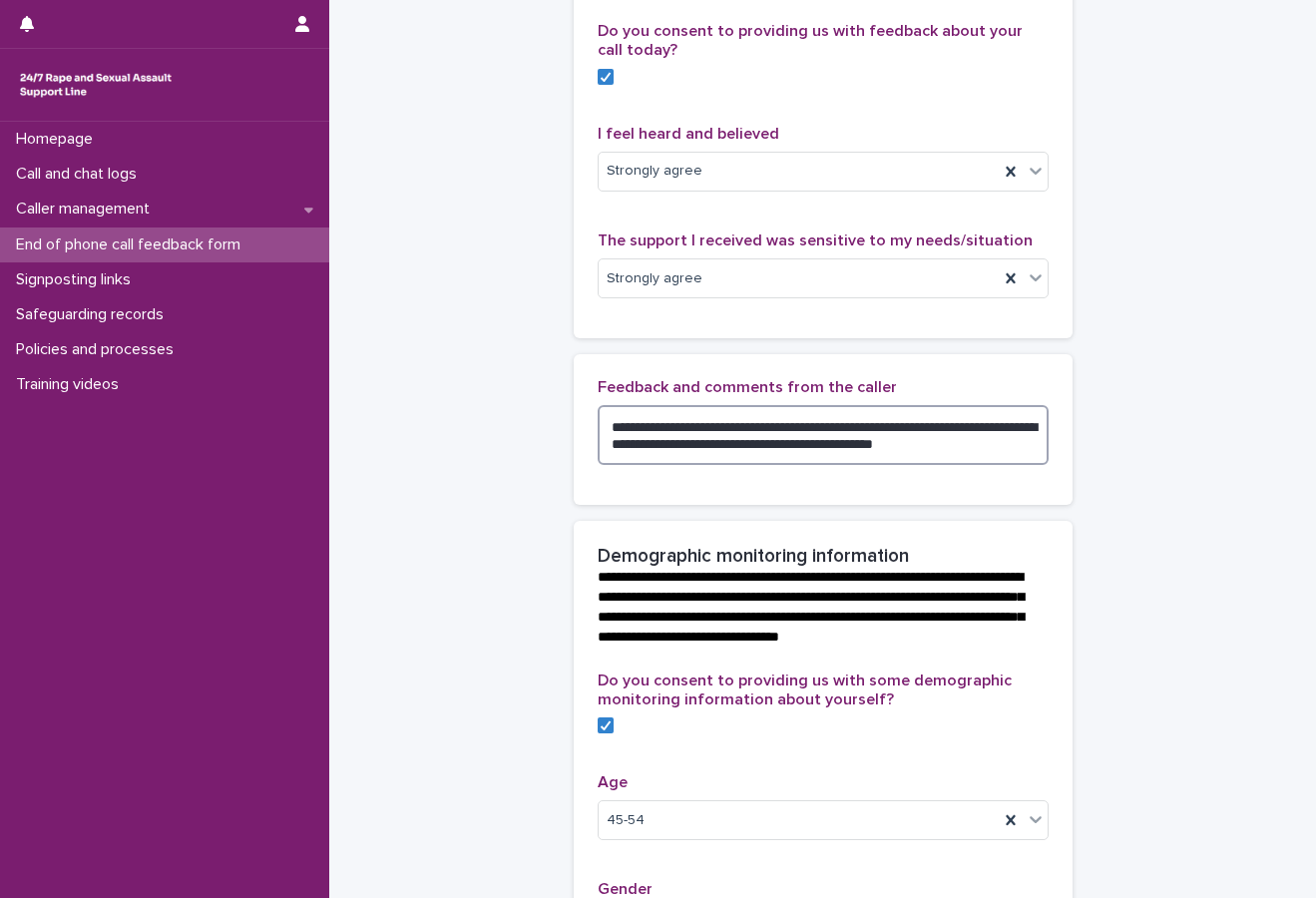 click on "**********" at bounding box center (823, 435) 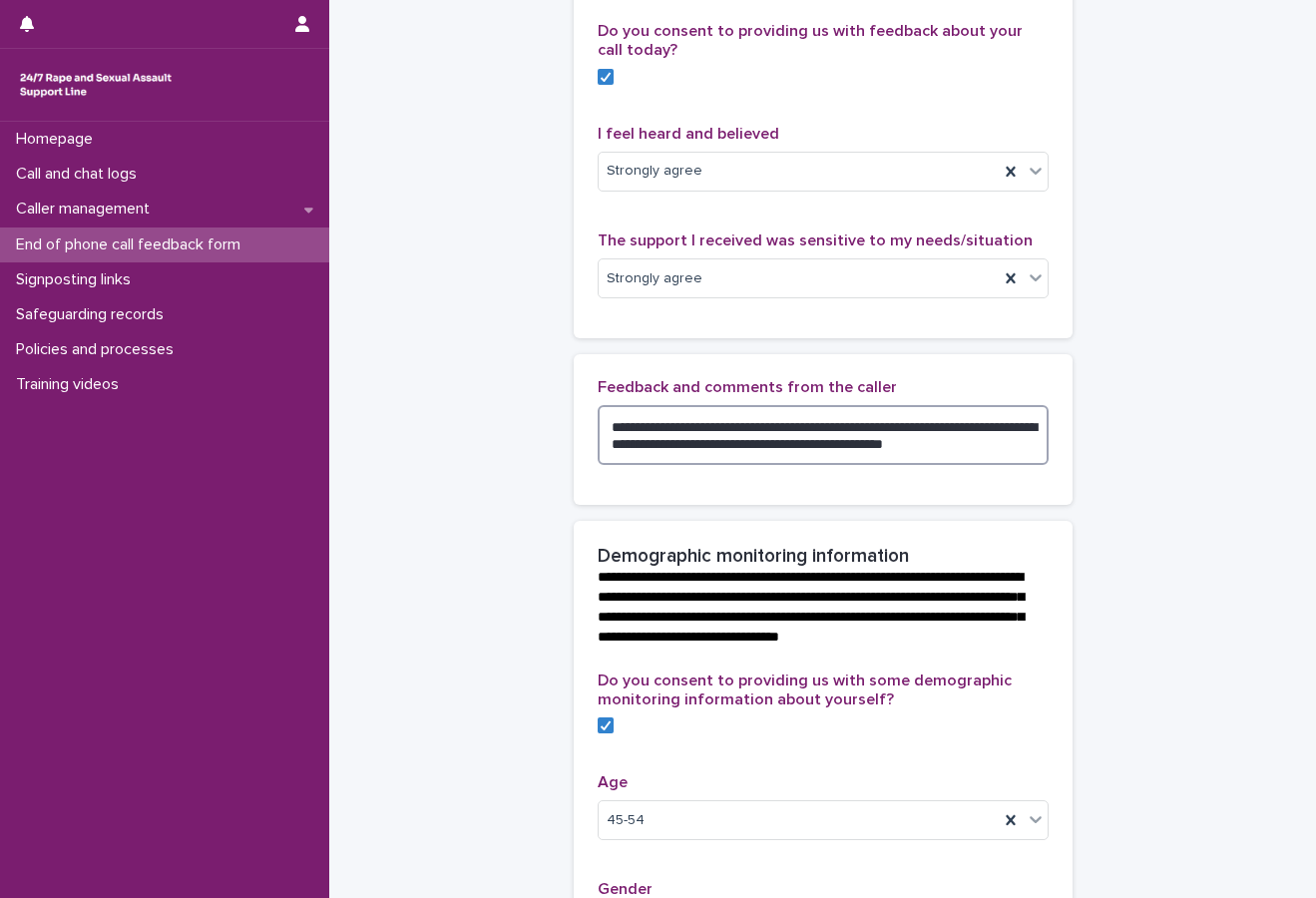 click on "**********" at bounding box center (823, 435) 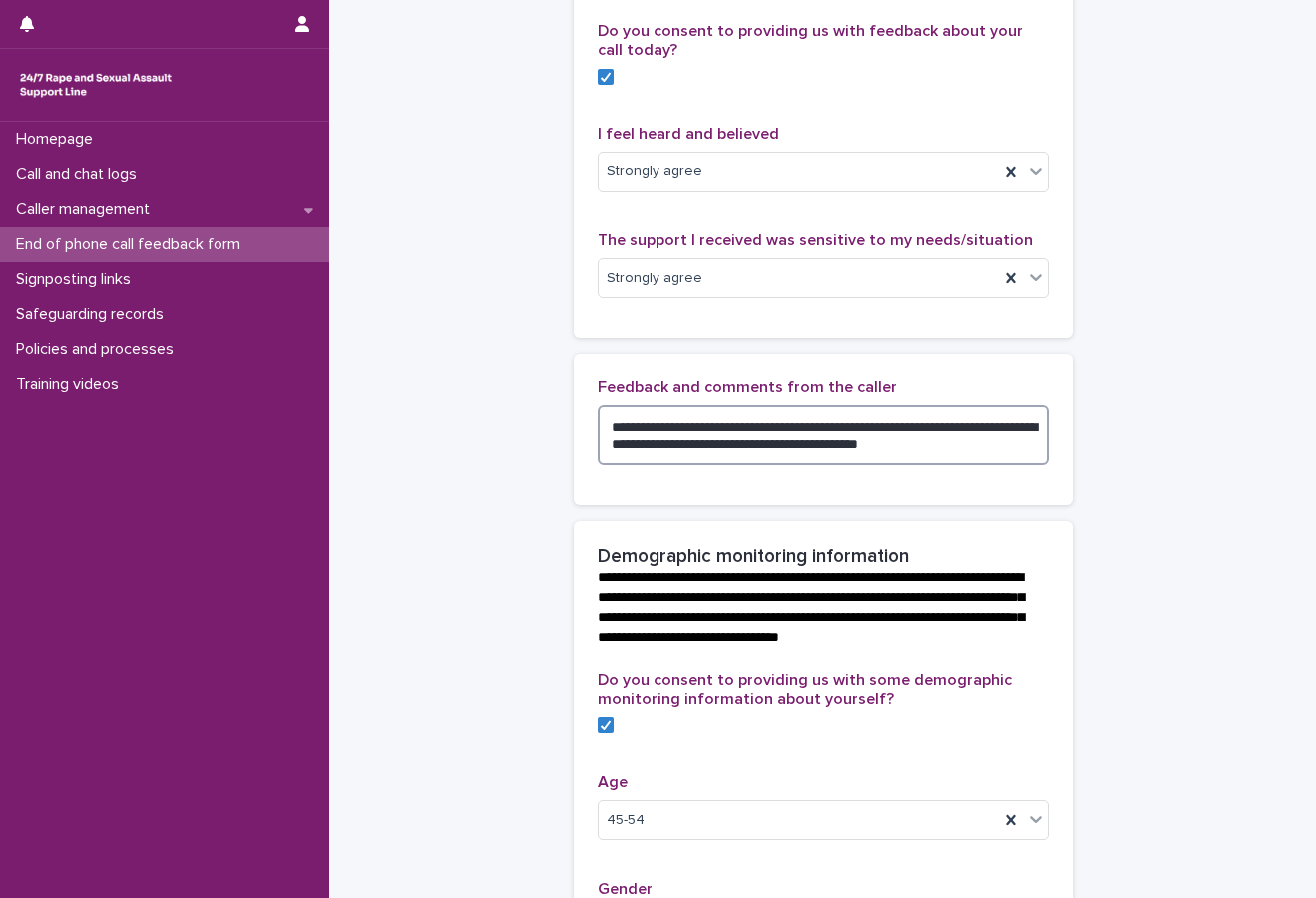 click on "**********" at bounding box center (823, 435) 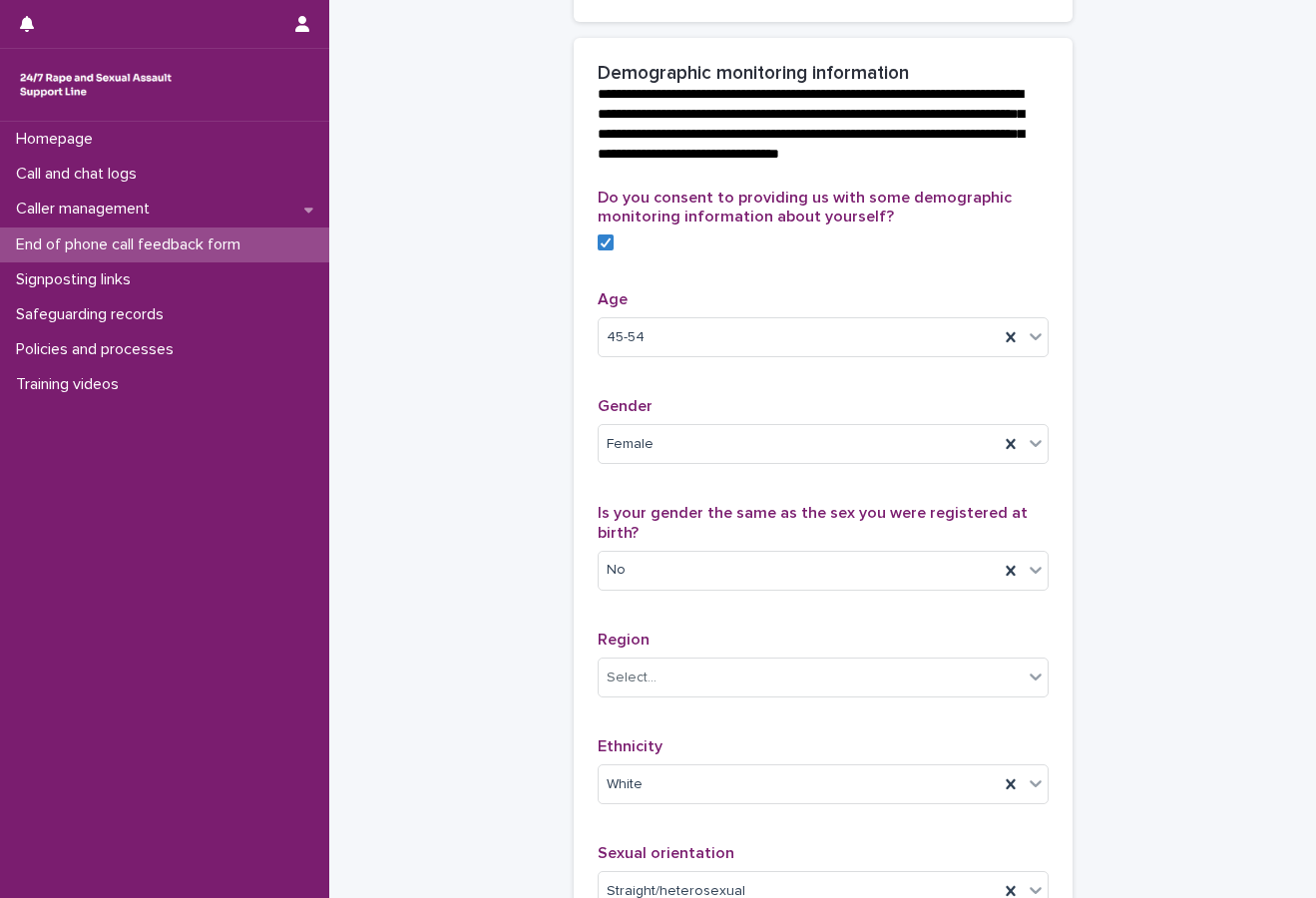 scroll, scrollTop: 673, scrollLeft: 0, axis: vertical 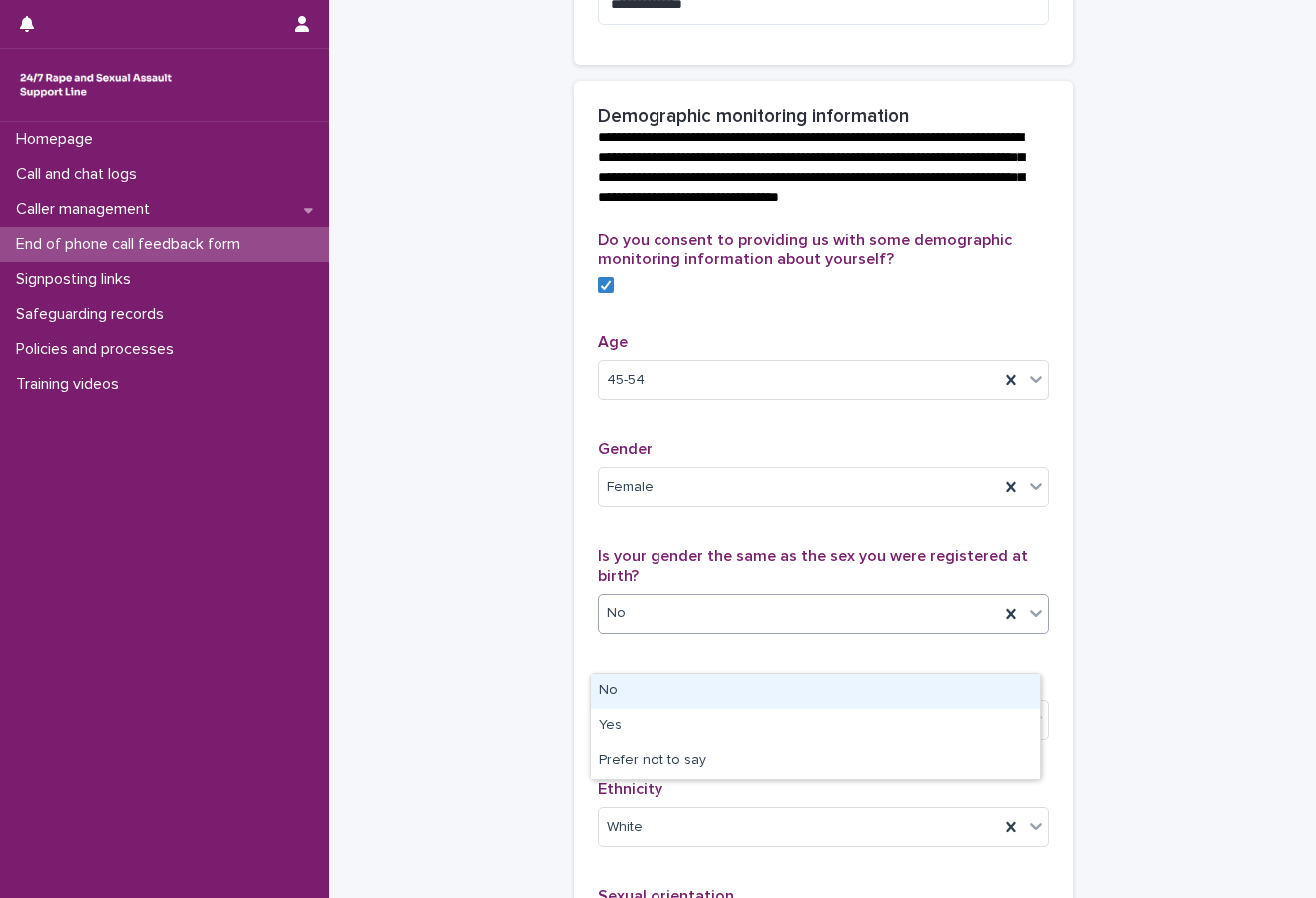 click on "No" at bounding box center (798, 613) 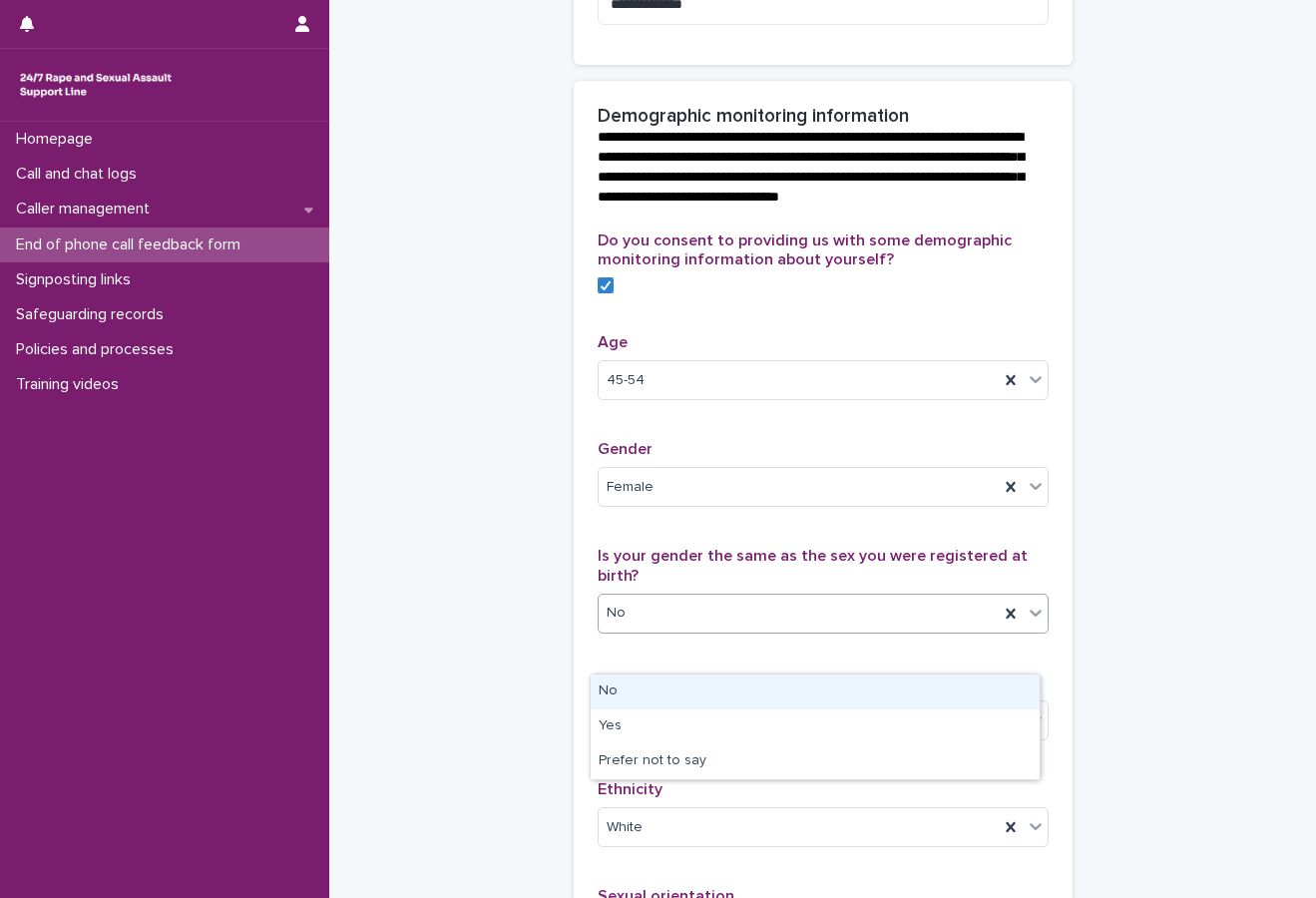 click on "No" at bounding box center (798, 613) 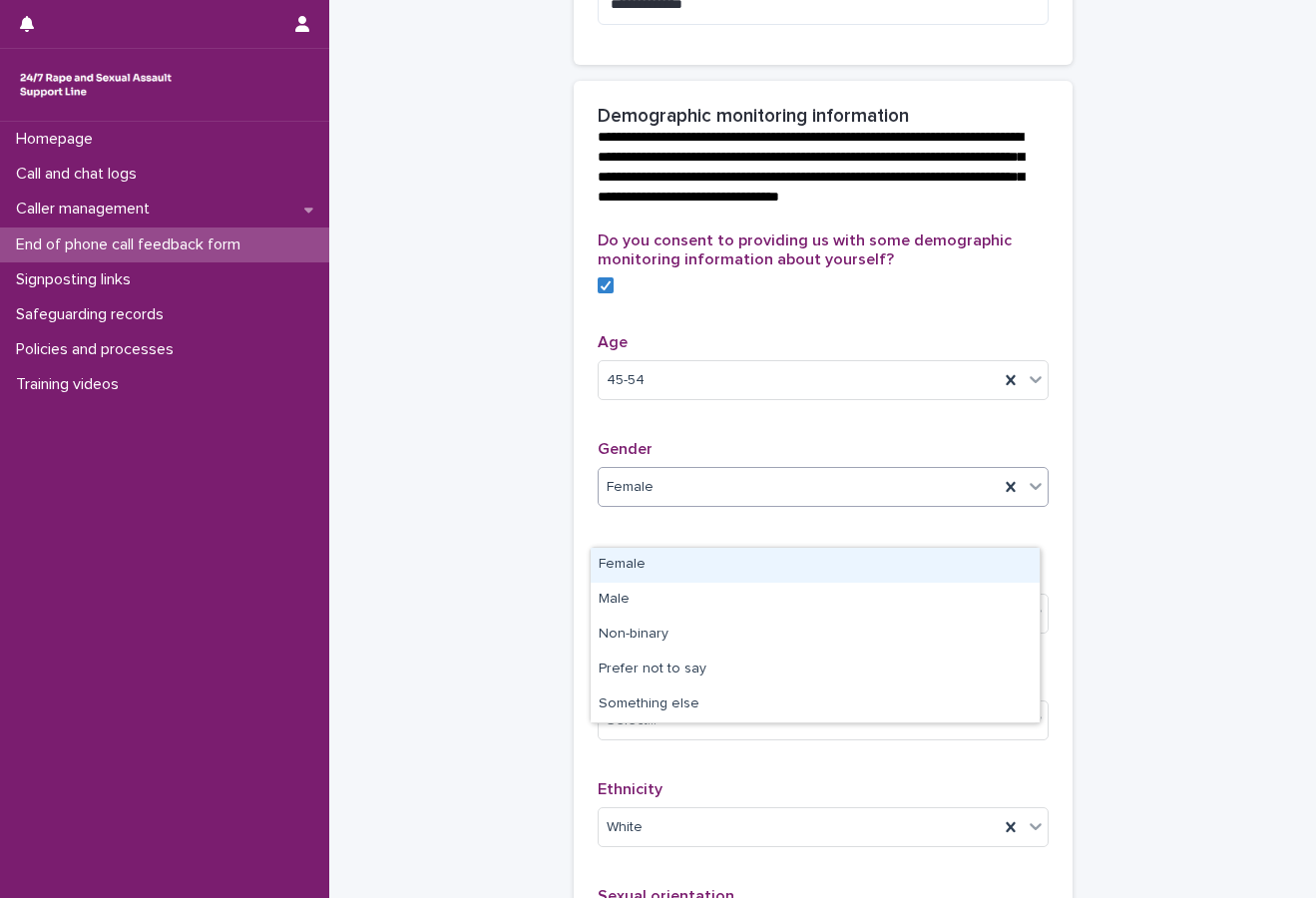 click on "Female" at bounding box center (798, 487) 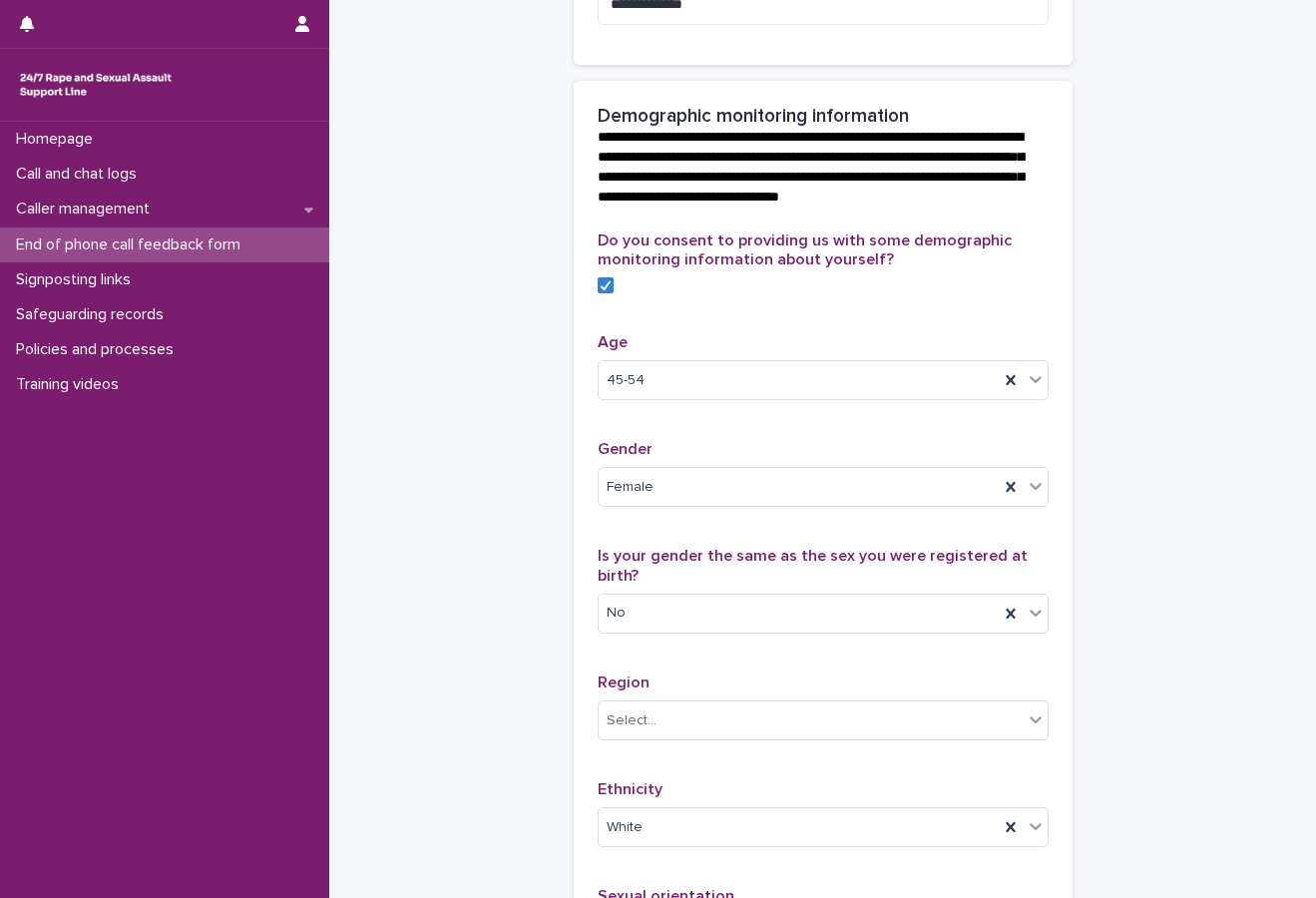 click on "**********" at bounding box center [822, 312] 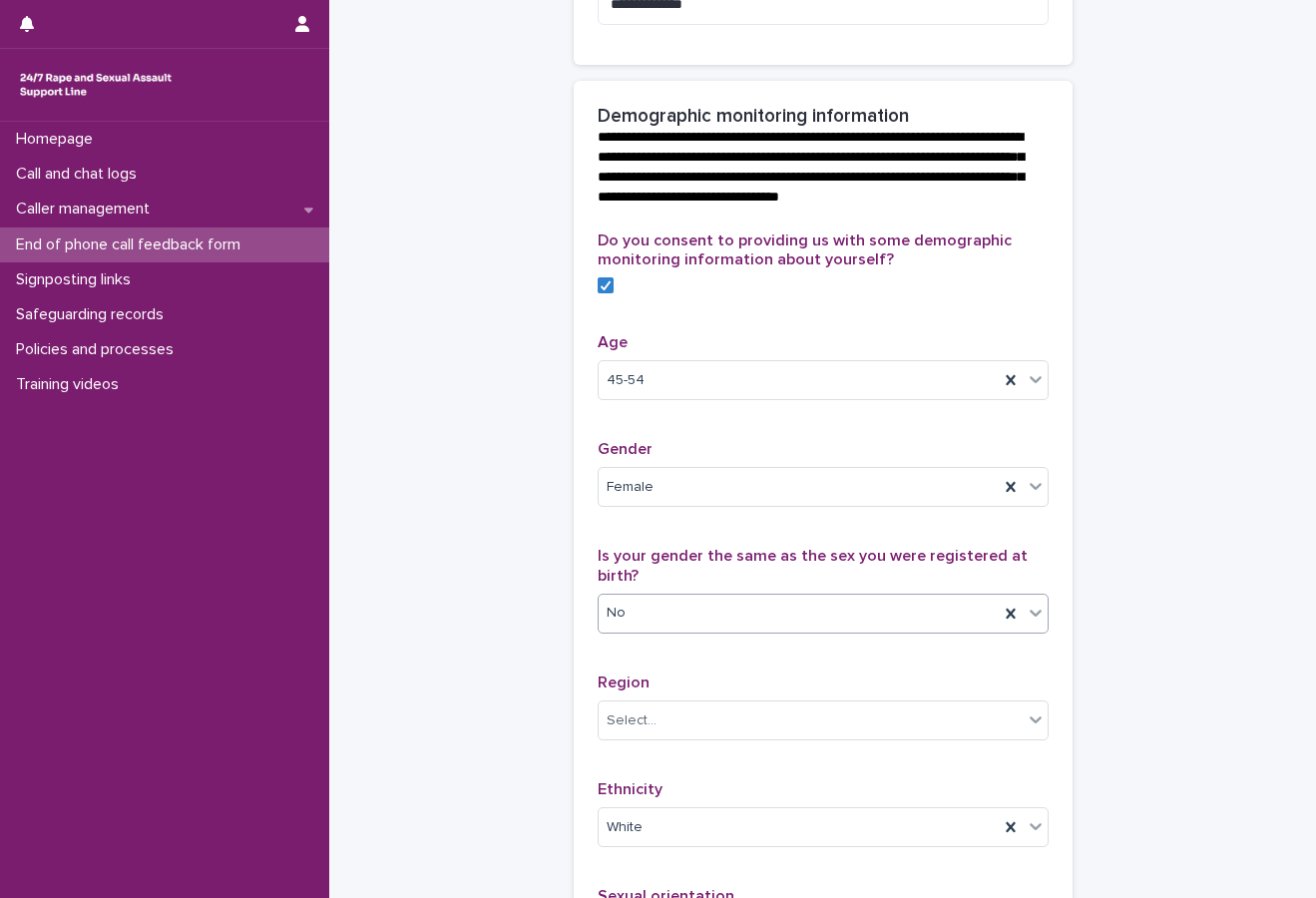 click on "No" at bounding box center (798, 613) 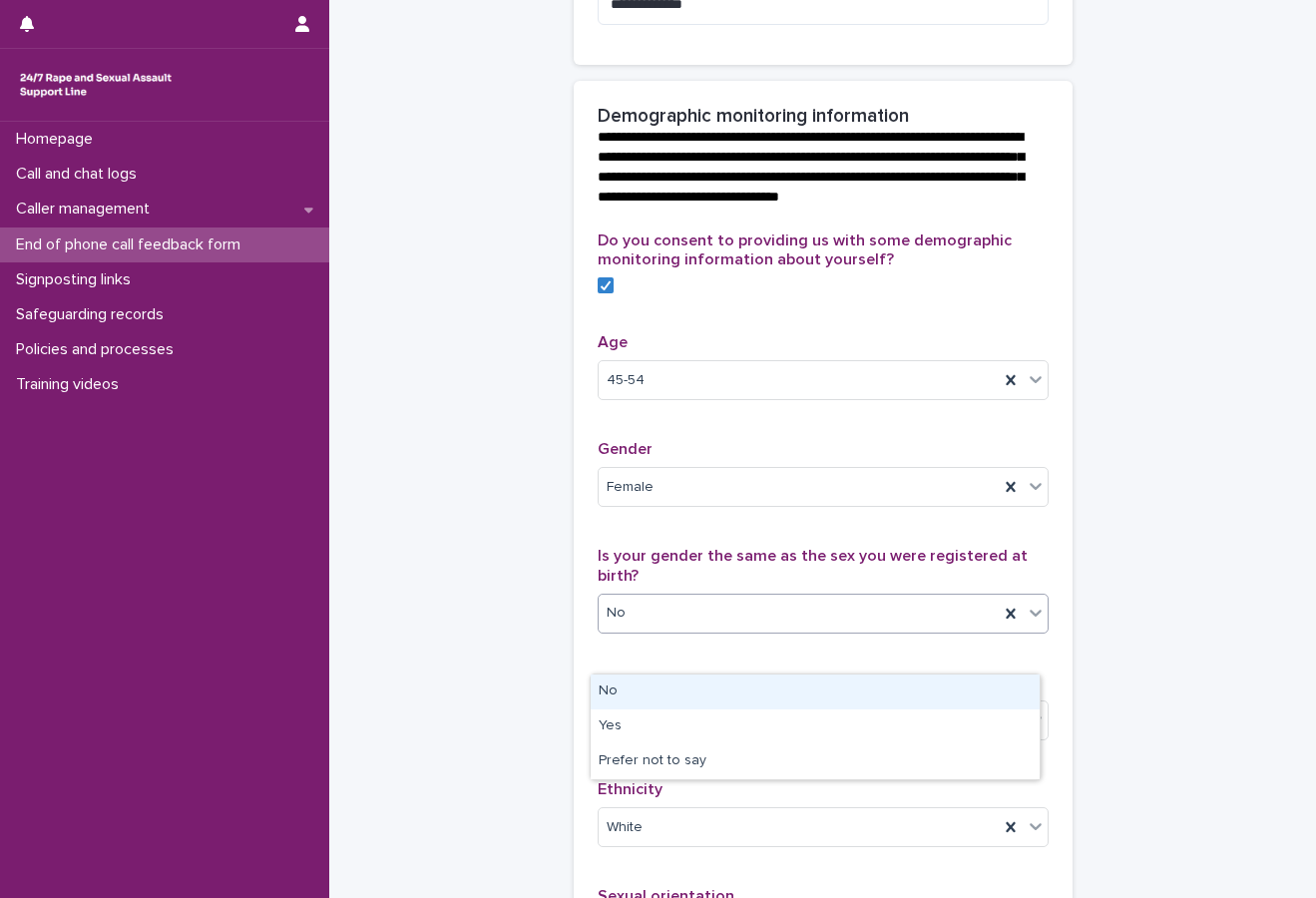 click on "**********" at bounding box center [822, 312] 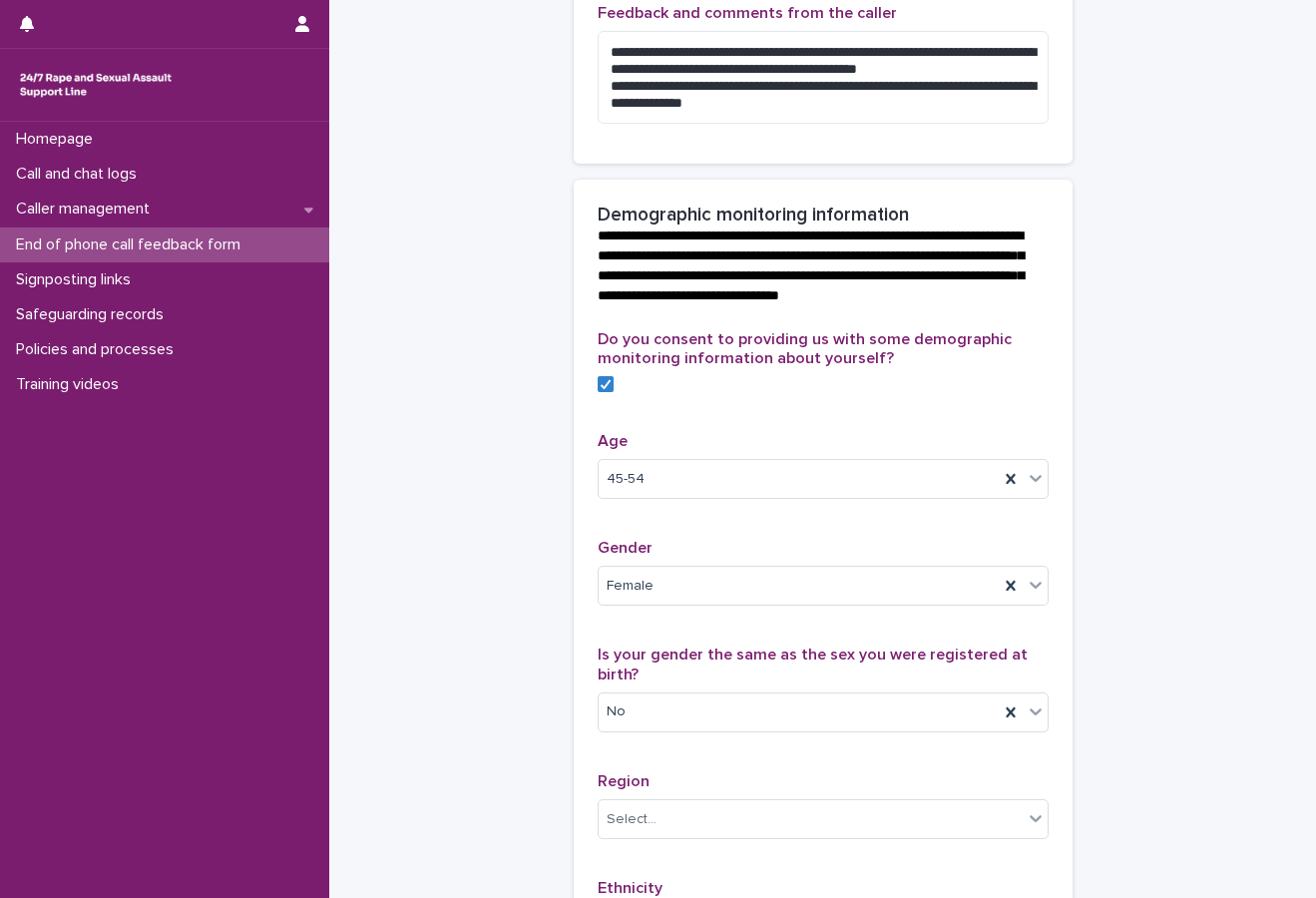 scroll, scrollTop: 573, scrollLeft: 0, axis: vertical 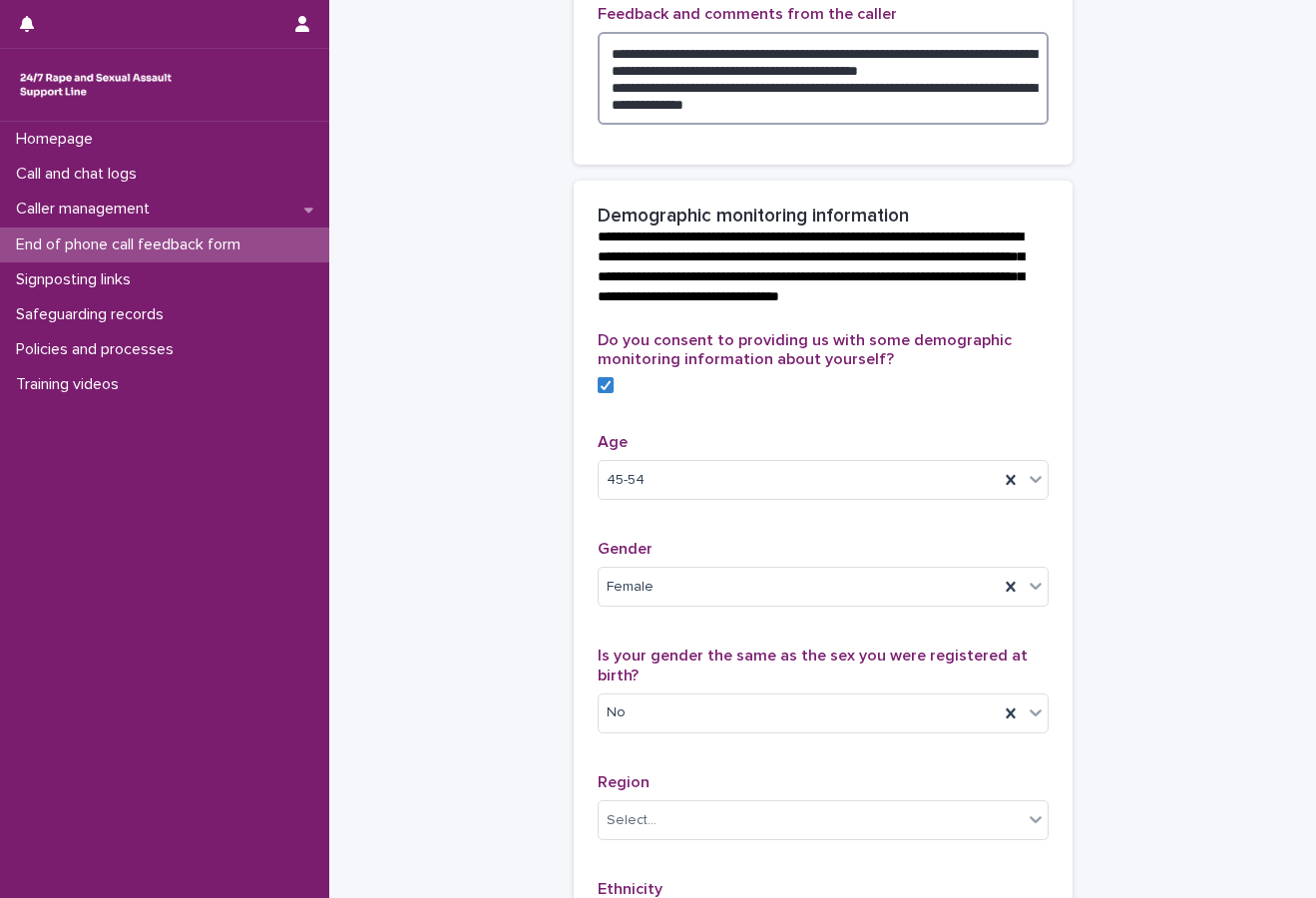 click on "**********" at bounding box center (823, 78) 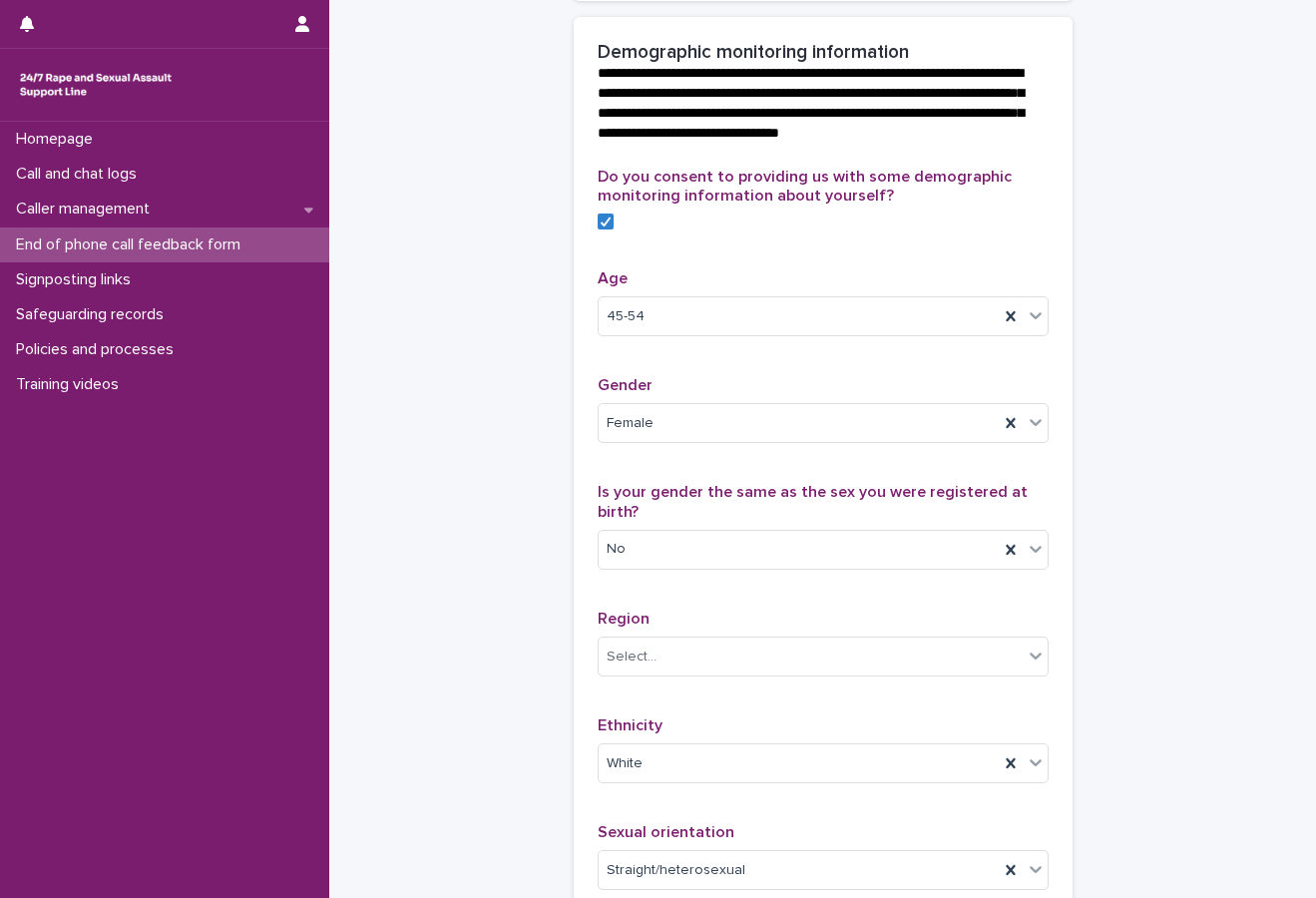 scroll, scrollTop: 772, scrollLeft: 0, axis: vertical 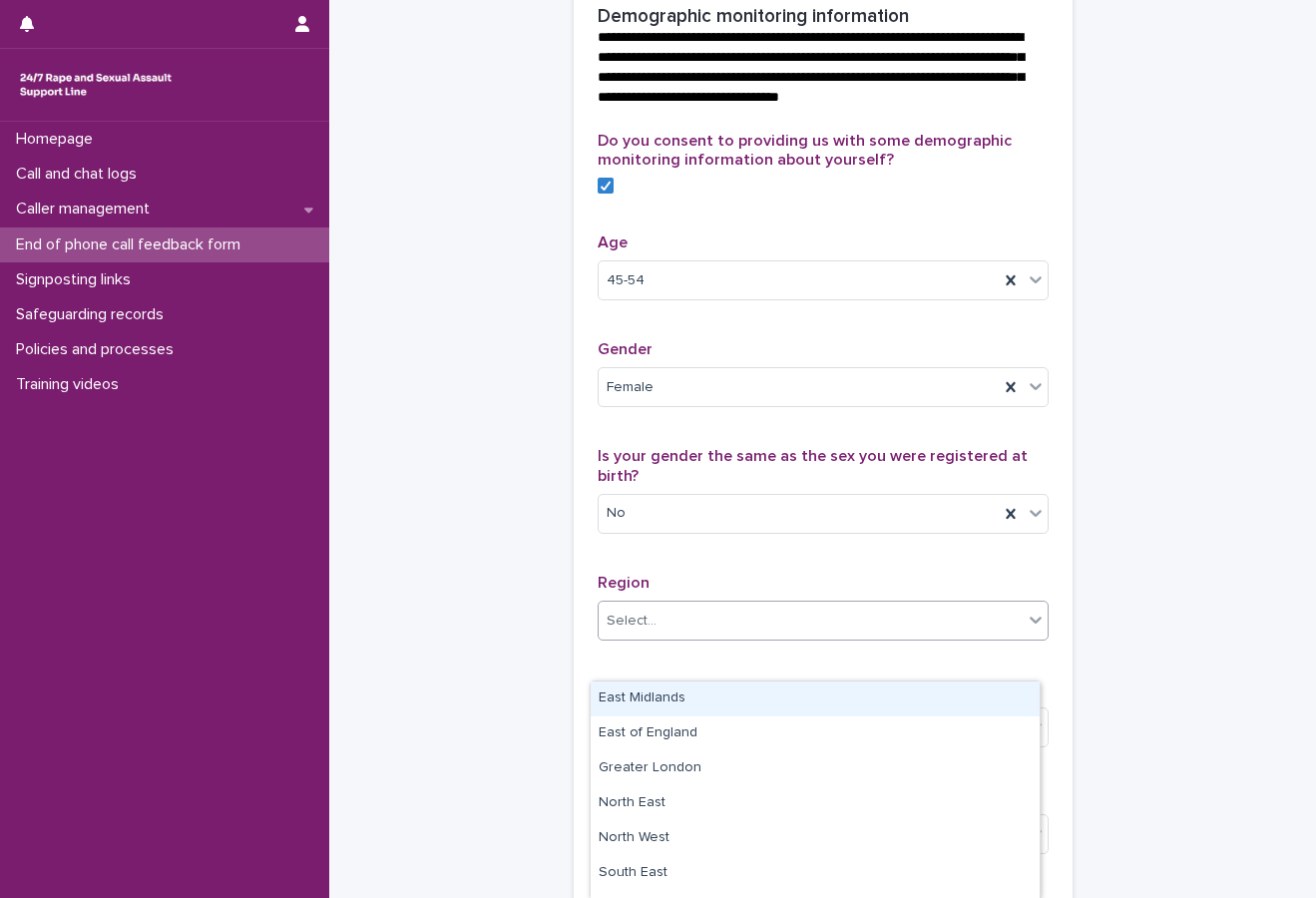 click on "Select..." at bounding box center [810, 621] 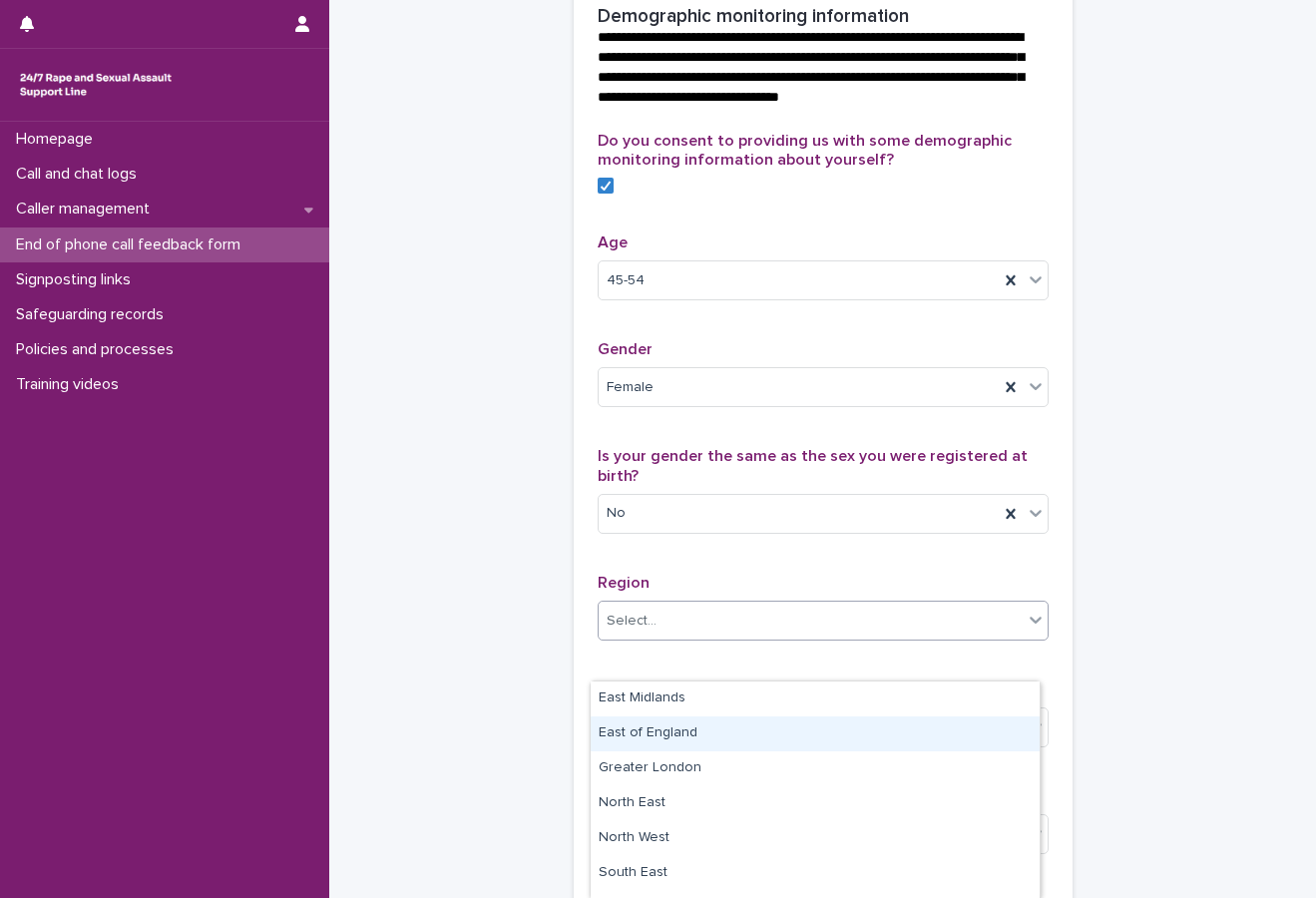click on "East of England" at bounding box center (815, 733) 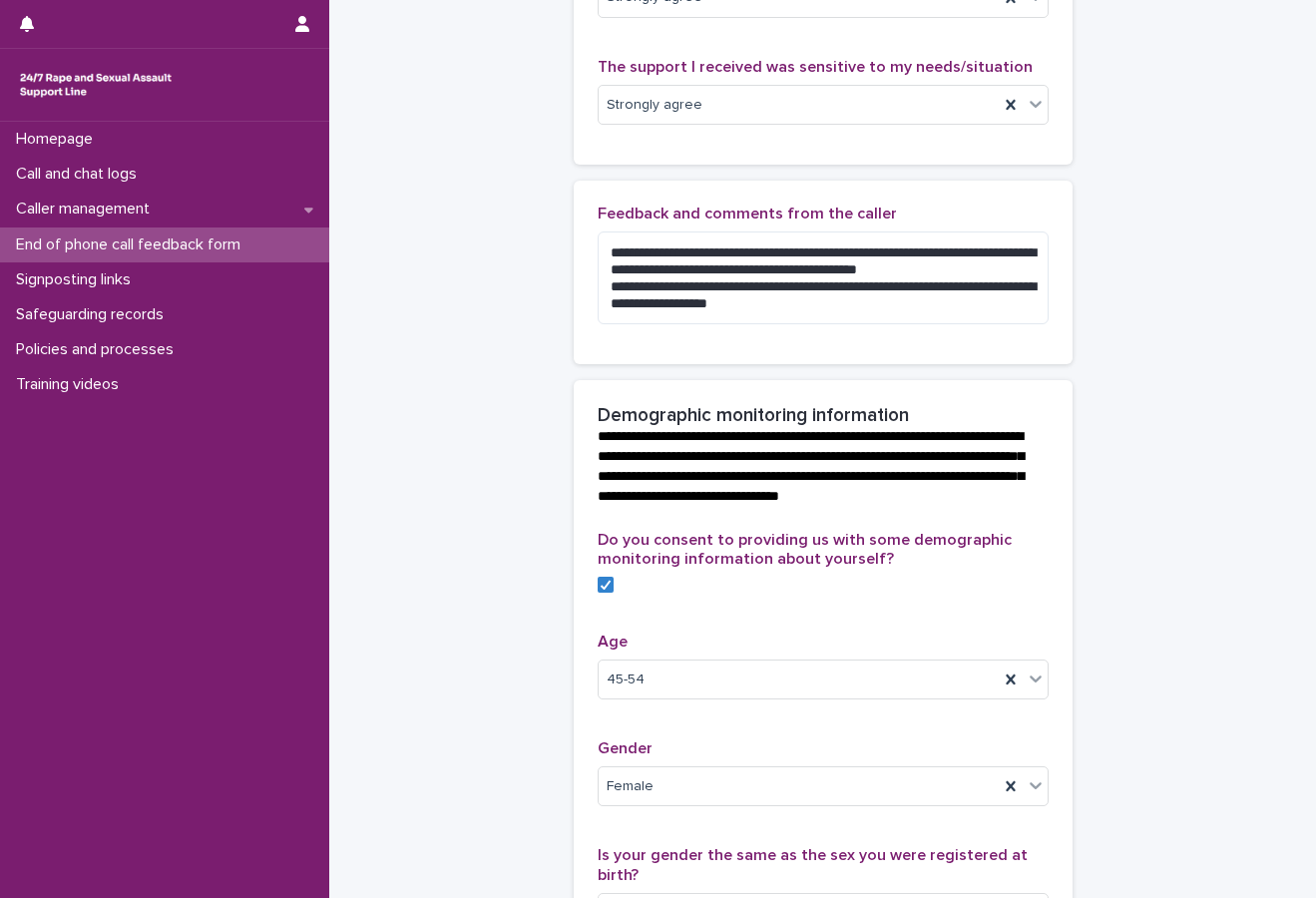 scroll, scrollTop: 368, scrollLeft: 0, axis: vertical 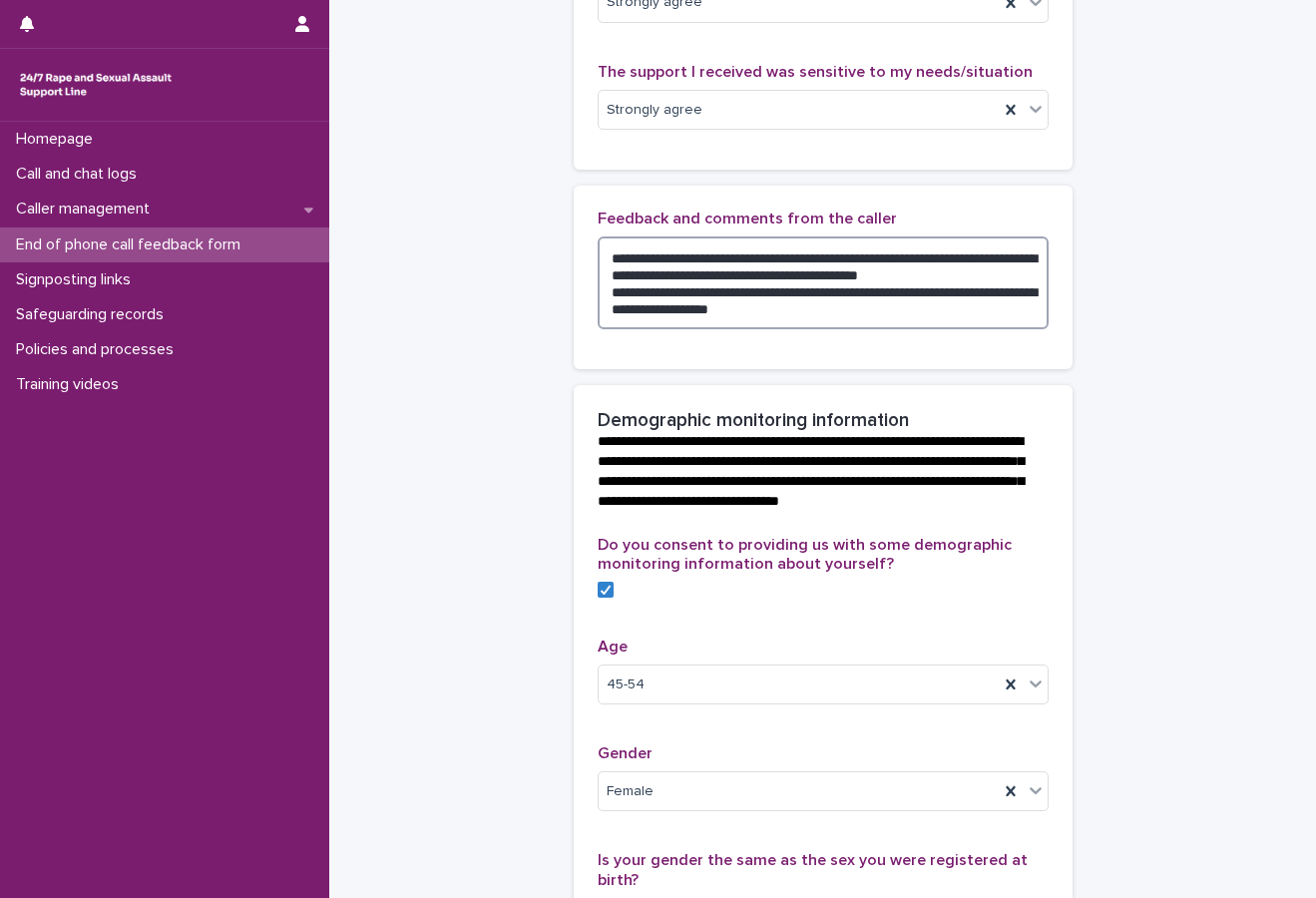 click on "**********" at bounding box center [823, 282] 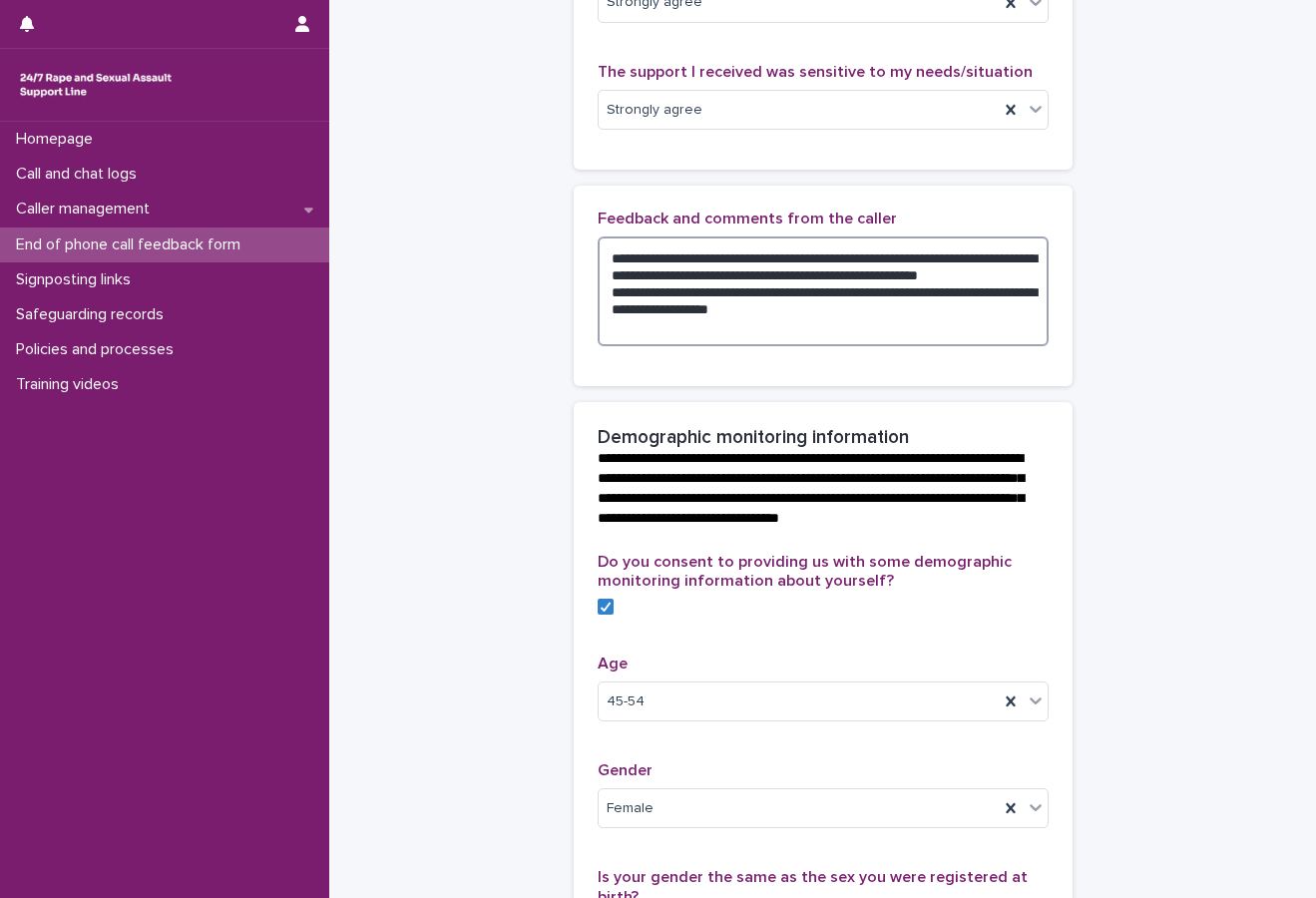 click on "**********" at bounding box center (823, 291) 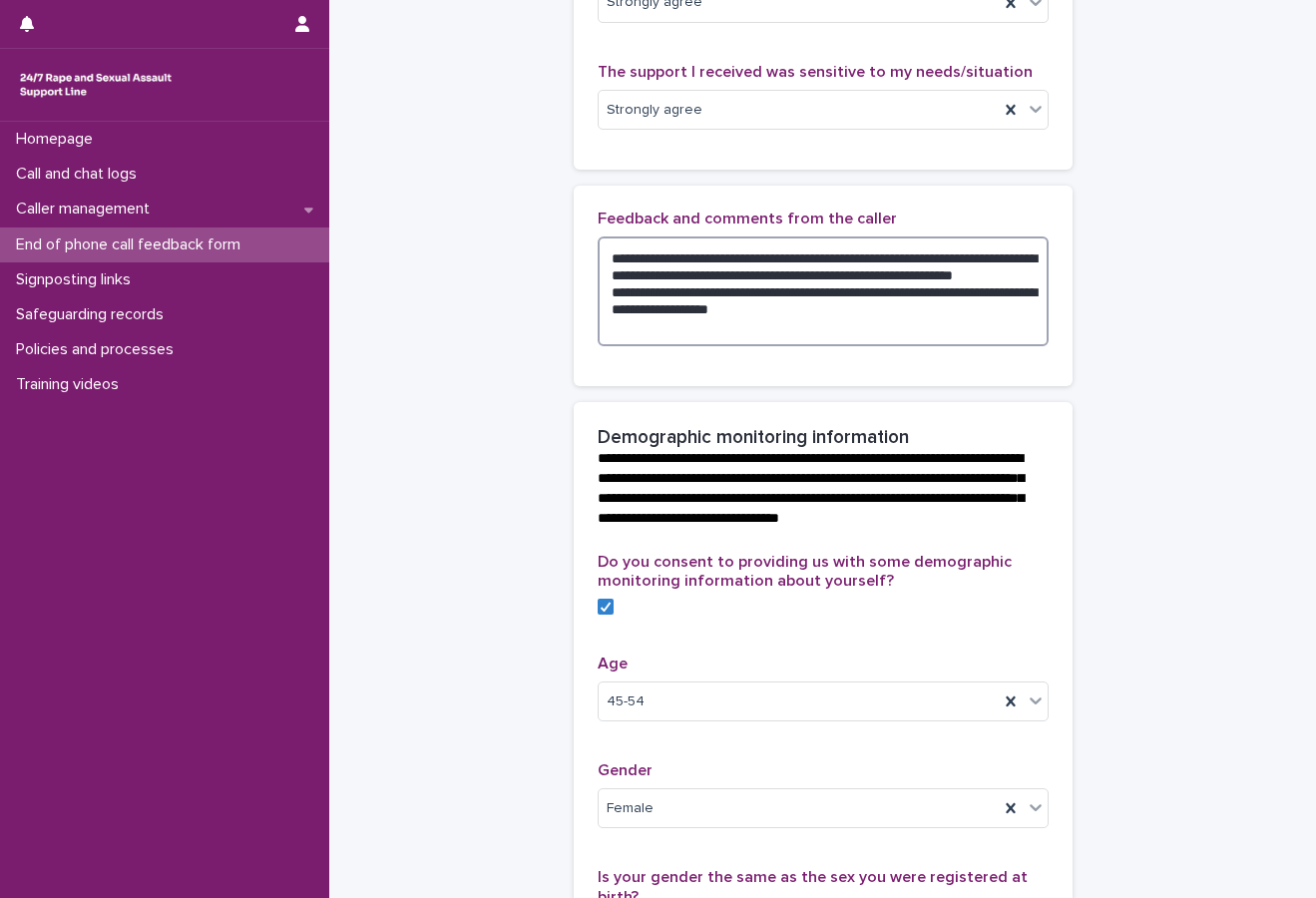 click on "**********" at bounding box center [823, 291] 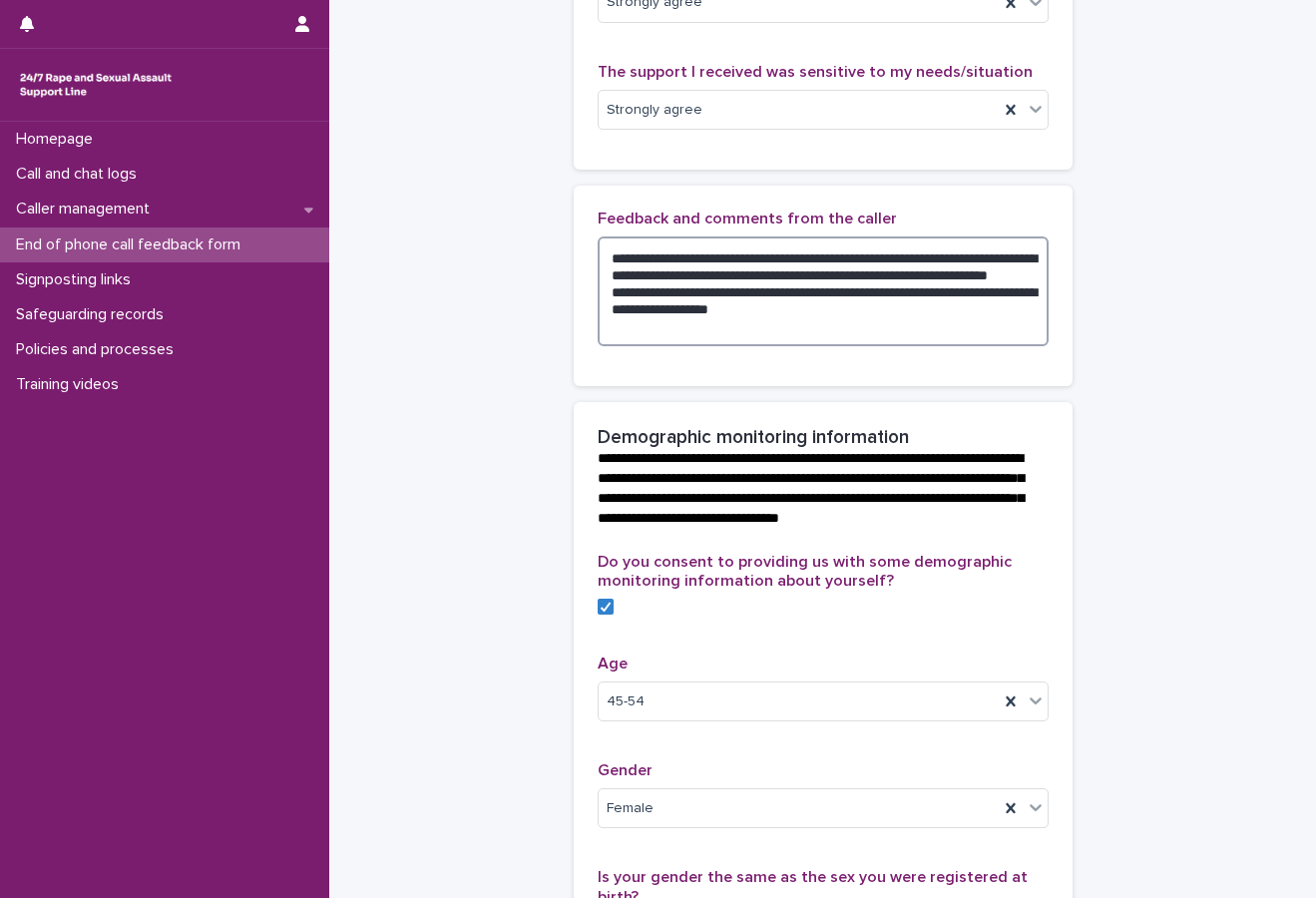 click on "**********" at bounding box center (823, 291) 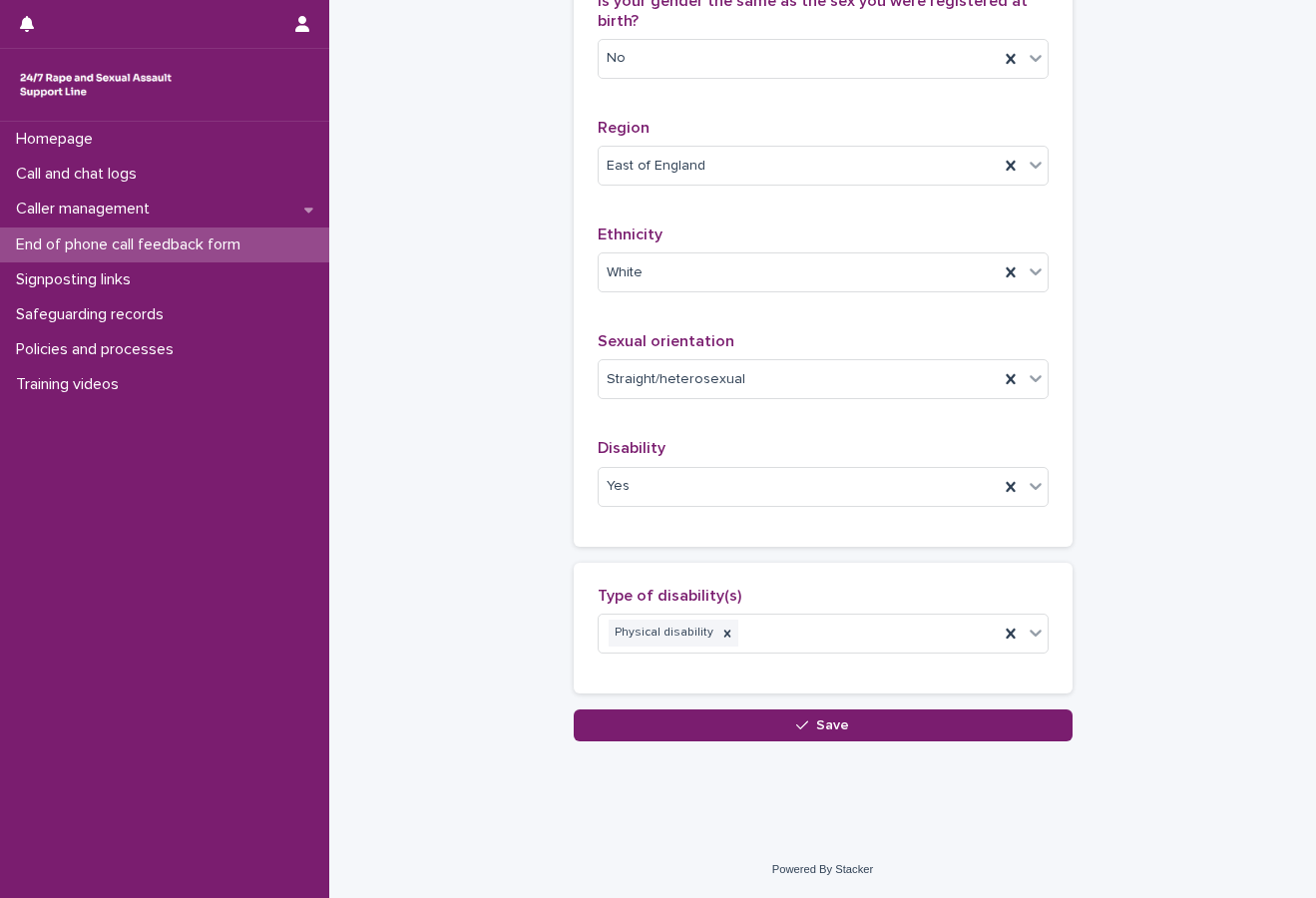 scroll, scrollTop: 1283, scrollLeft: 0, axis: vertical 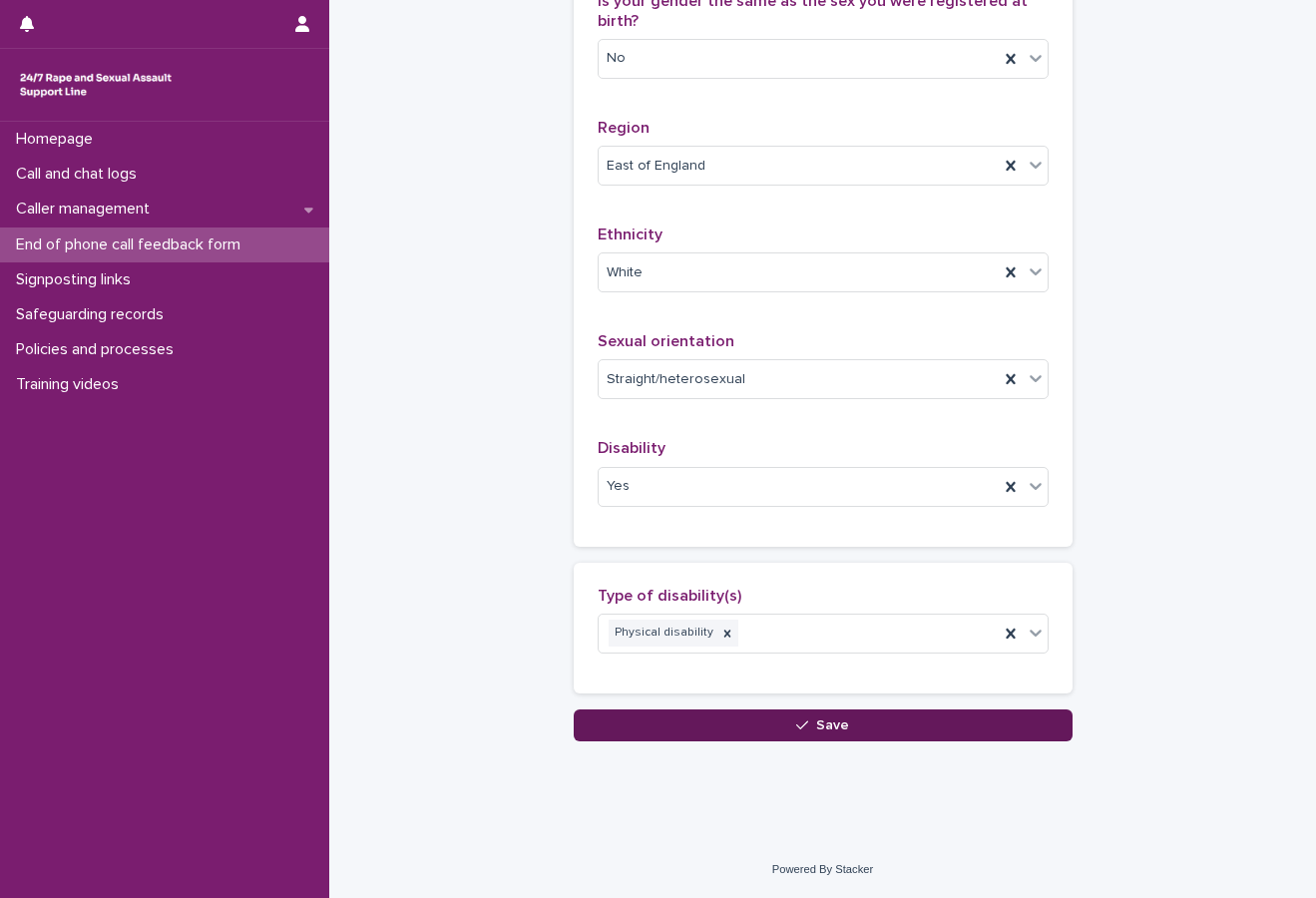 type on "**********" 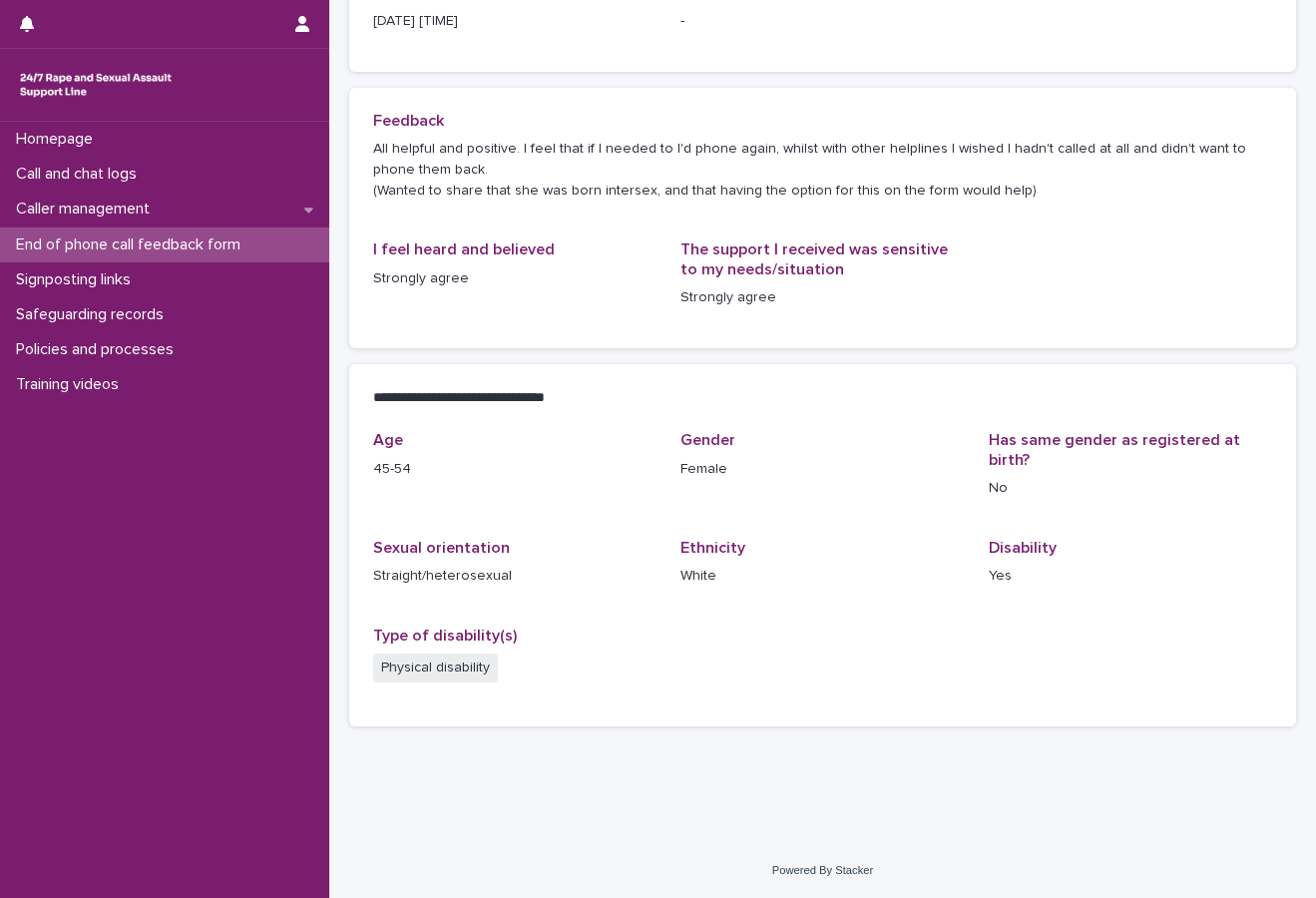 scroll, scrollTop: 0, scrollLeft: 0, axis: both 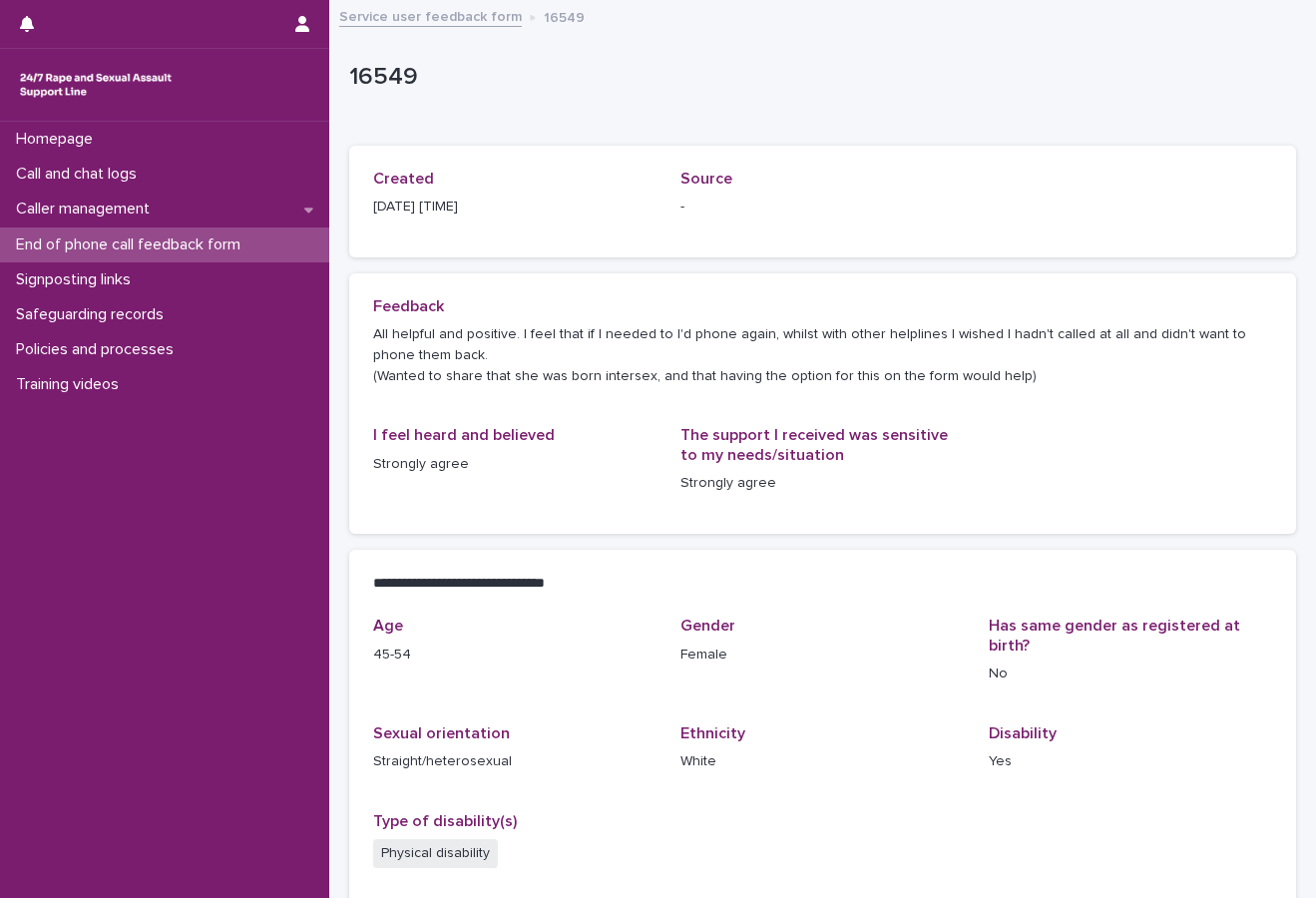 click on "16549" at bounding box center [818, 77] 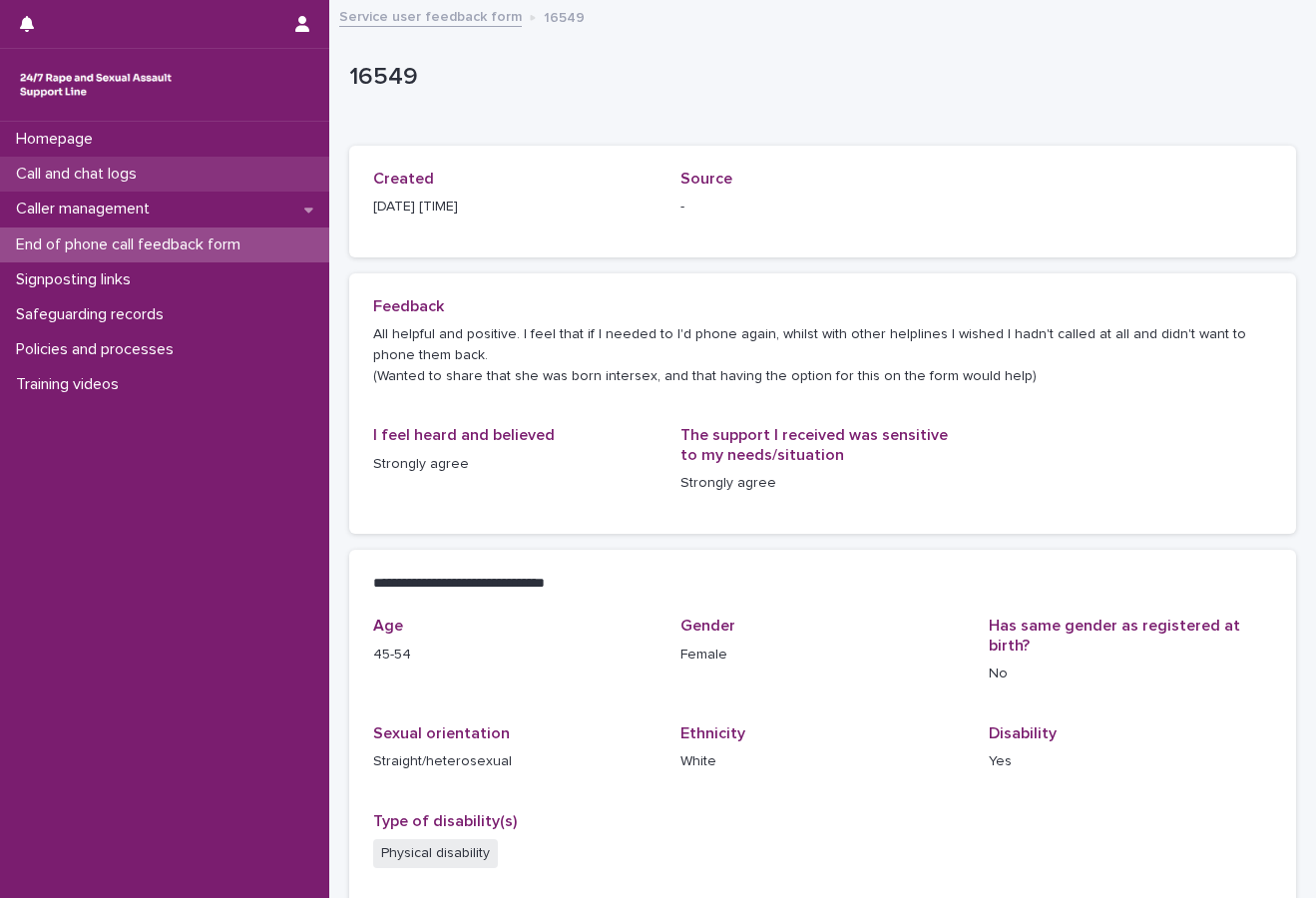 click on "Call and chat logs" at bounding box center (80, 174) 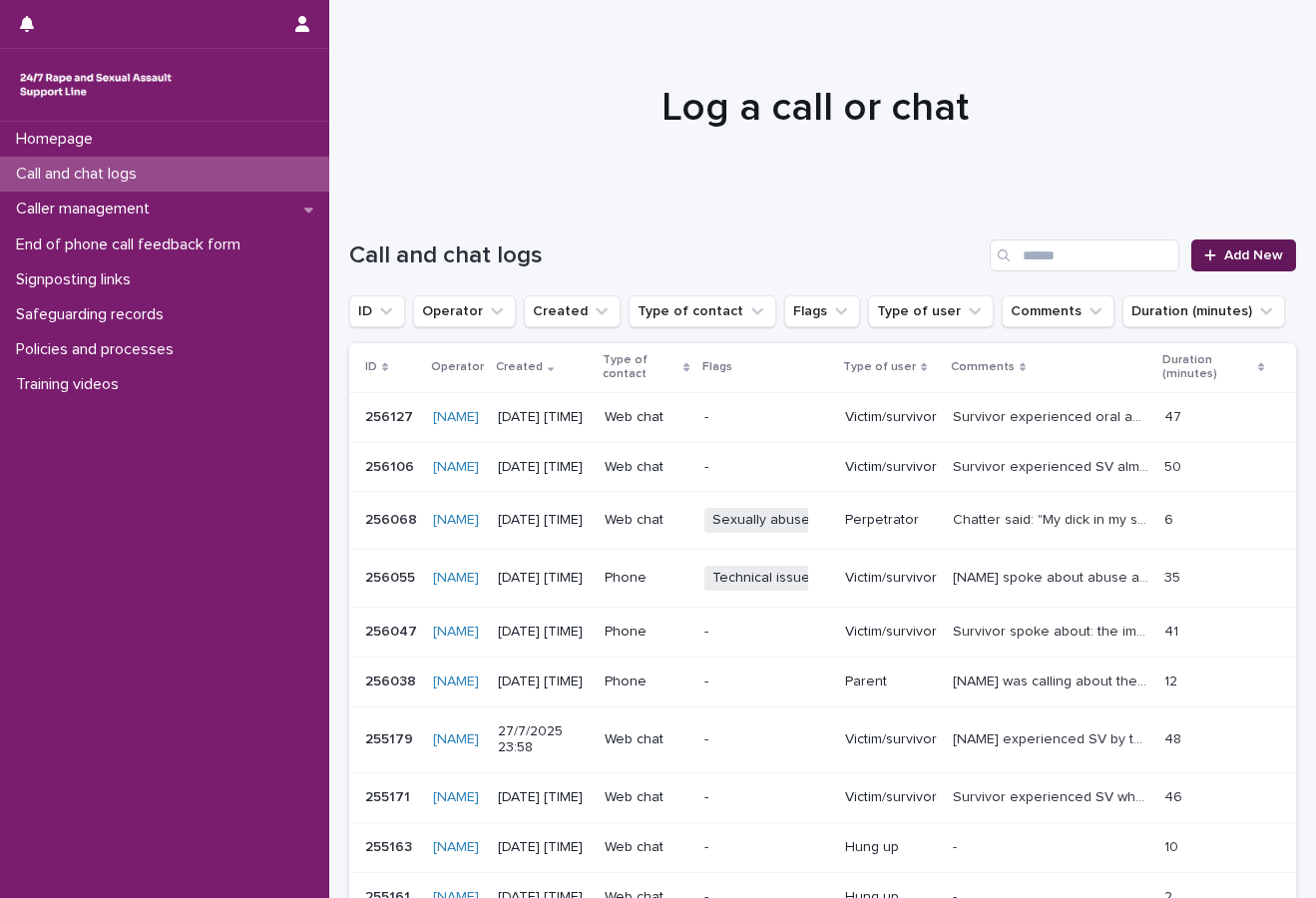 click on "Add New" at bounding box center [1243, 255] 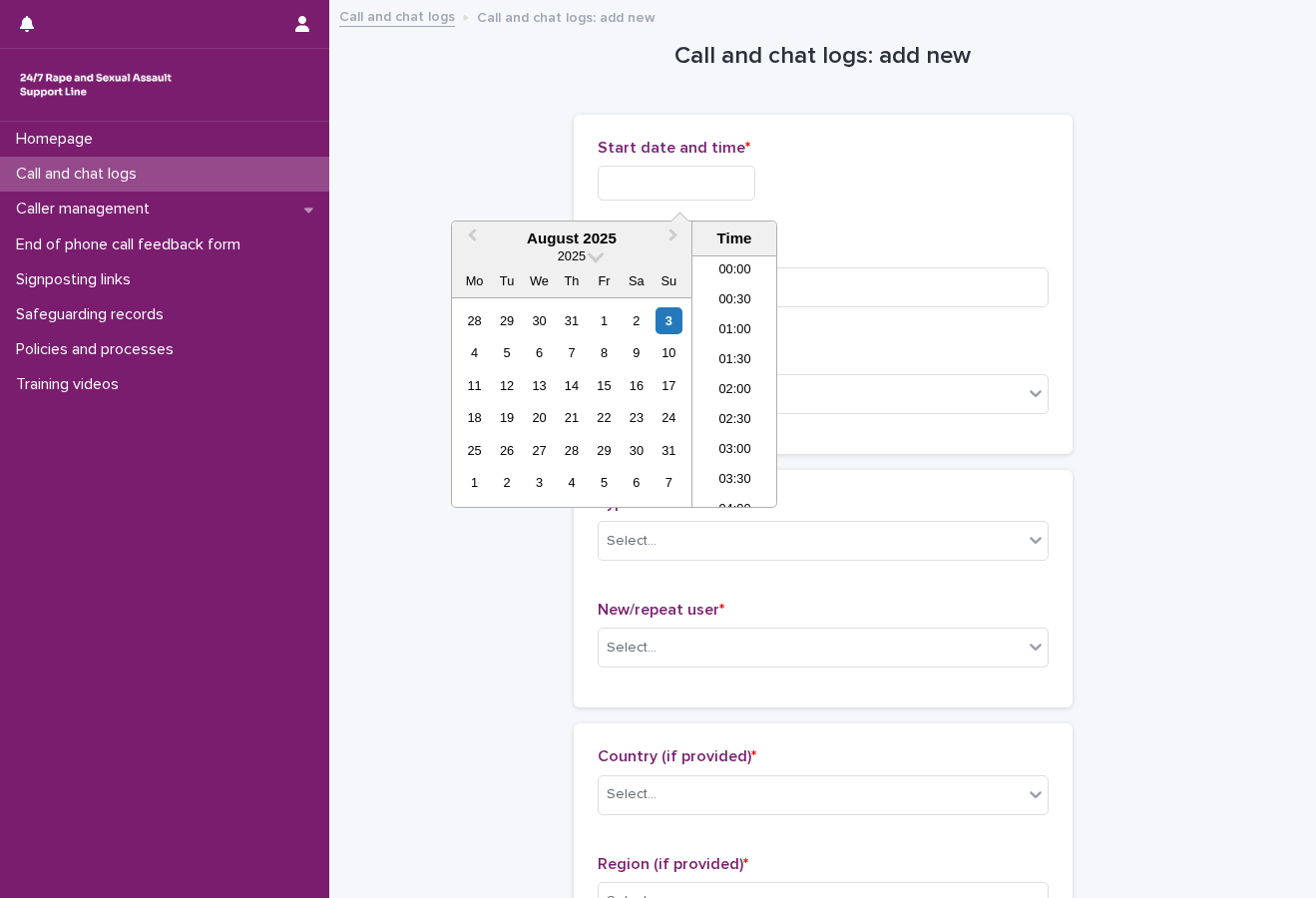 click at bounding box center [676, 183] 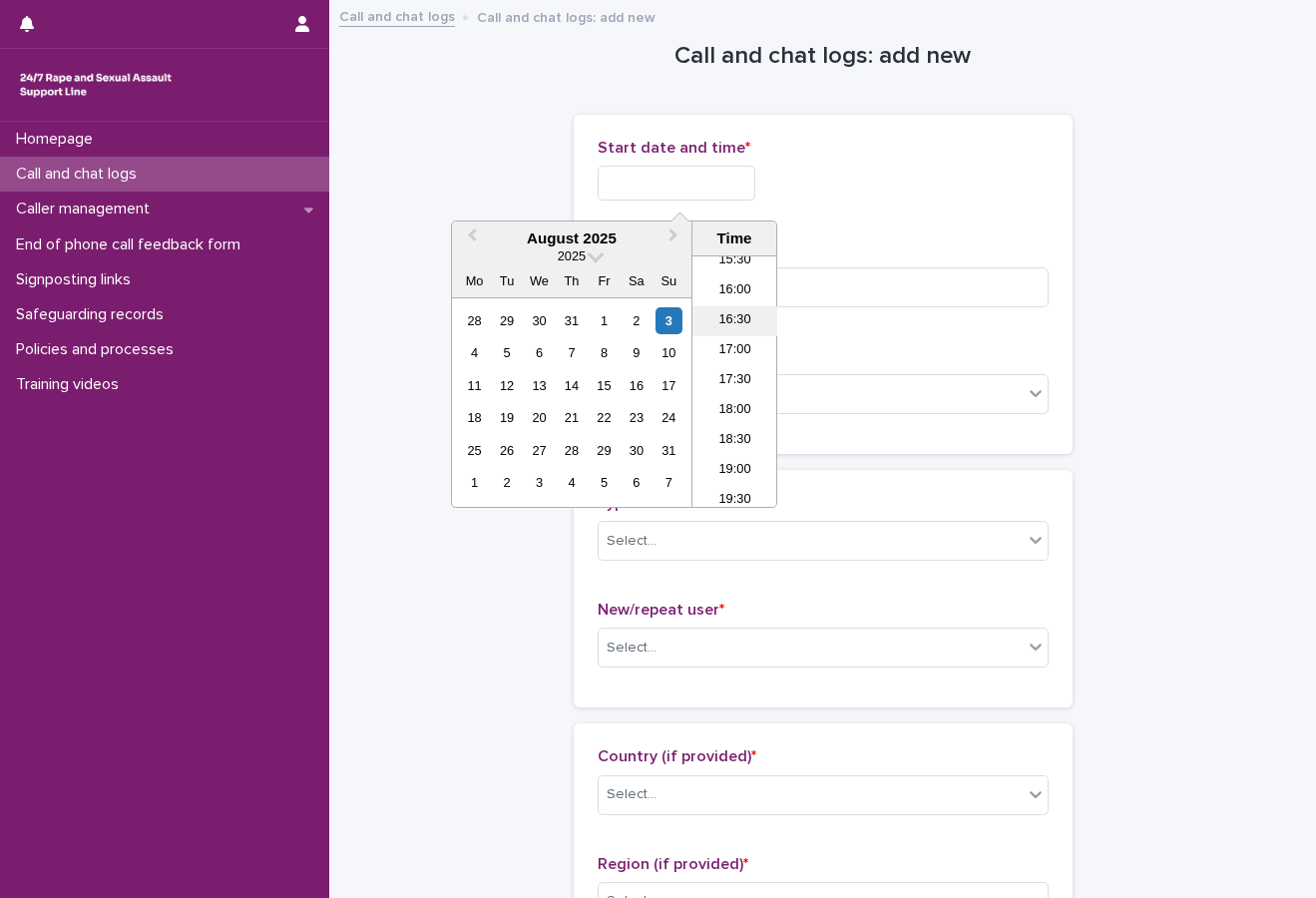 click on "16:30" at bounding box center (734, 321) 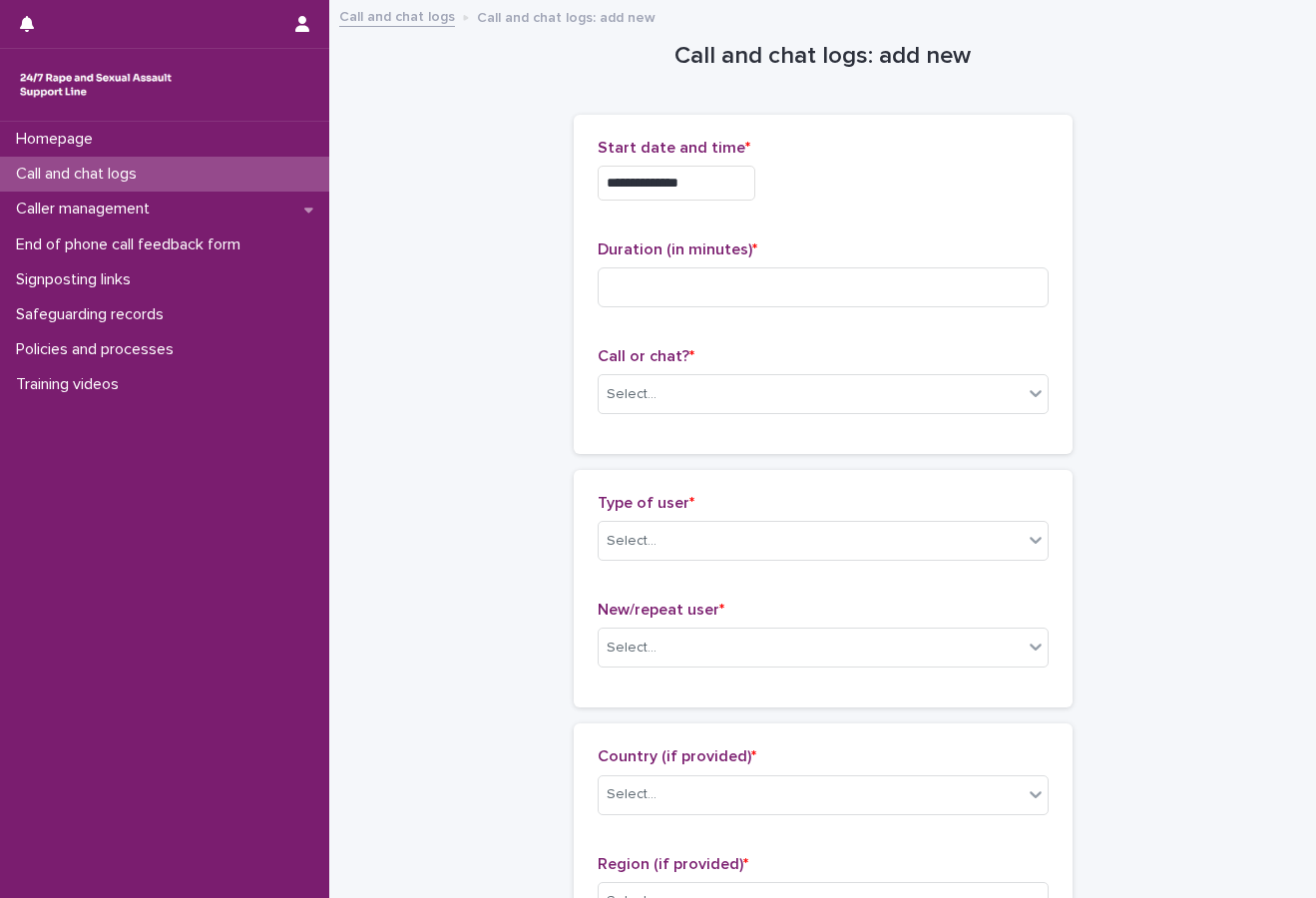 click on "**********" at bounding box center (676, 183) 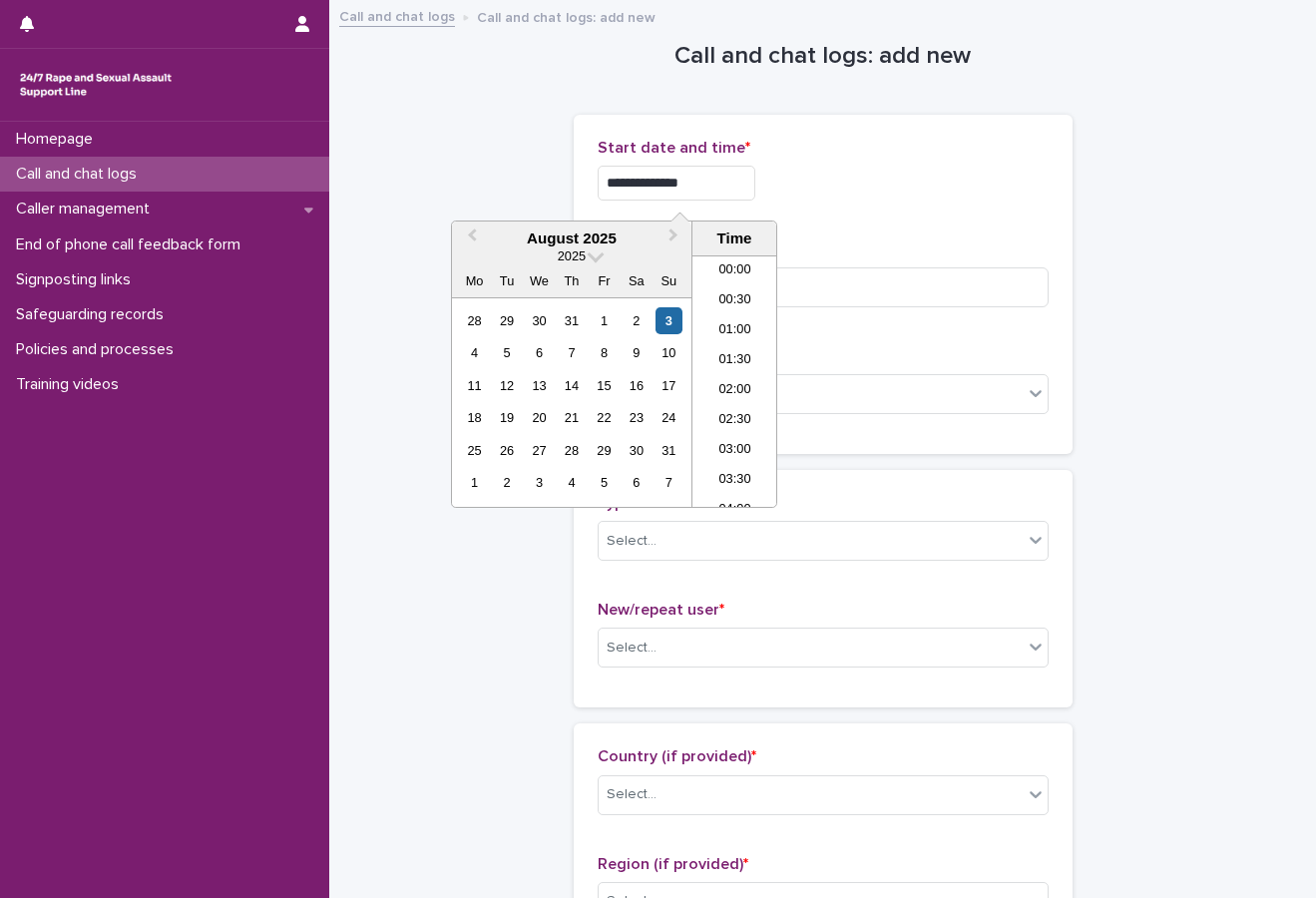 scroll, scrollTop: 878, scrollLeft: 0, axis: vertical 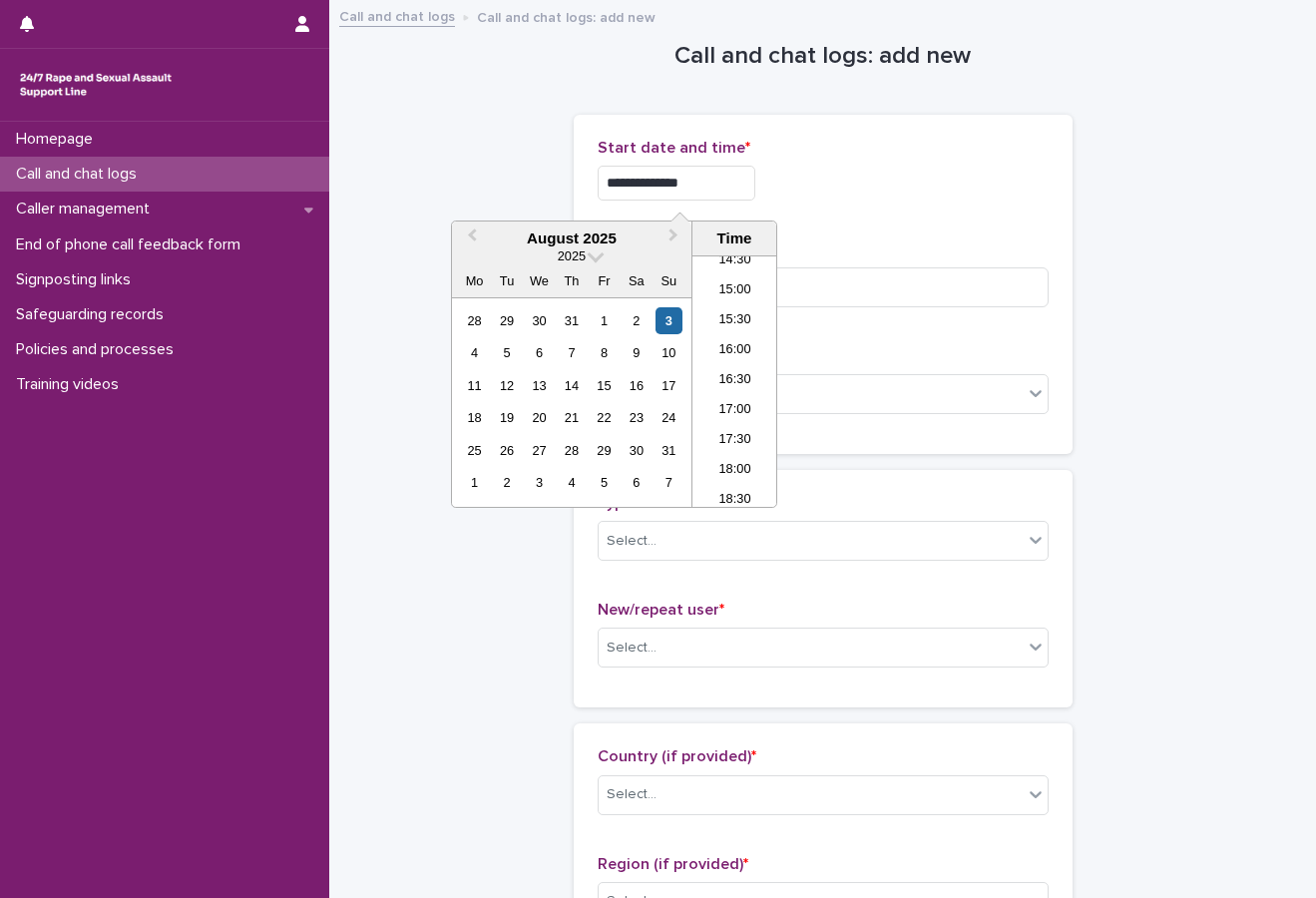 type on "**********" 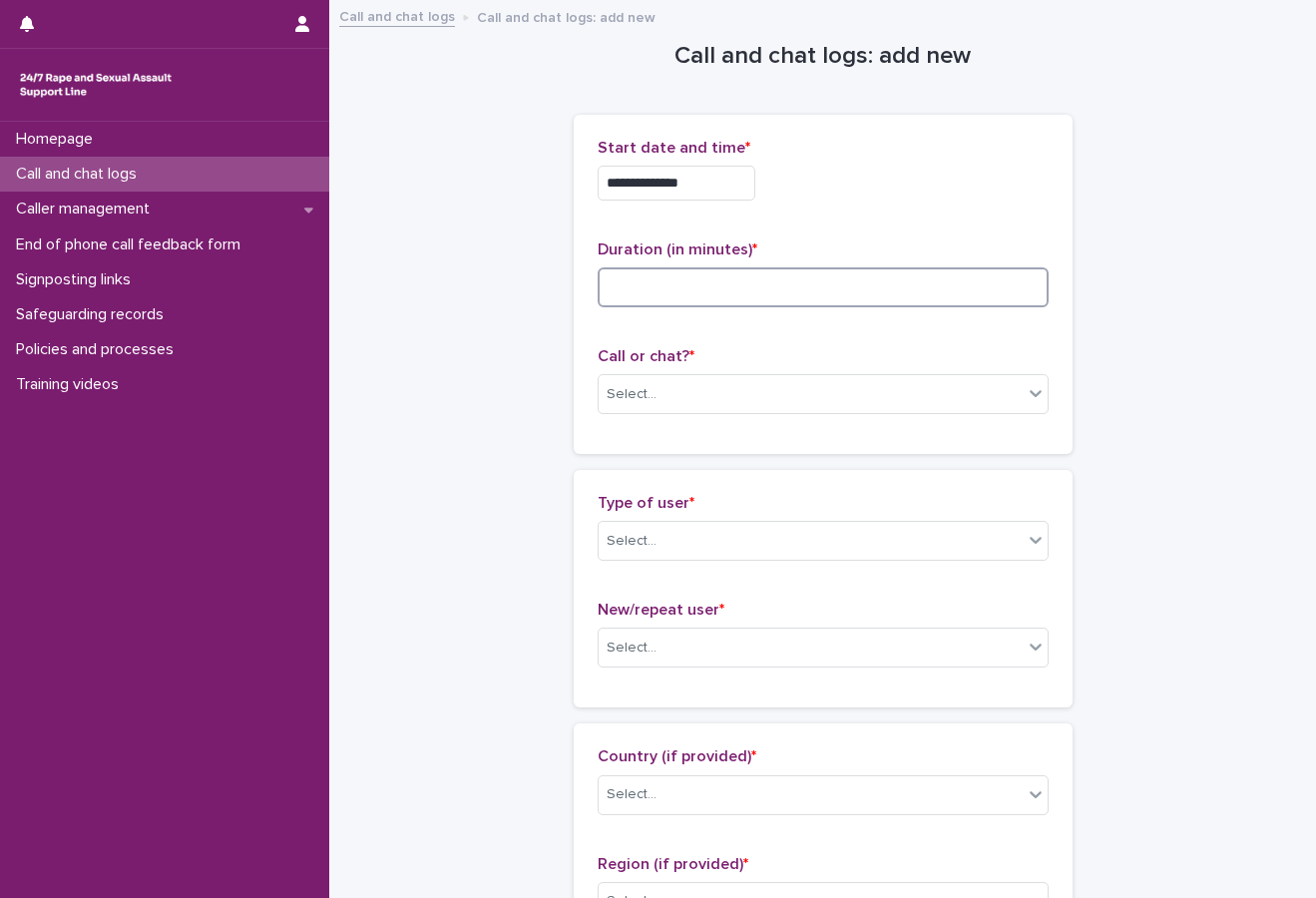 click at bounding box center (823, 287) 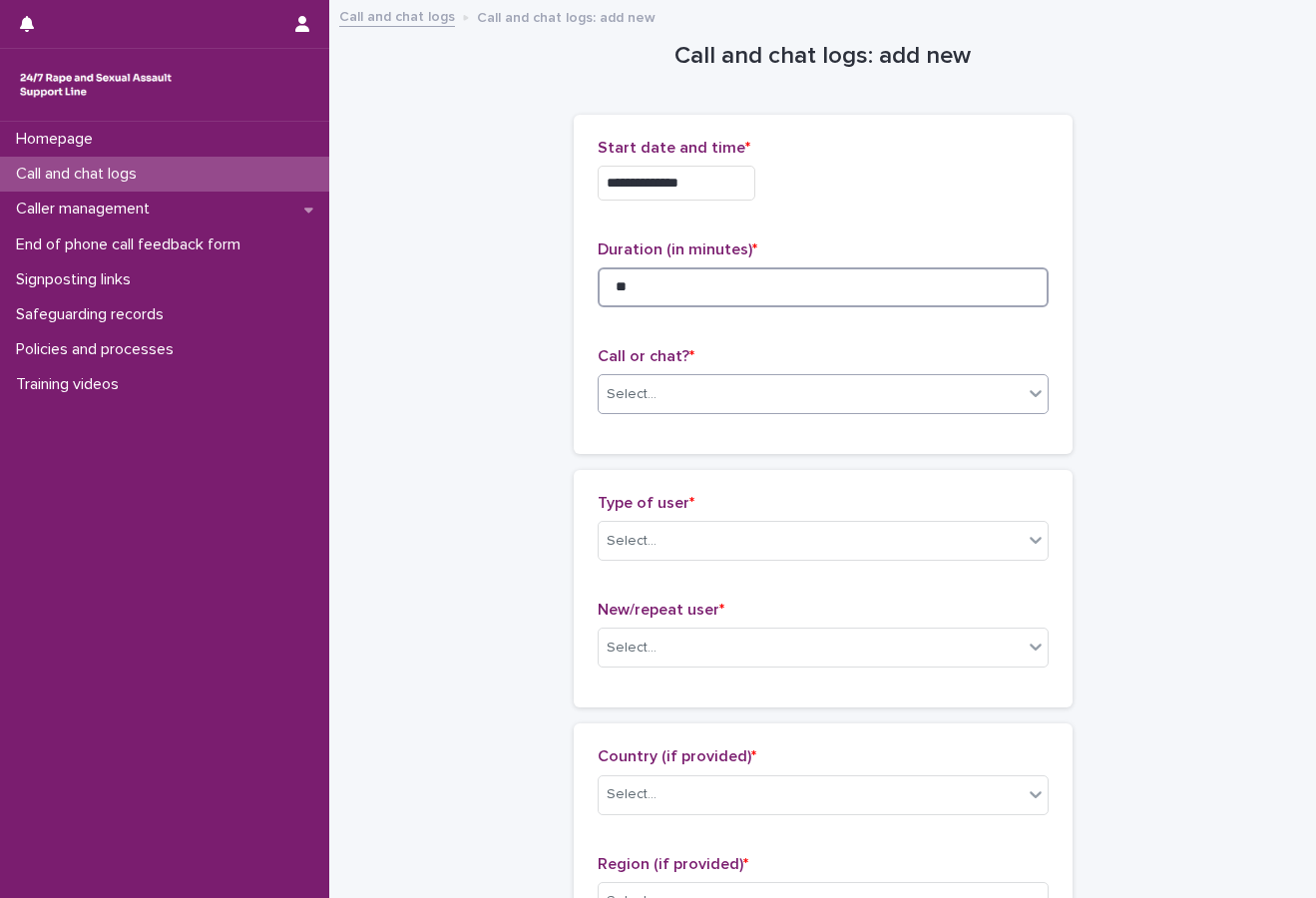 type on "**" 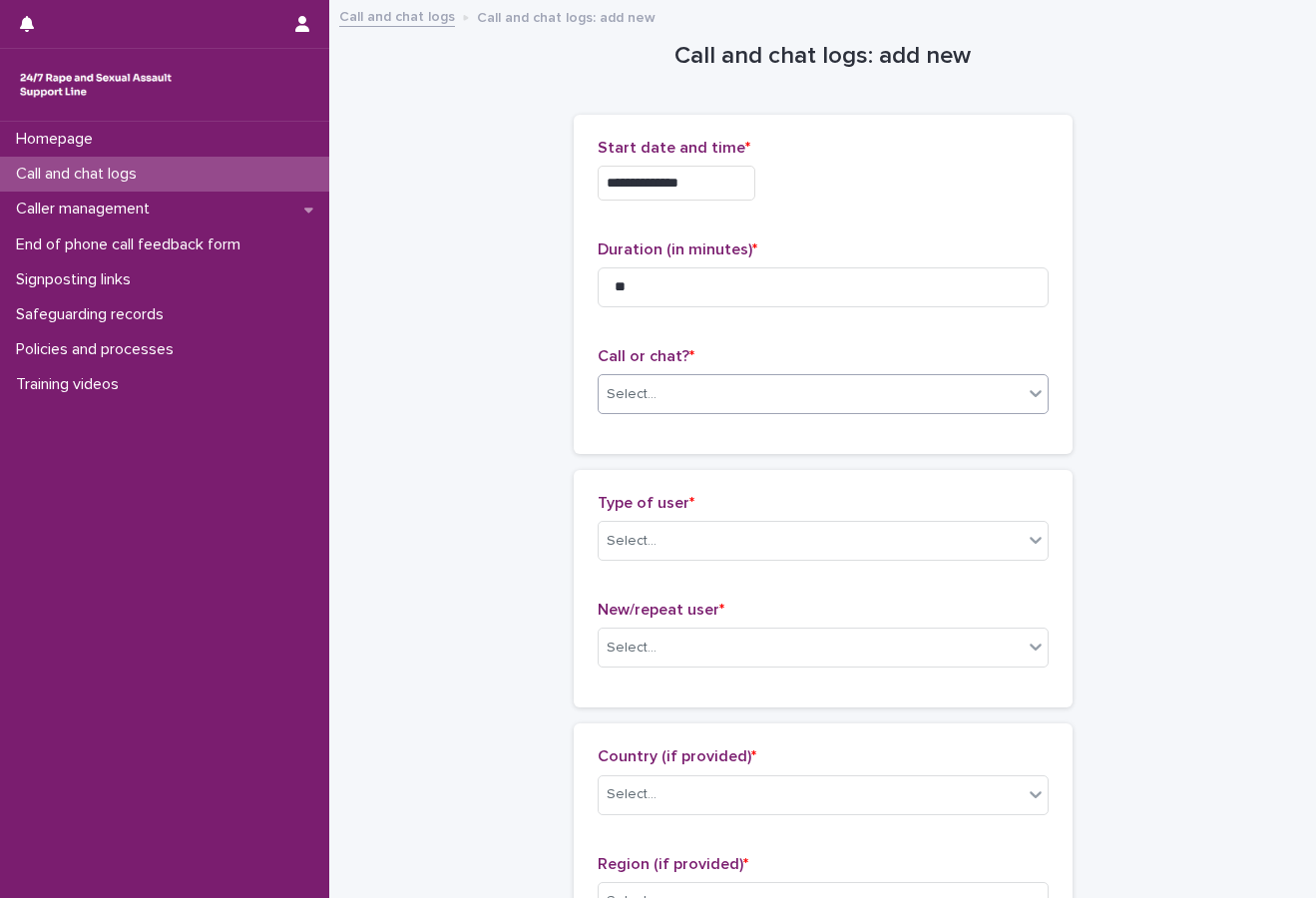 click on "Select..." at bounding box center (810, 394) 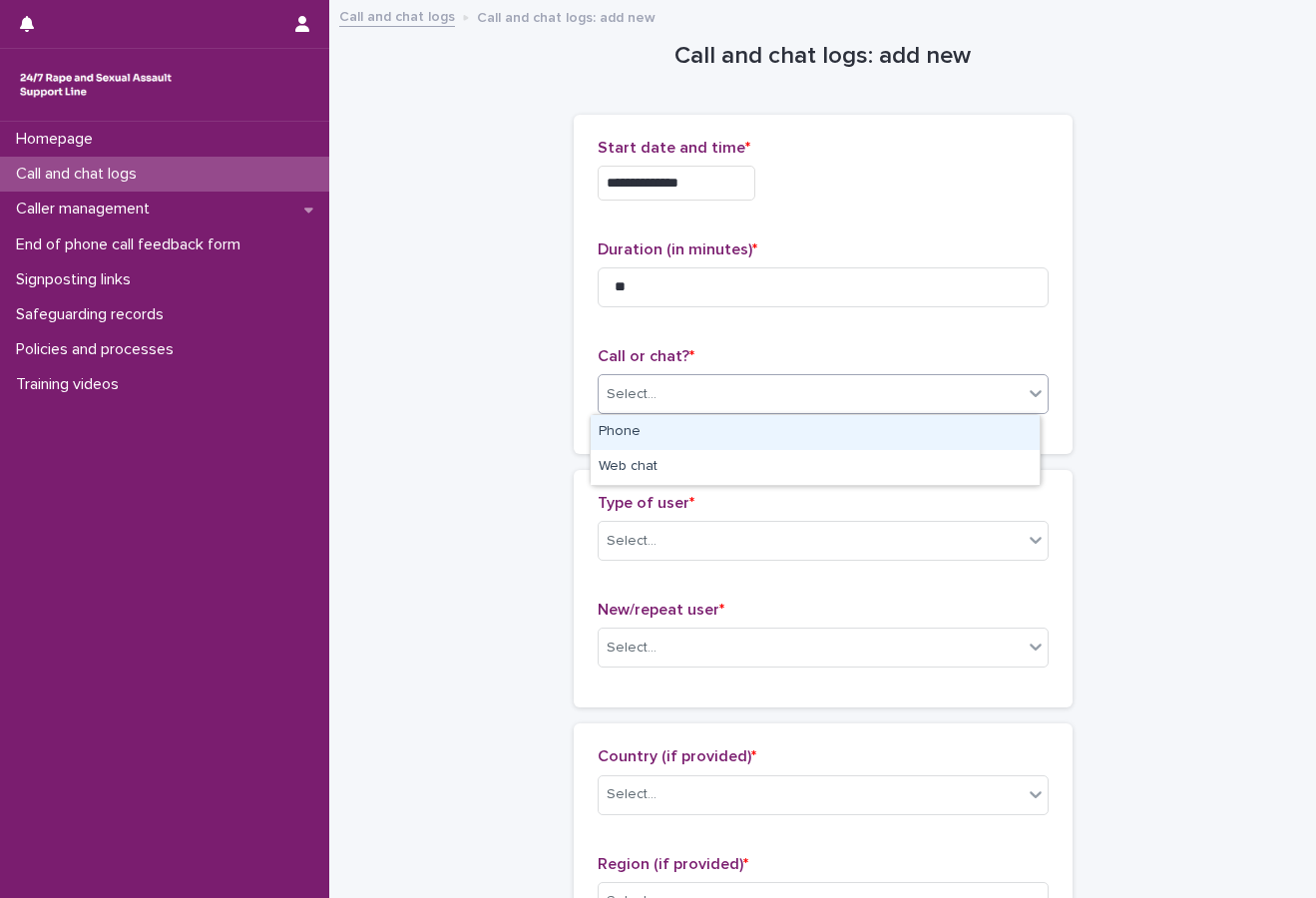 click on "Phone" at bounding box center (815, 432) 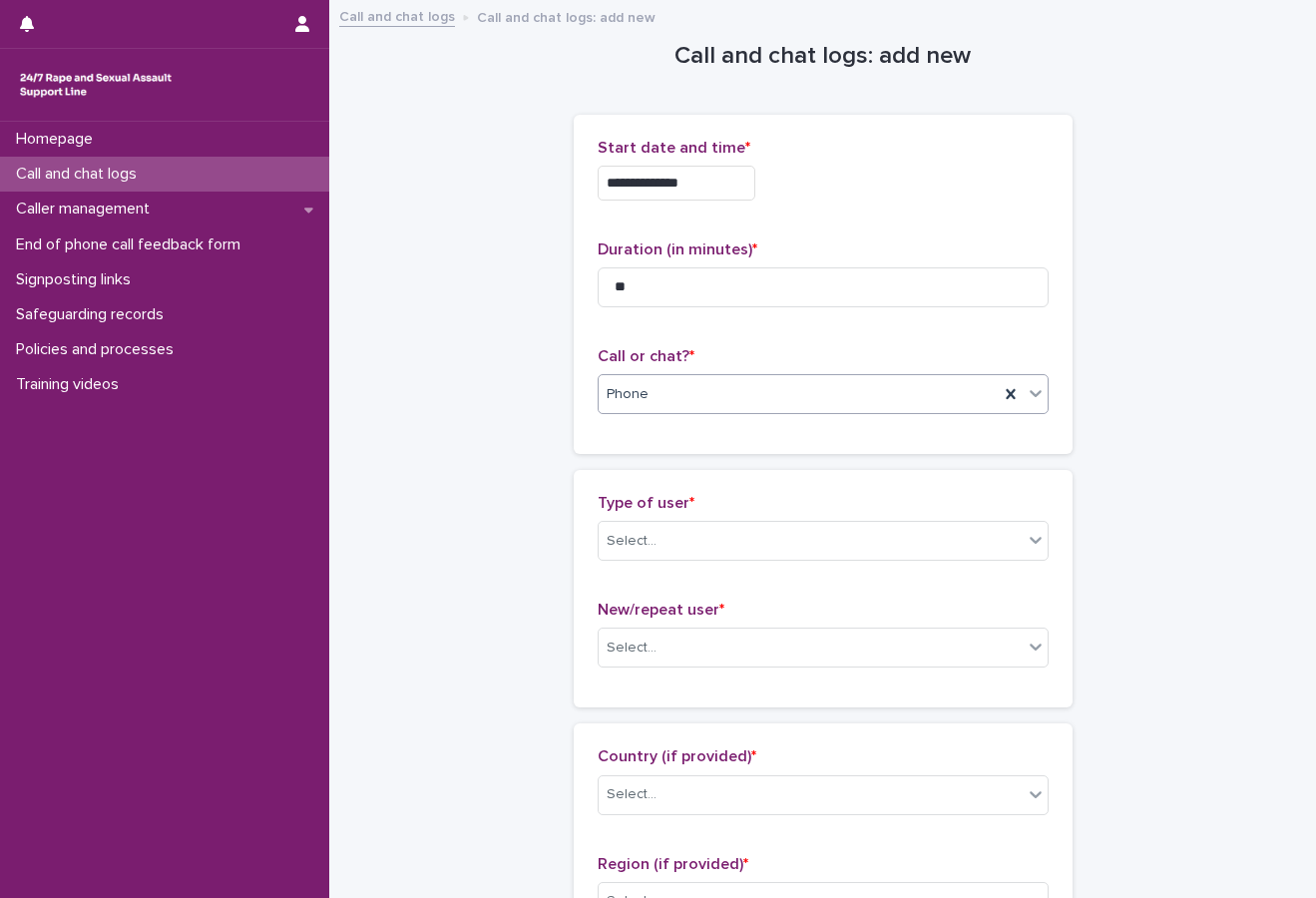 click on "**********" at bounding box center [822, 1082] 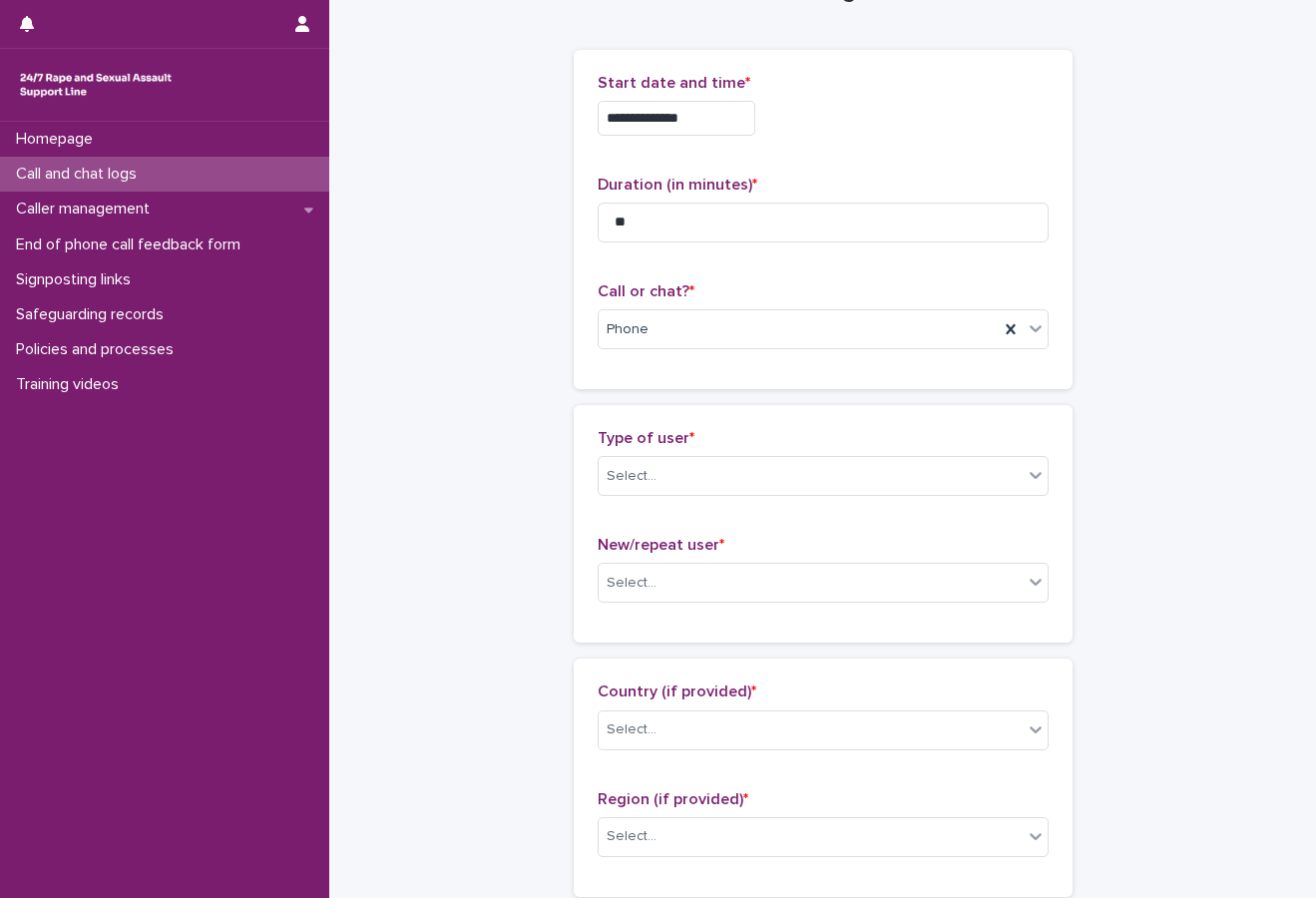 scroll, scrollTop: 100, scrollLeft: 0, axis: vertical 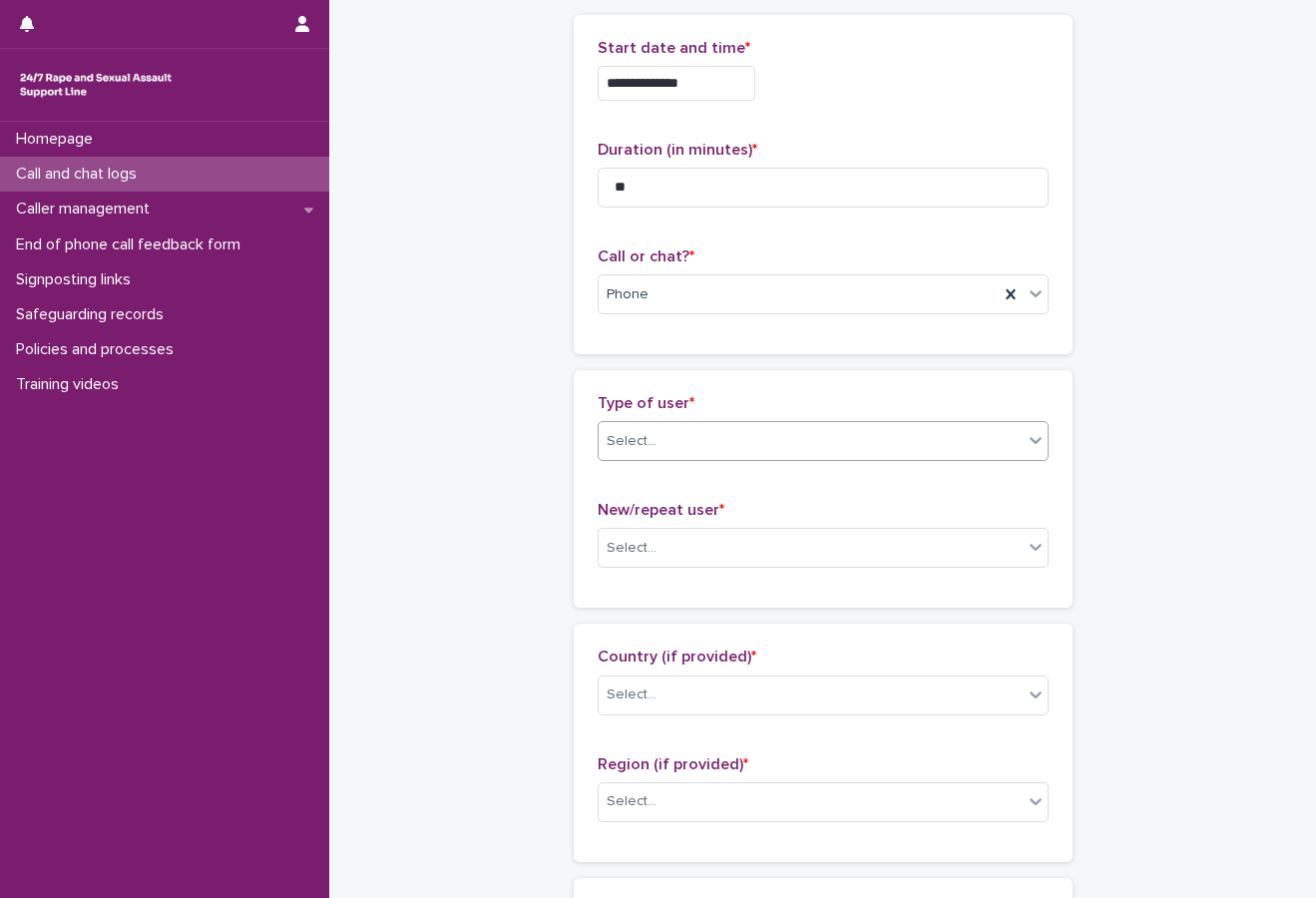 click on "Select..." at bounding box center (810, 441) 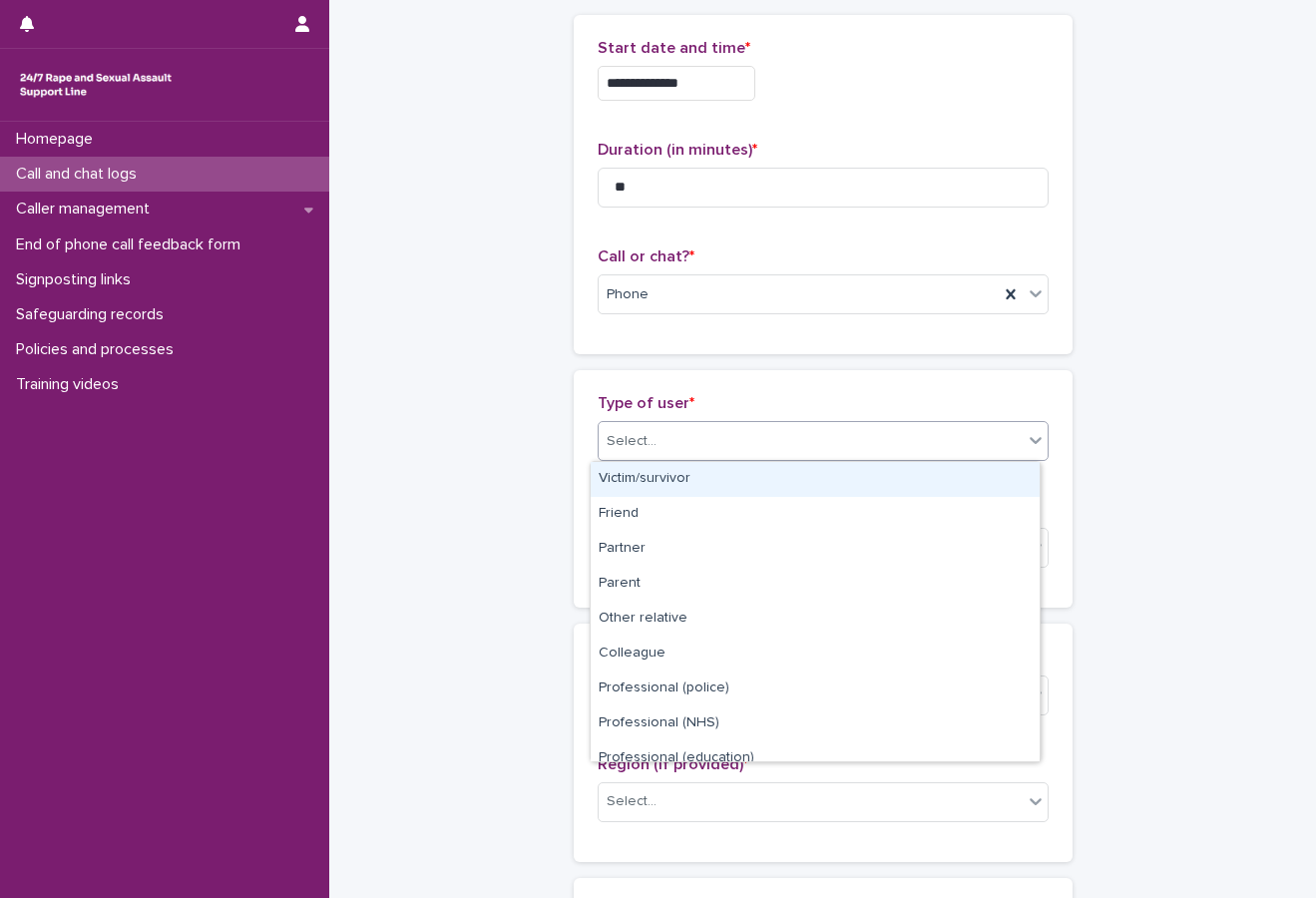 click on "Victim/survivor" at bounding box center (815, 479) 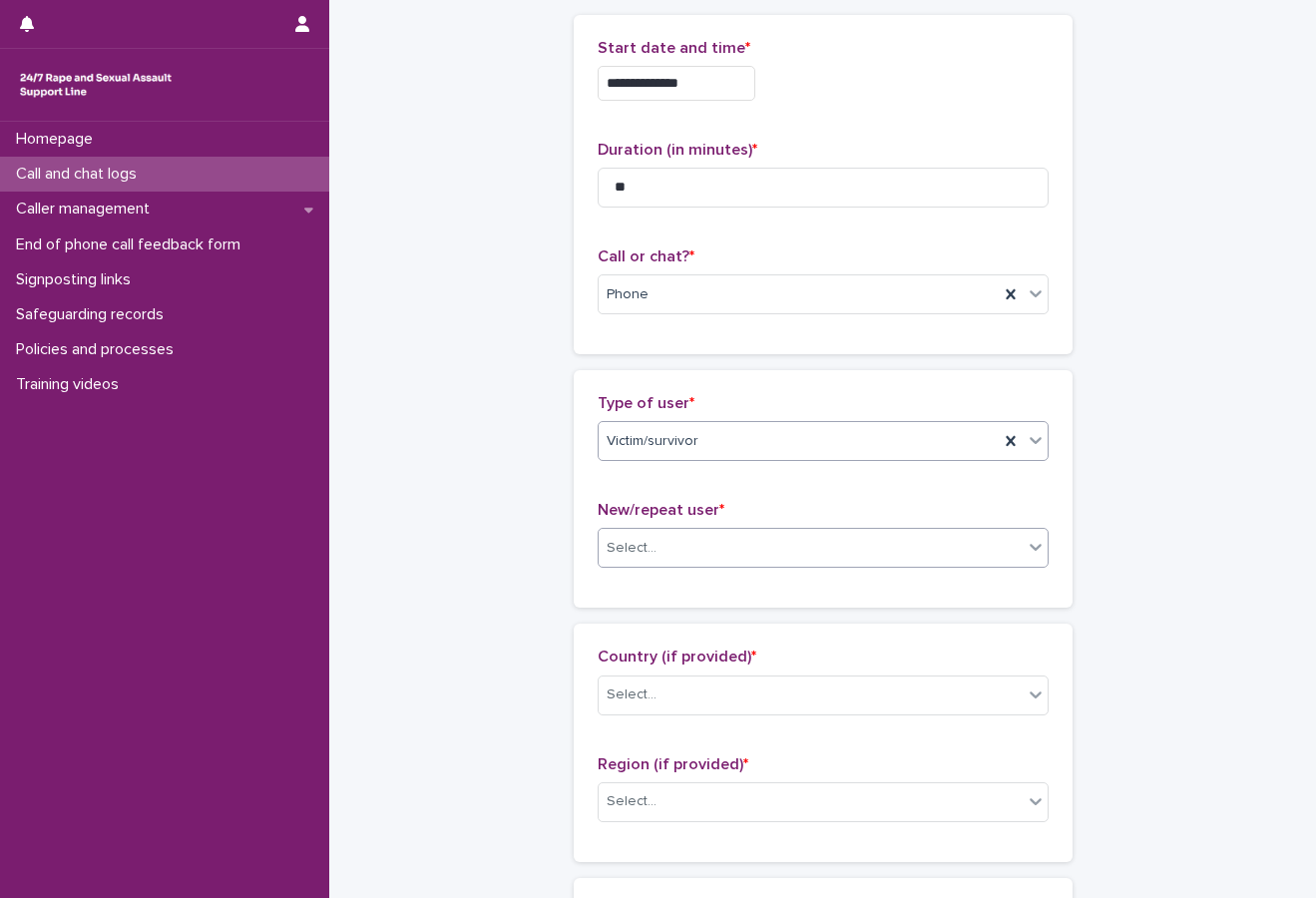 click on "Select..." at bounding box center [810, 548] 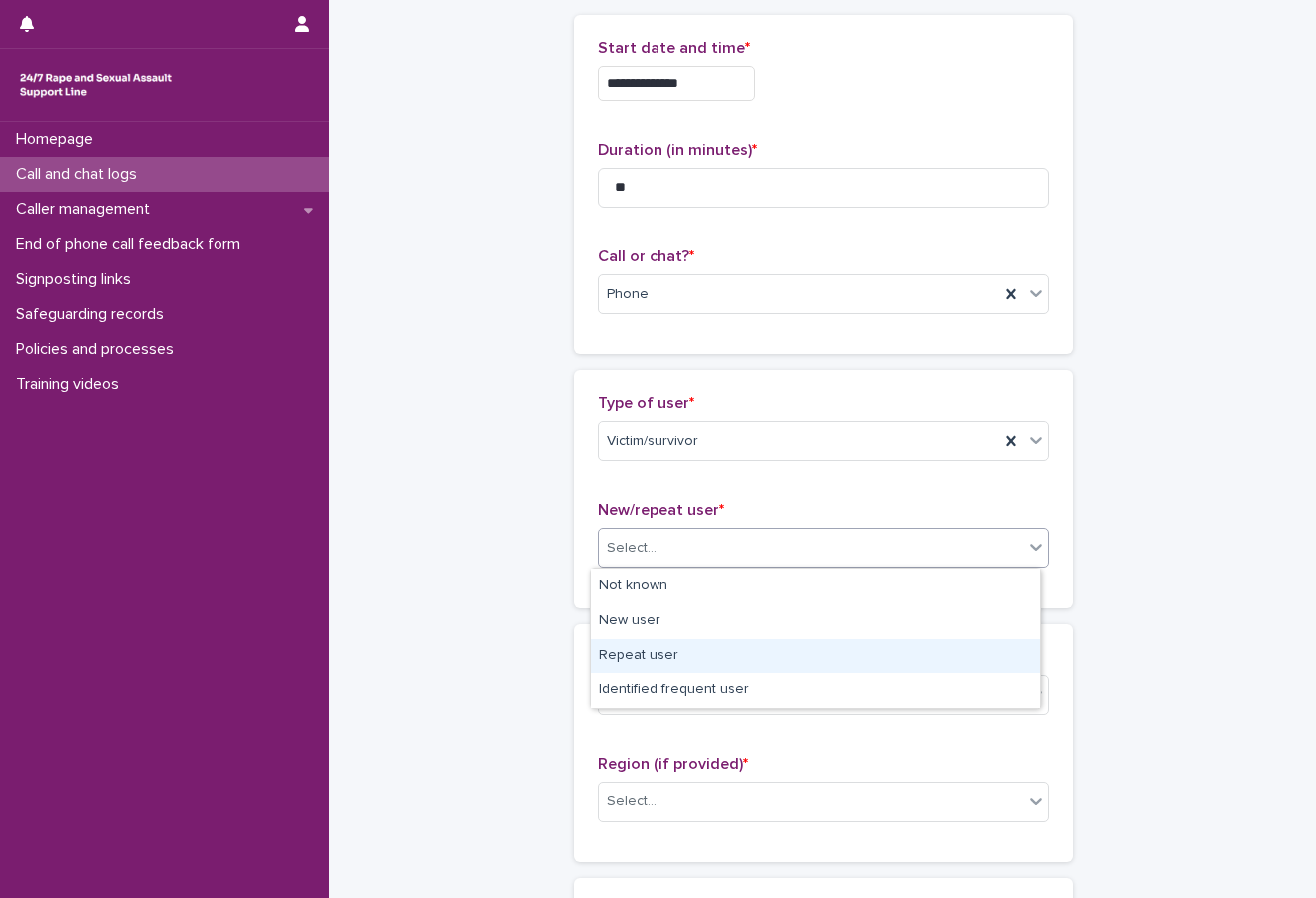 click on "Repeat user" at bounding box center (815, 656) 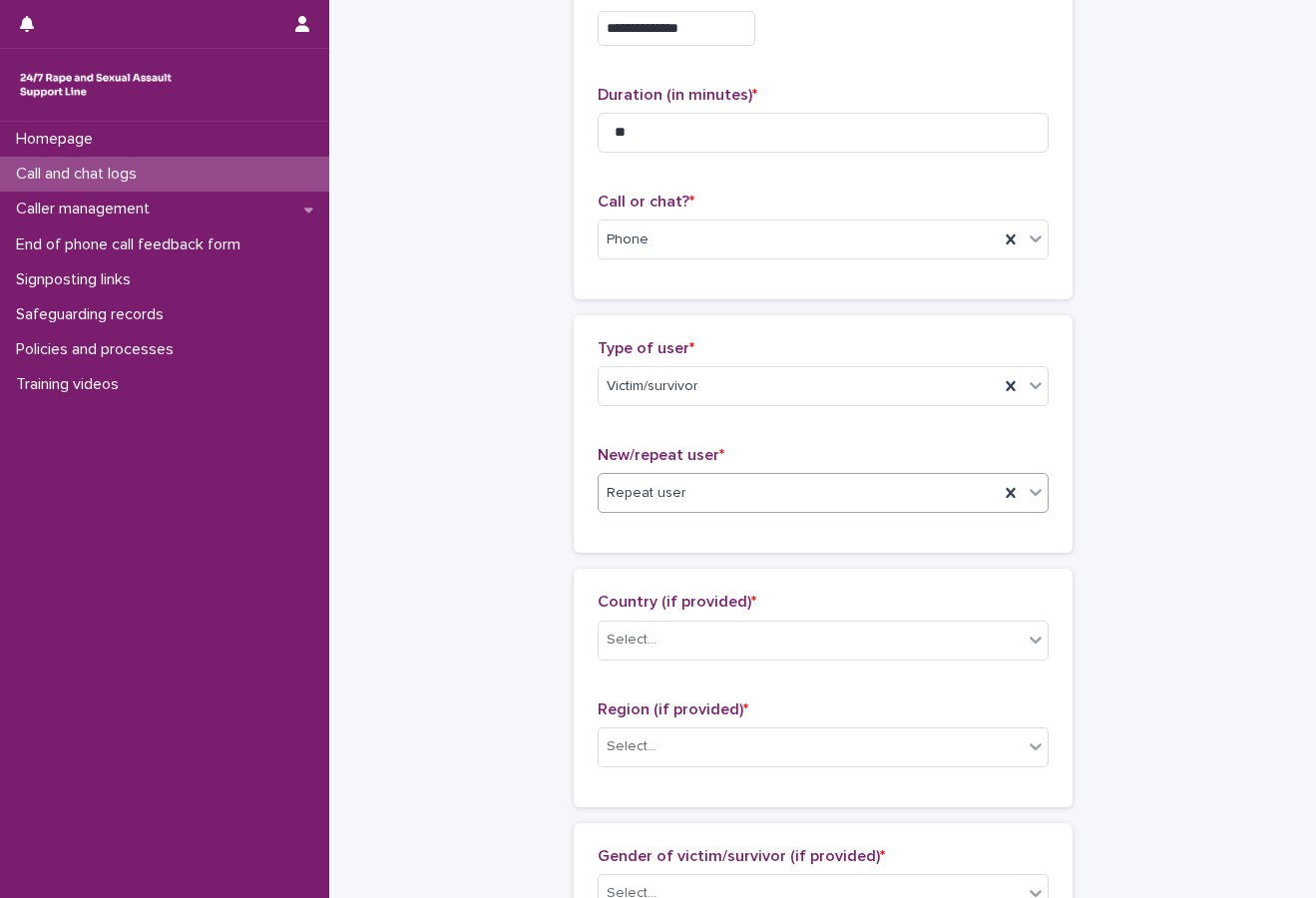 scroll, scrollTop: 200, scrollLeft: 0, axis: vertical 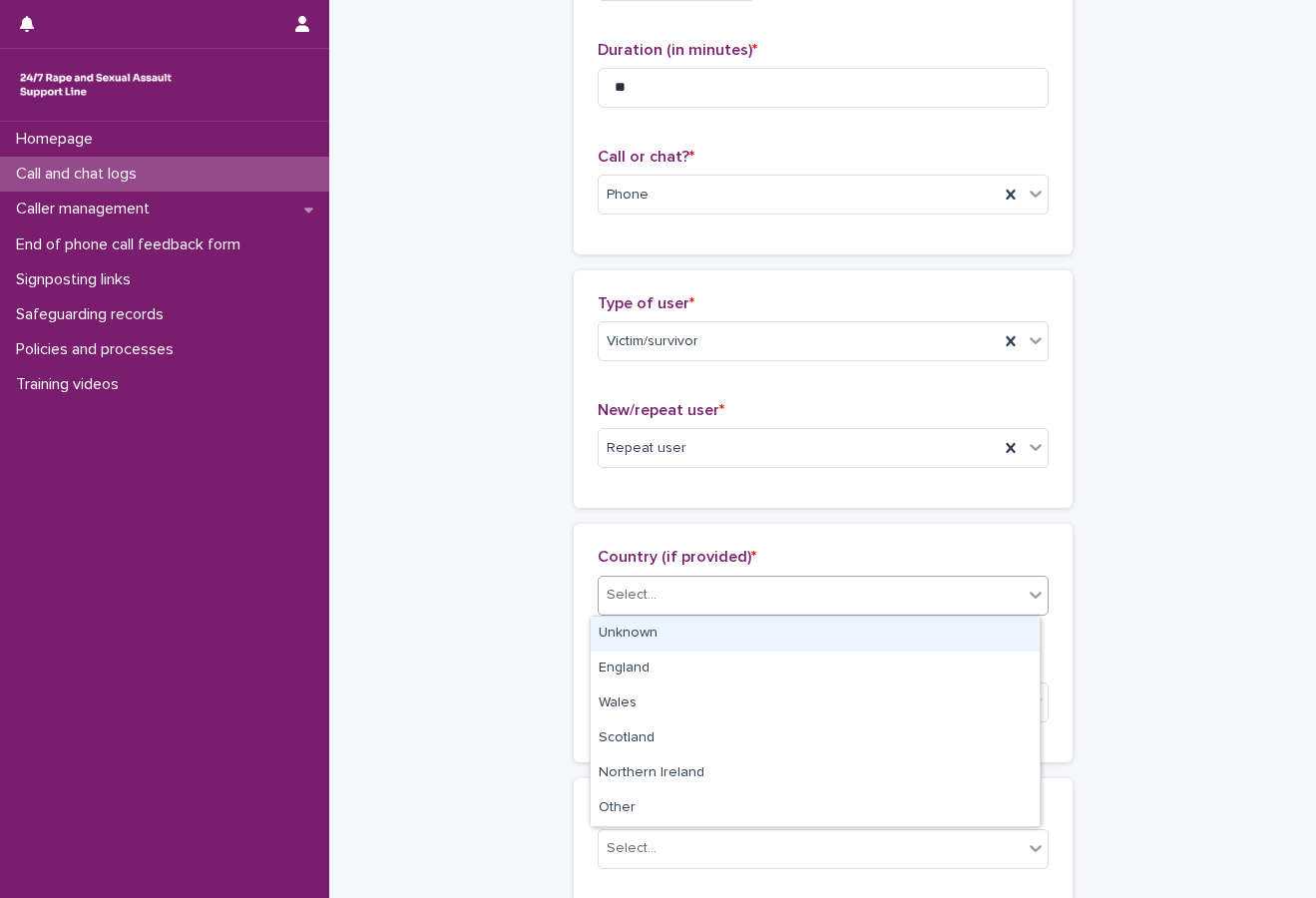 click on "Select..." at bounding box center [810, 595] 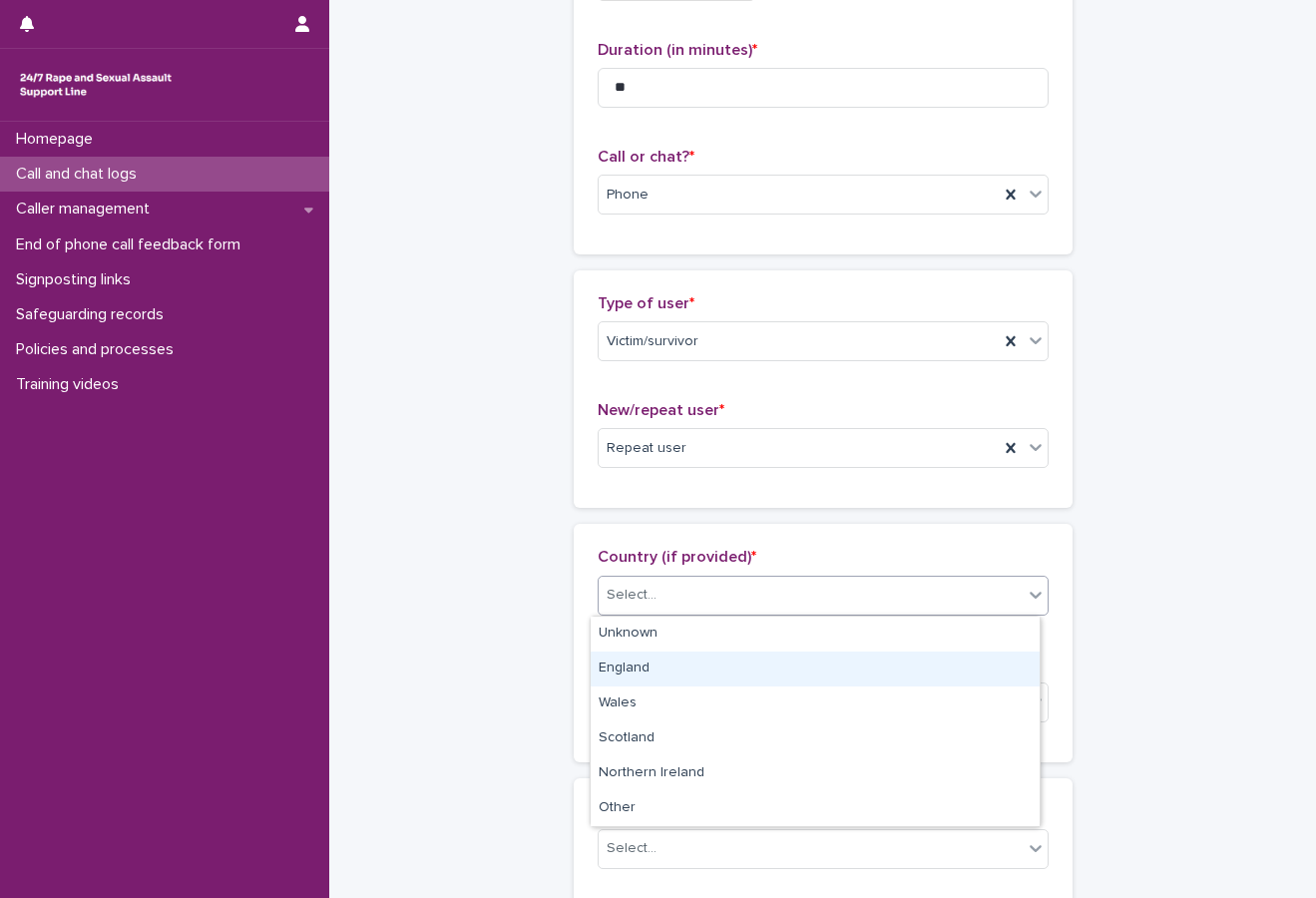 click on "England" at bounding box center (815, 669) 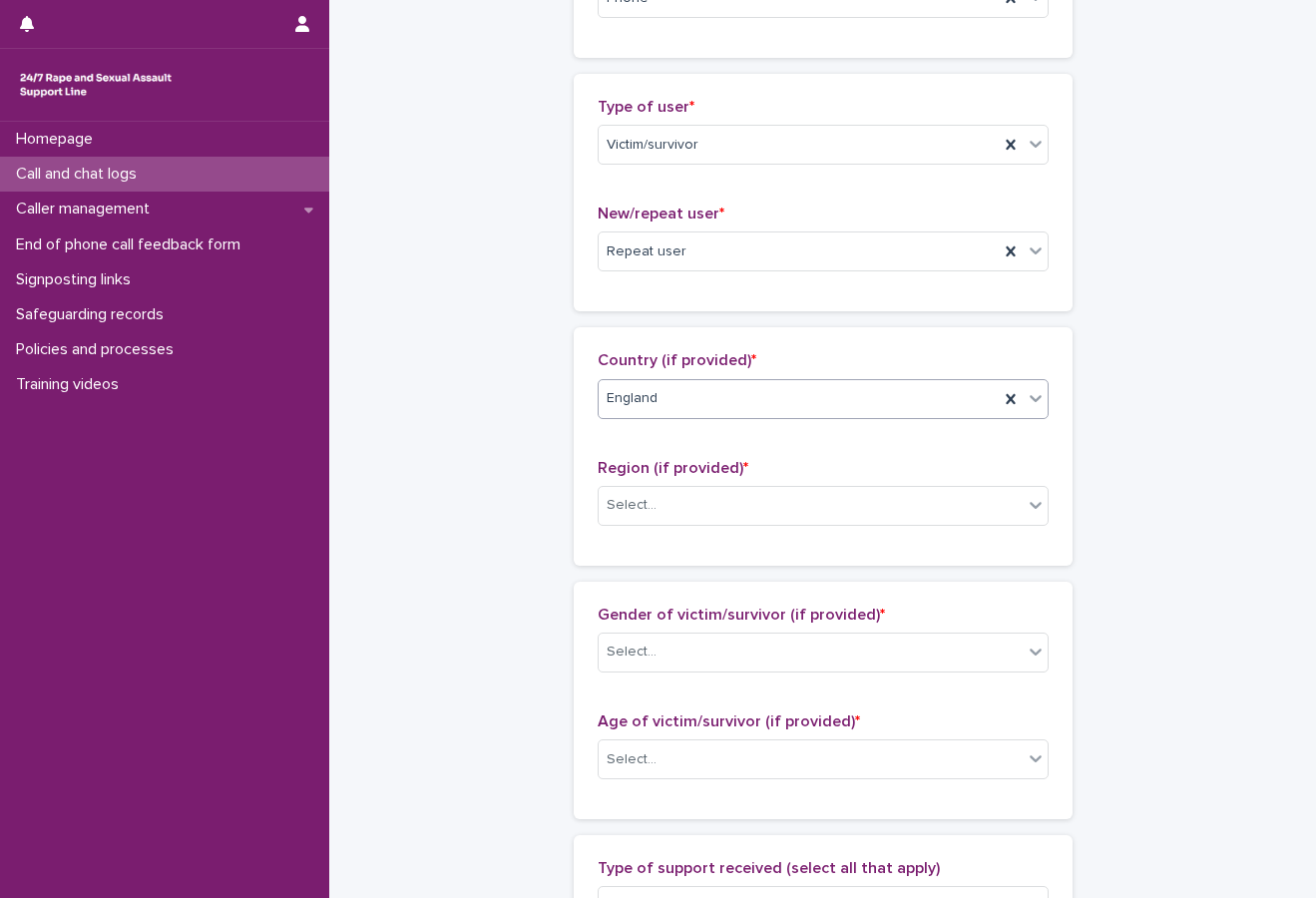 scroll, scrollTop: 399, scrollLeft: 0, axis: vertical 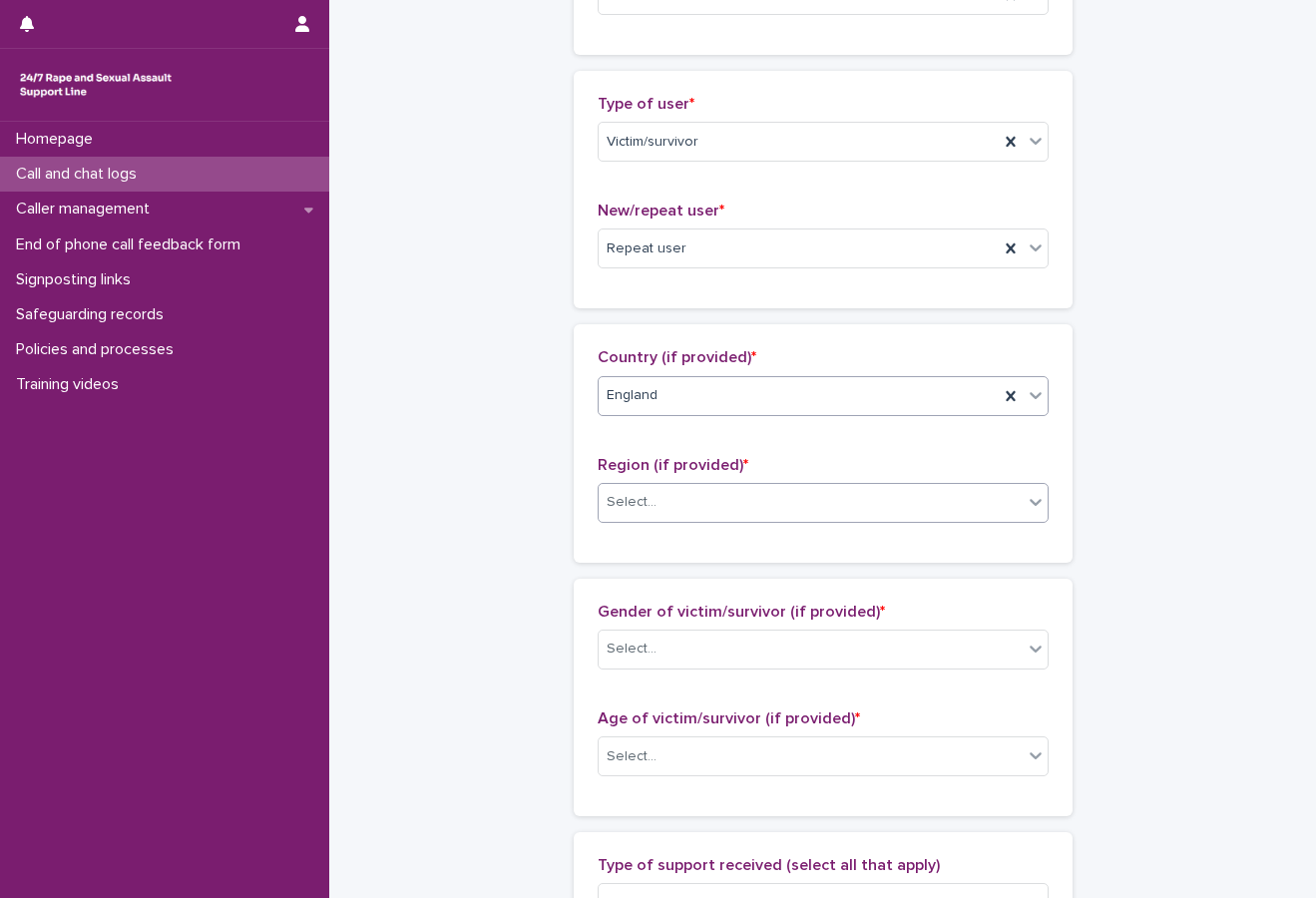 click on "Select..." at bounding box center (810, 502) 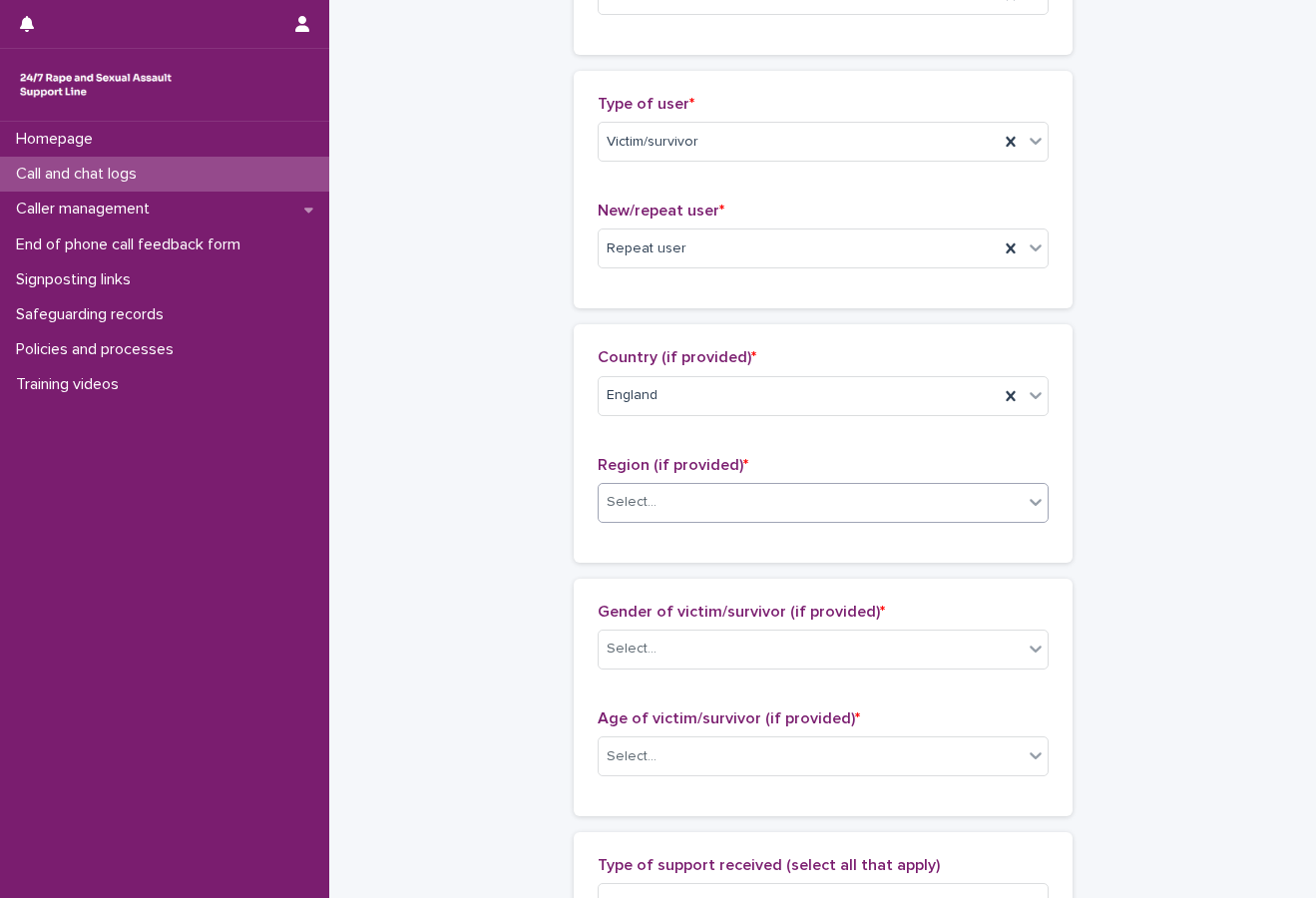 click on "Select..." at bounding box center [810, 502] 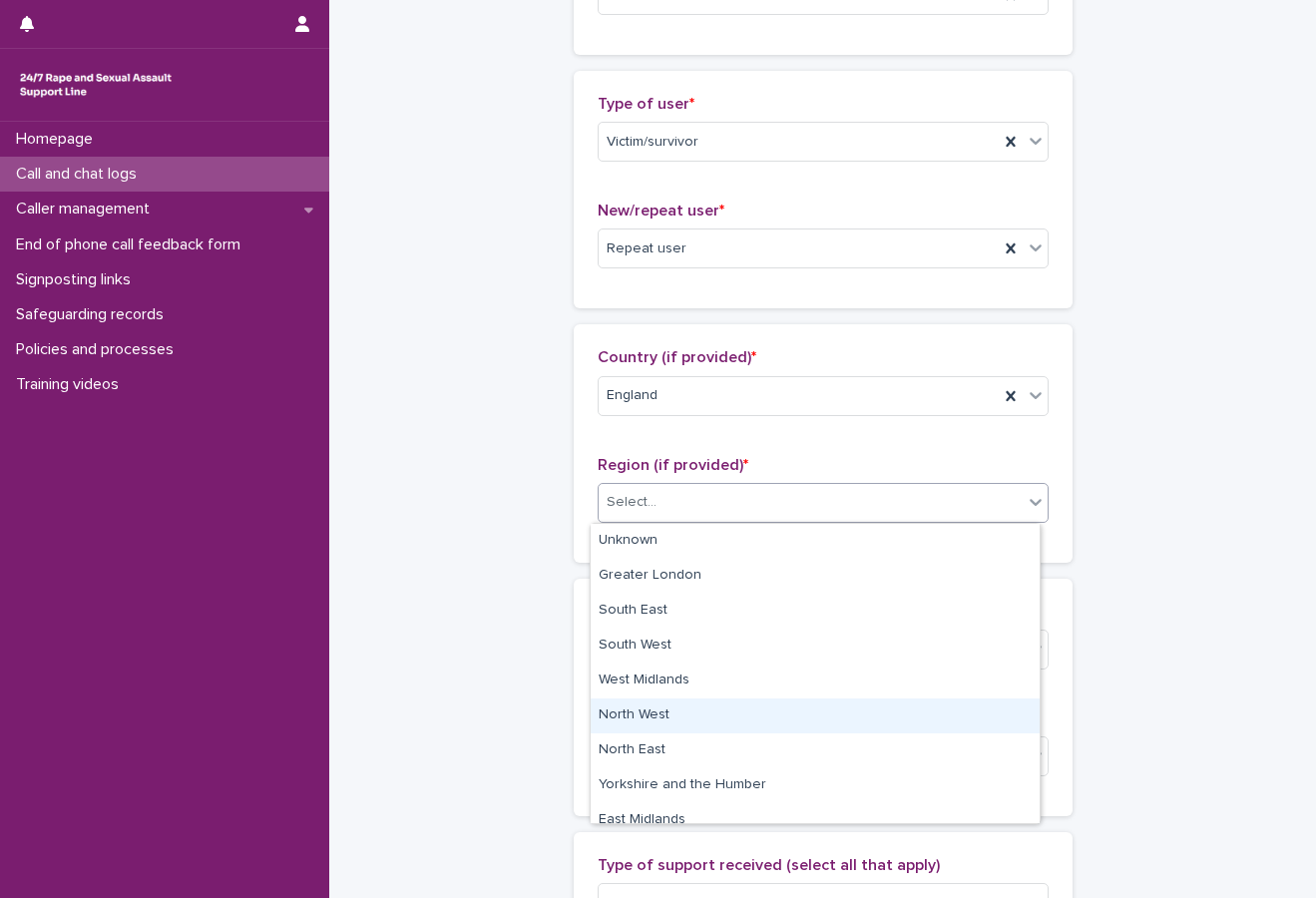 scroll, scrollTop: 85, scrollLeft: 0, axis: vertical 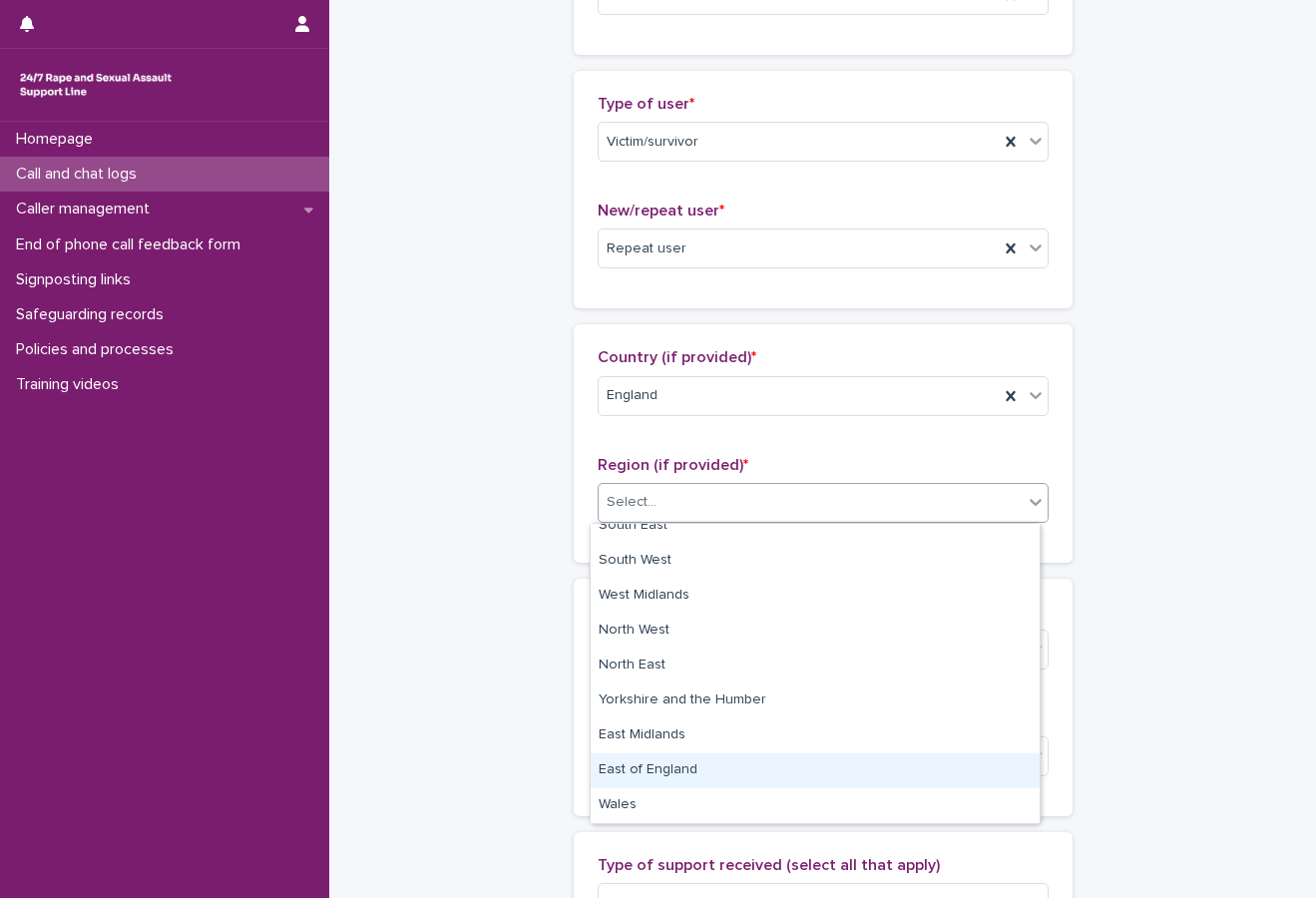 click on "East of England" at bounding box center (815, 770) 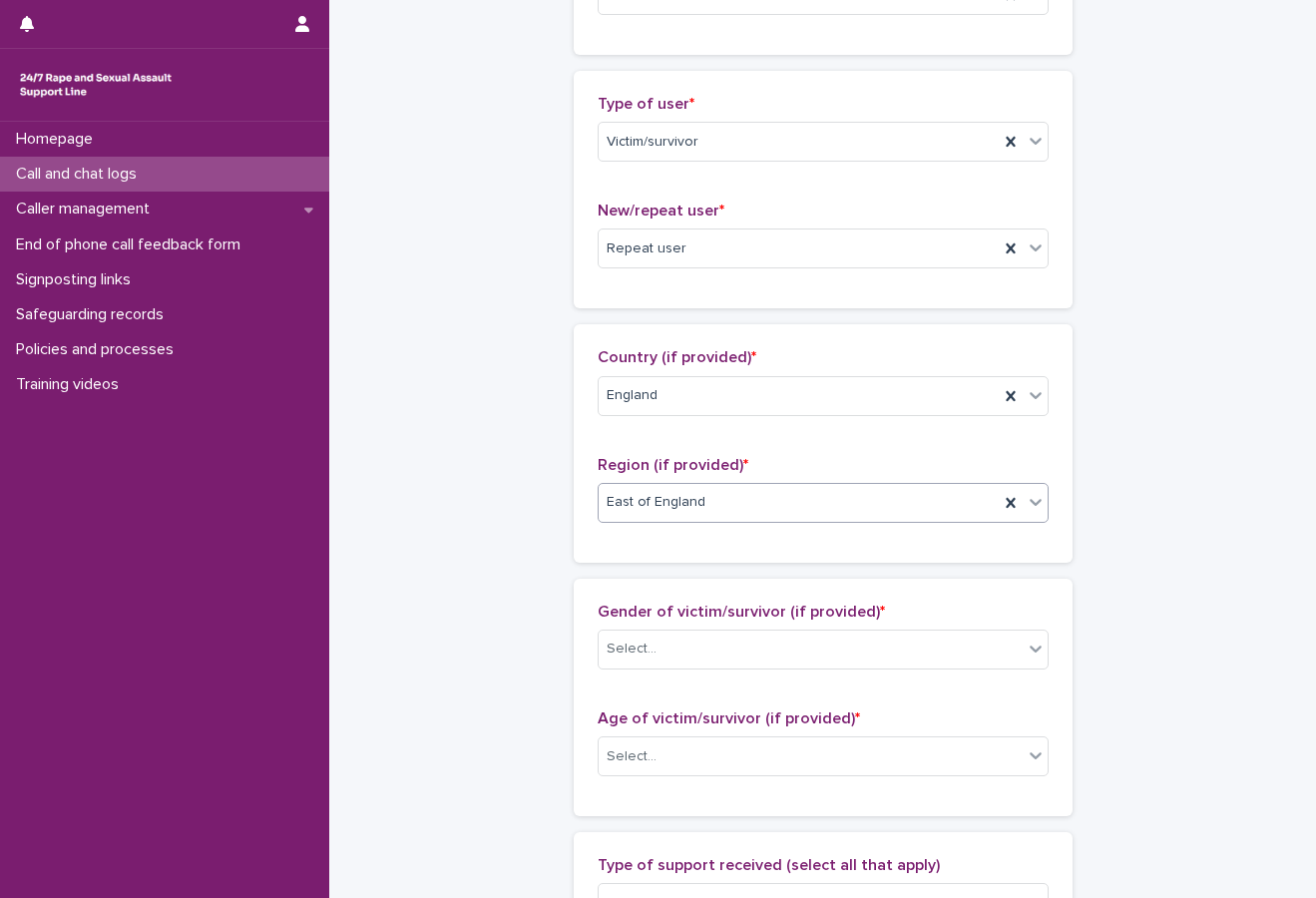 scroll, scrollTop: 499, scrollLeft: 0, axis: vertical 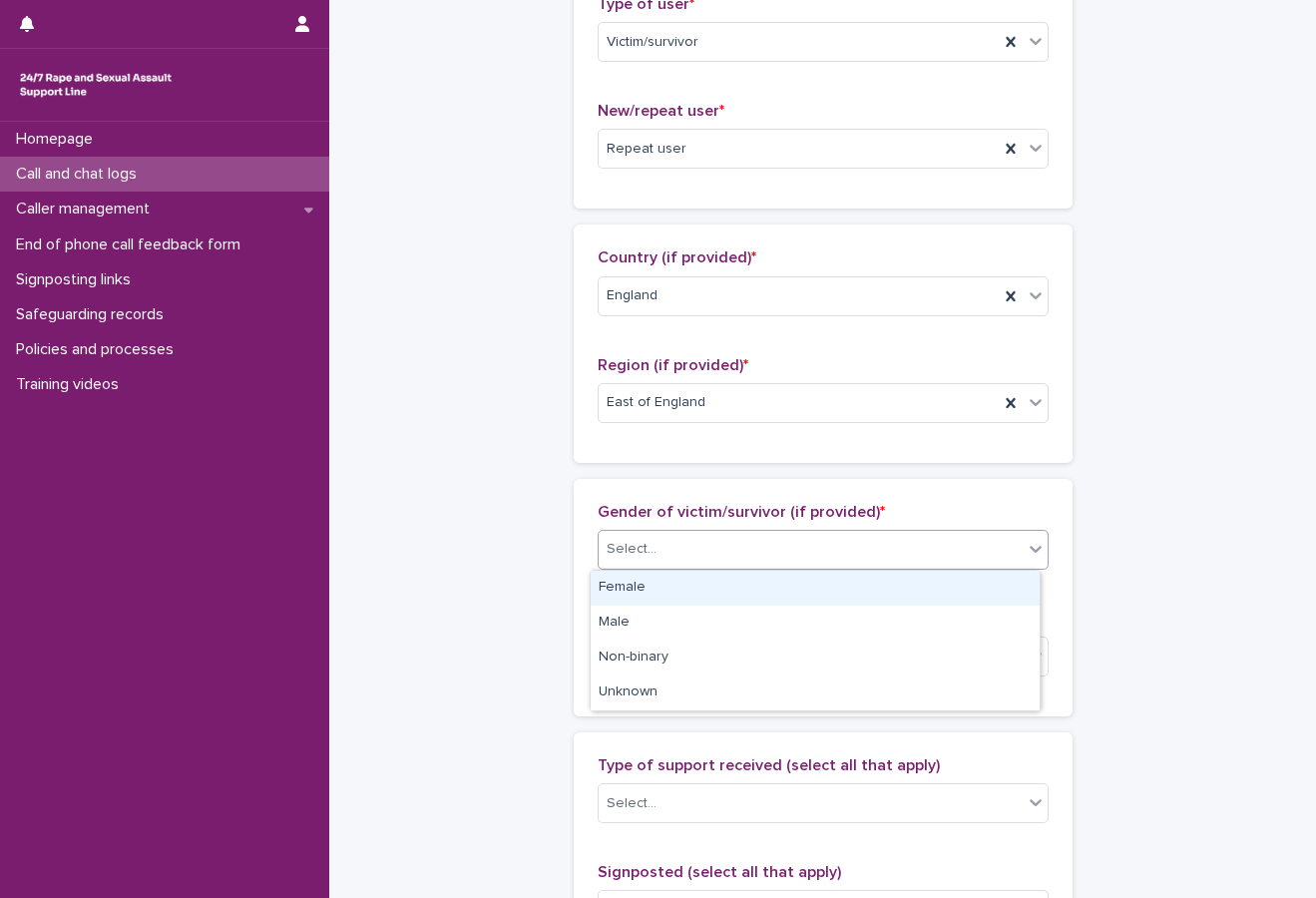 click on "Select..." at bounding box center (810, 549) 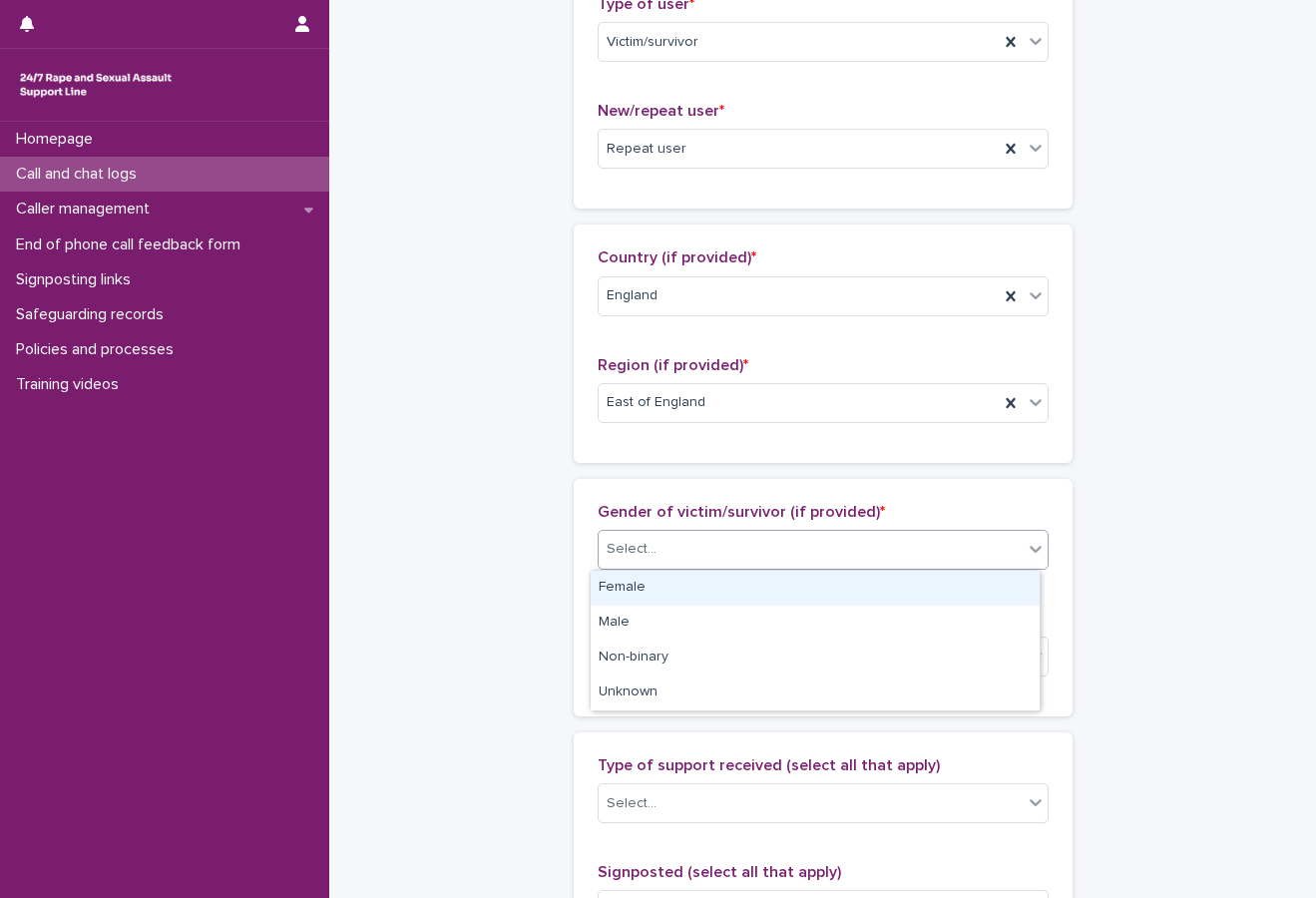 click on "Female" at bounding box center (815, 588) 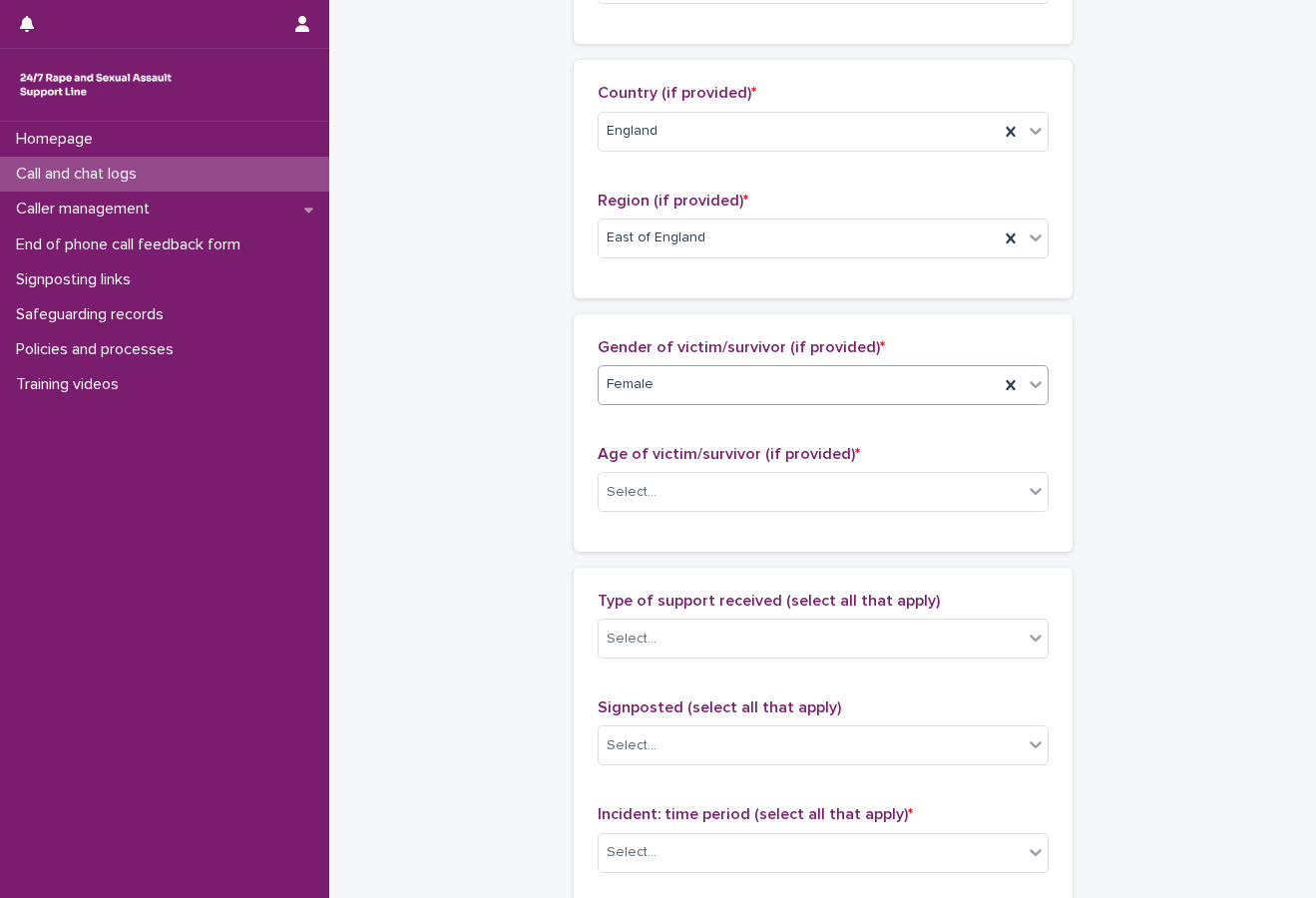 scroll, scrollTop: 698, scrollLeft: 0, axis: vertical 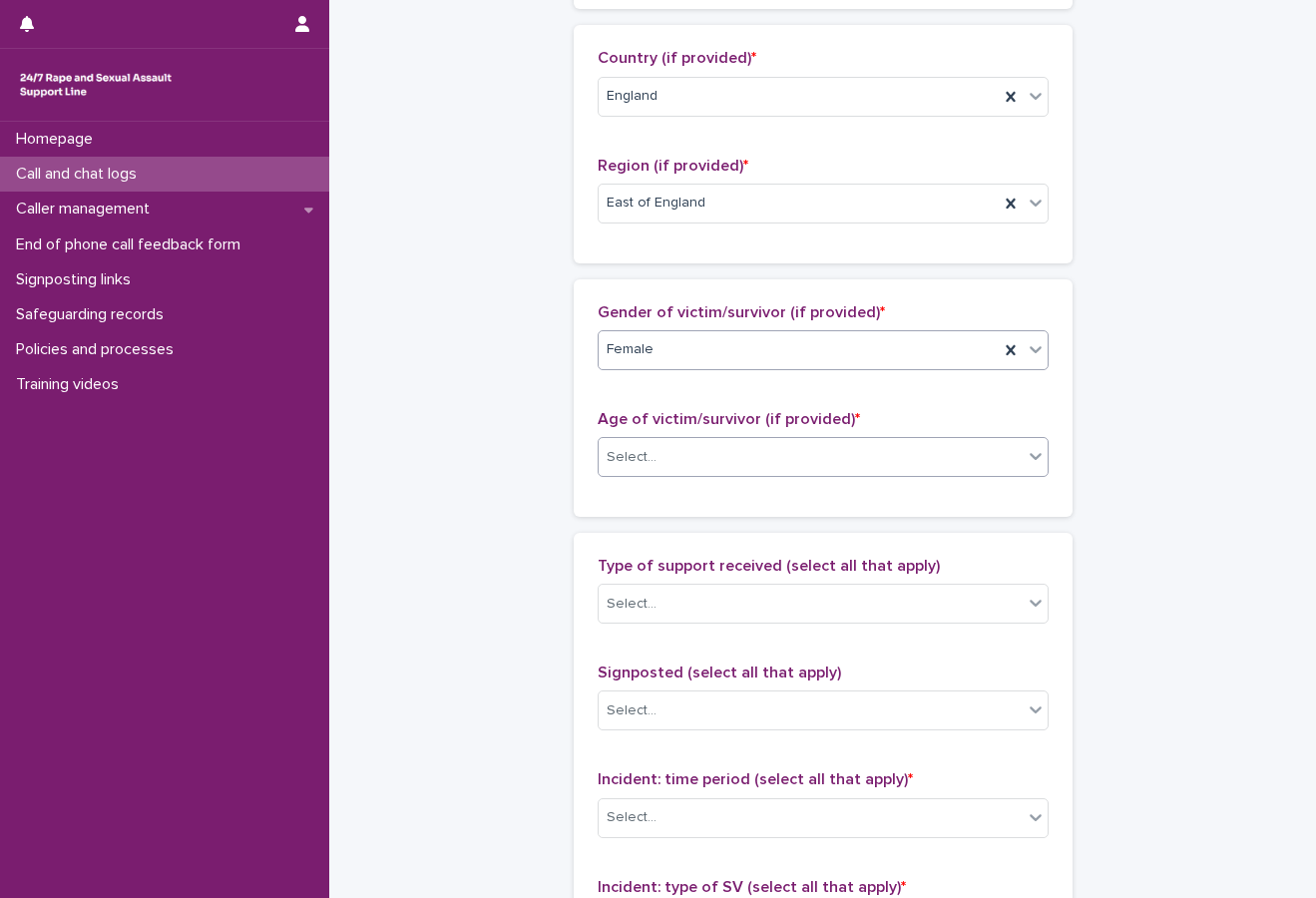 click on "Select..." at bounding box center [810, 457] 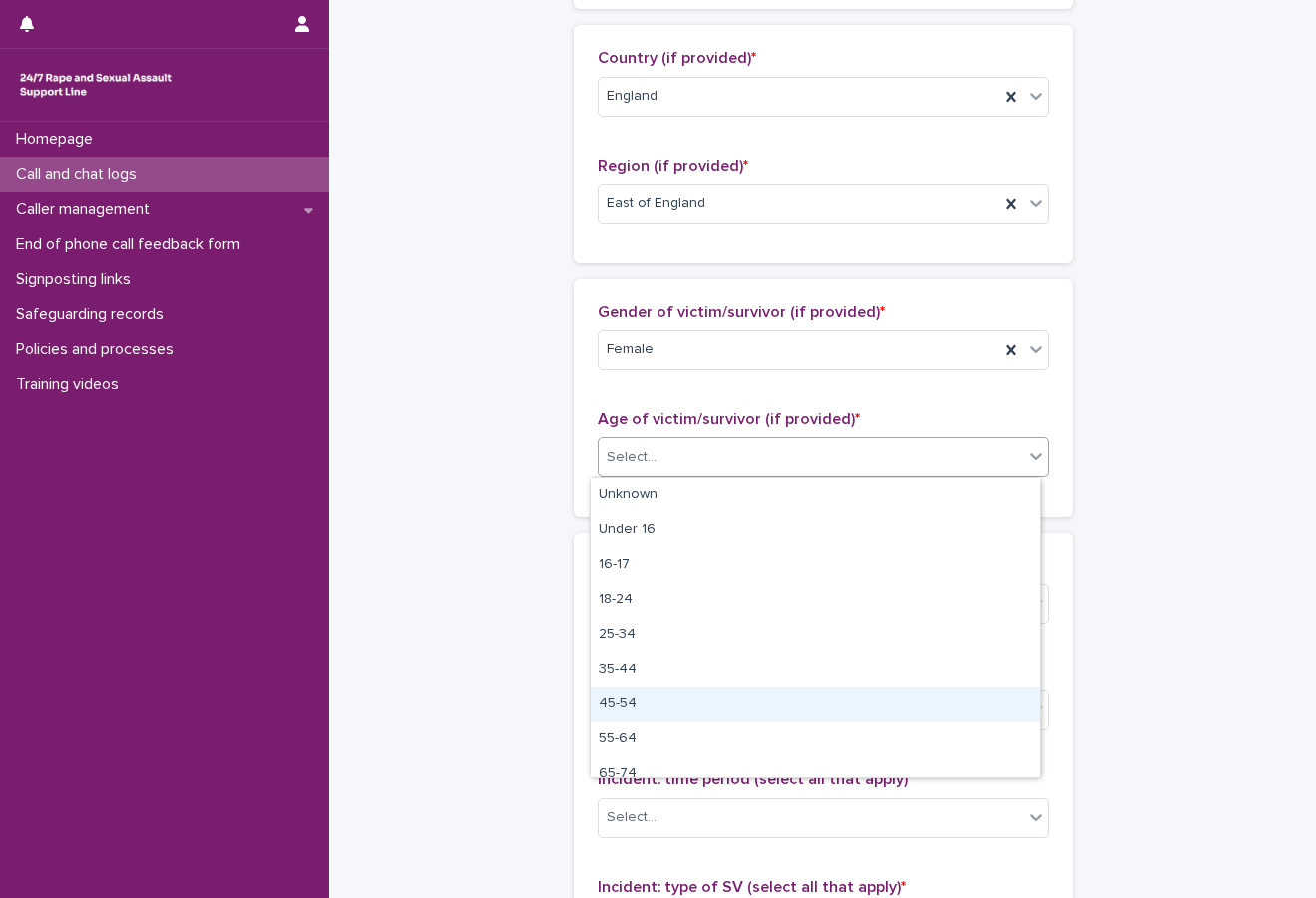 click on "45-54" at bounding box center [815, 704] 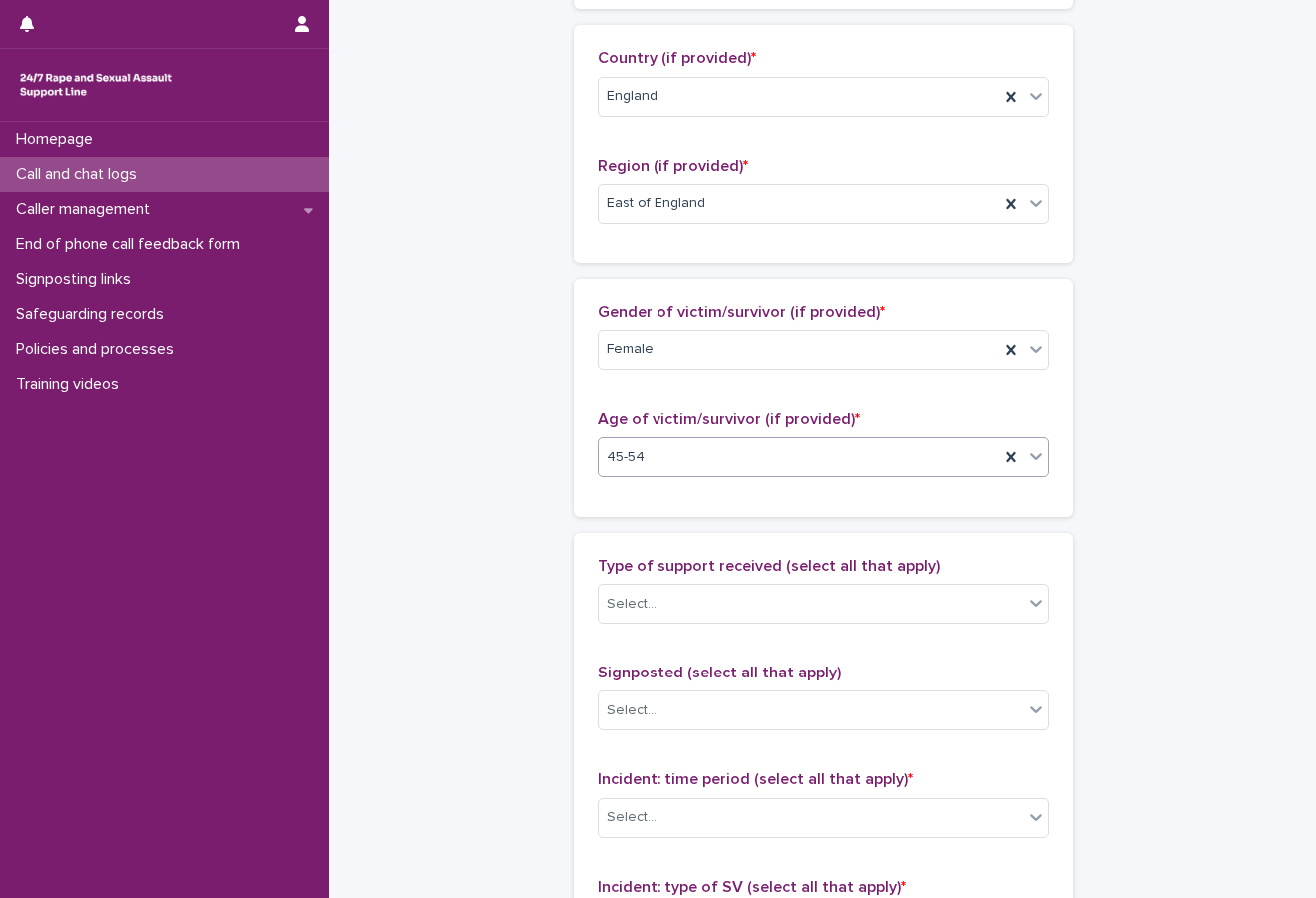 scroll, scrollTop: 798, scrollLeft: 0, axis: vertical 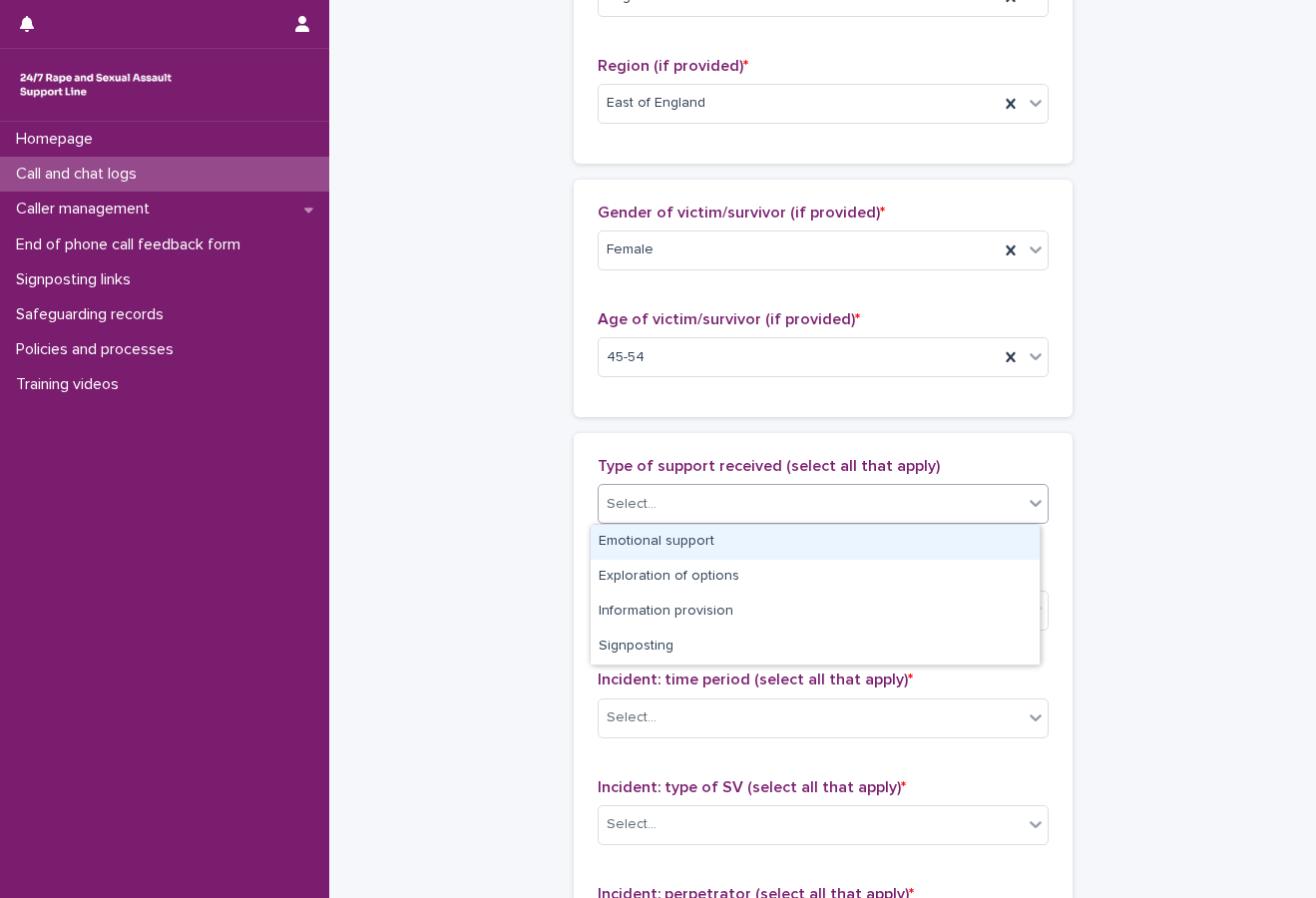 click on "Select..." at bounding box center [810, 504] 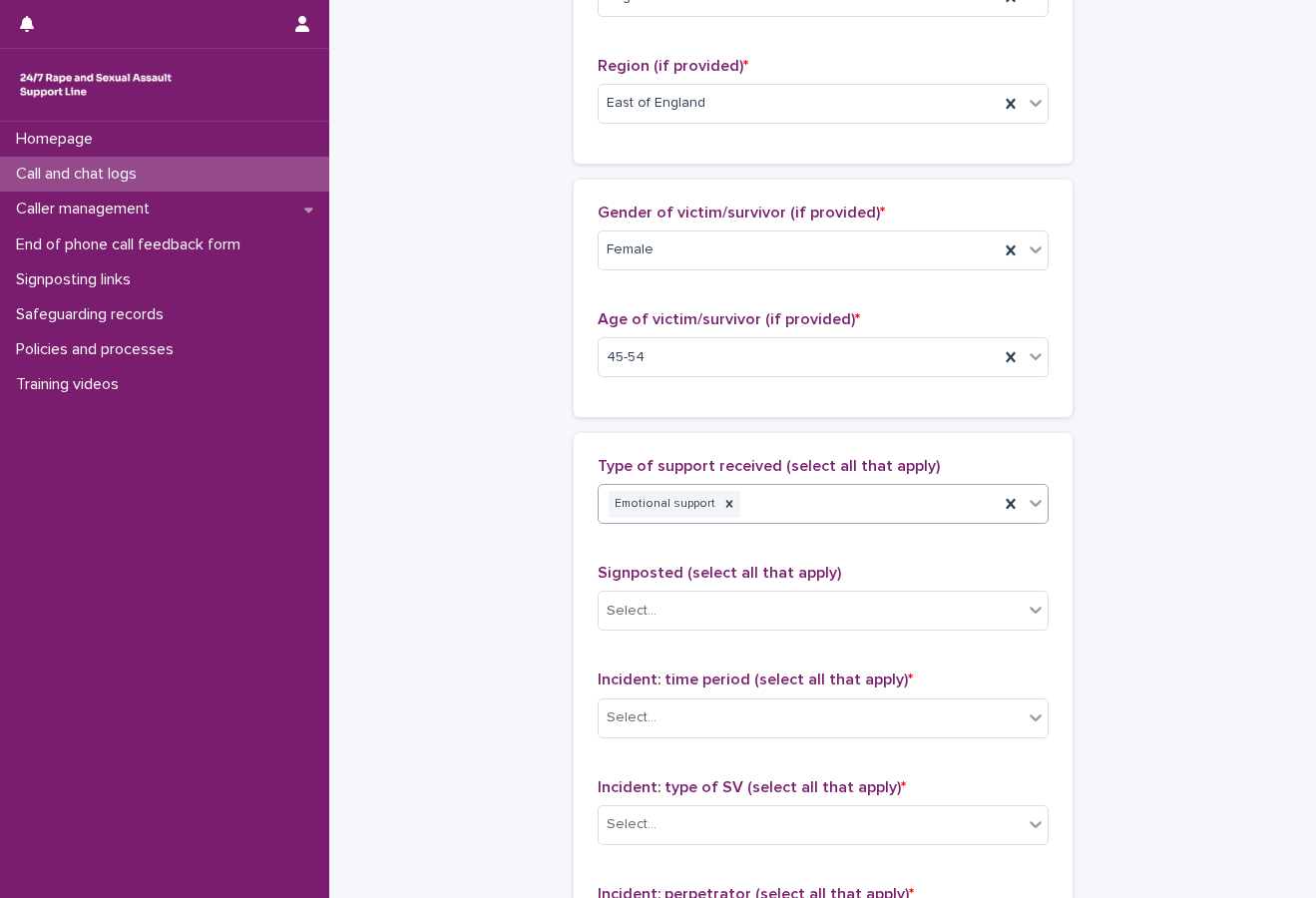 click on "Emotional support" at bounding box center [798, 504] 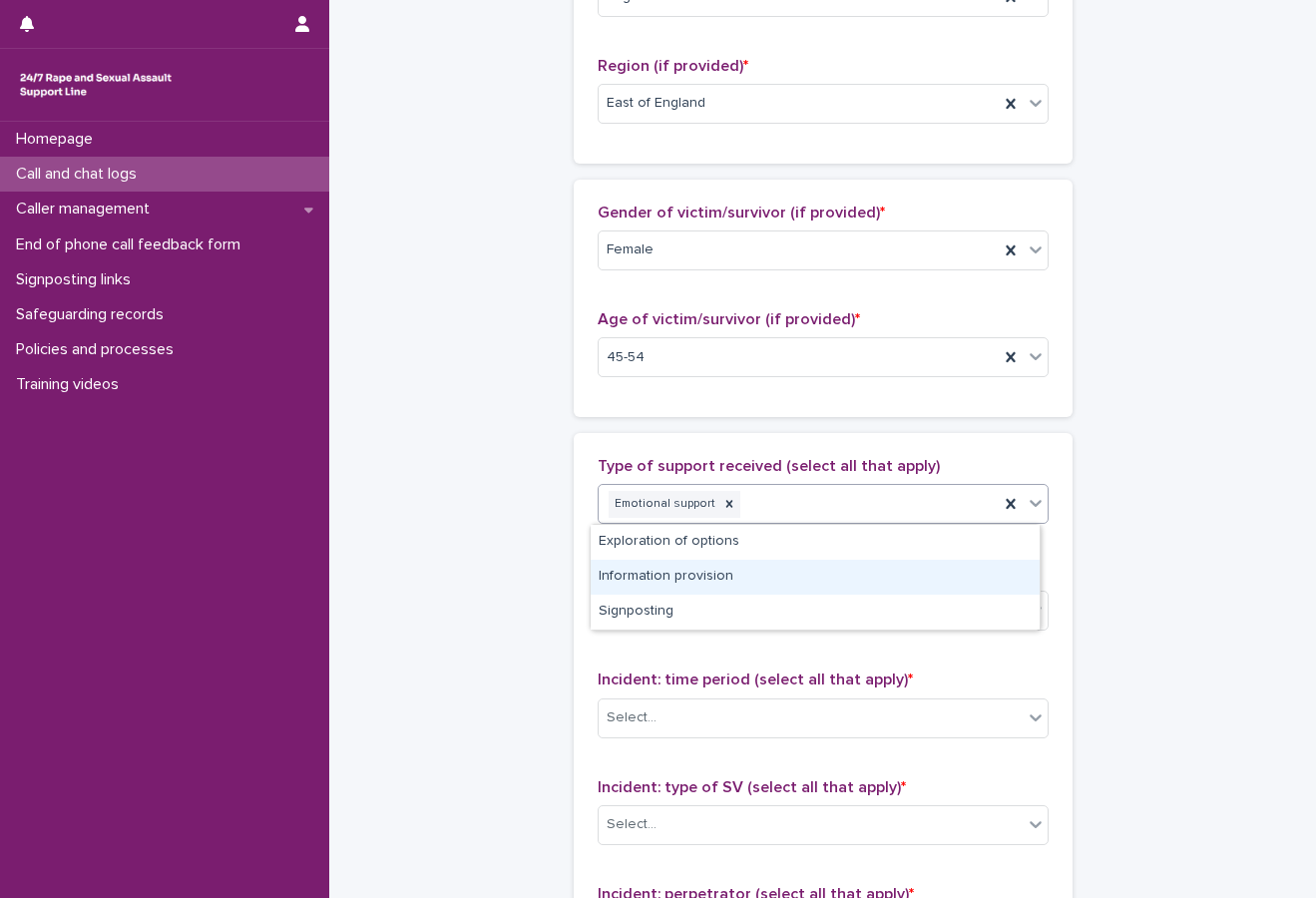 click on "Information provision" at bounding box center (815, 577) 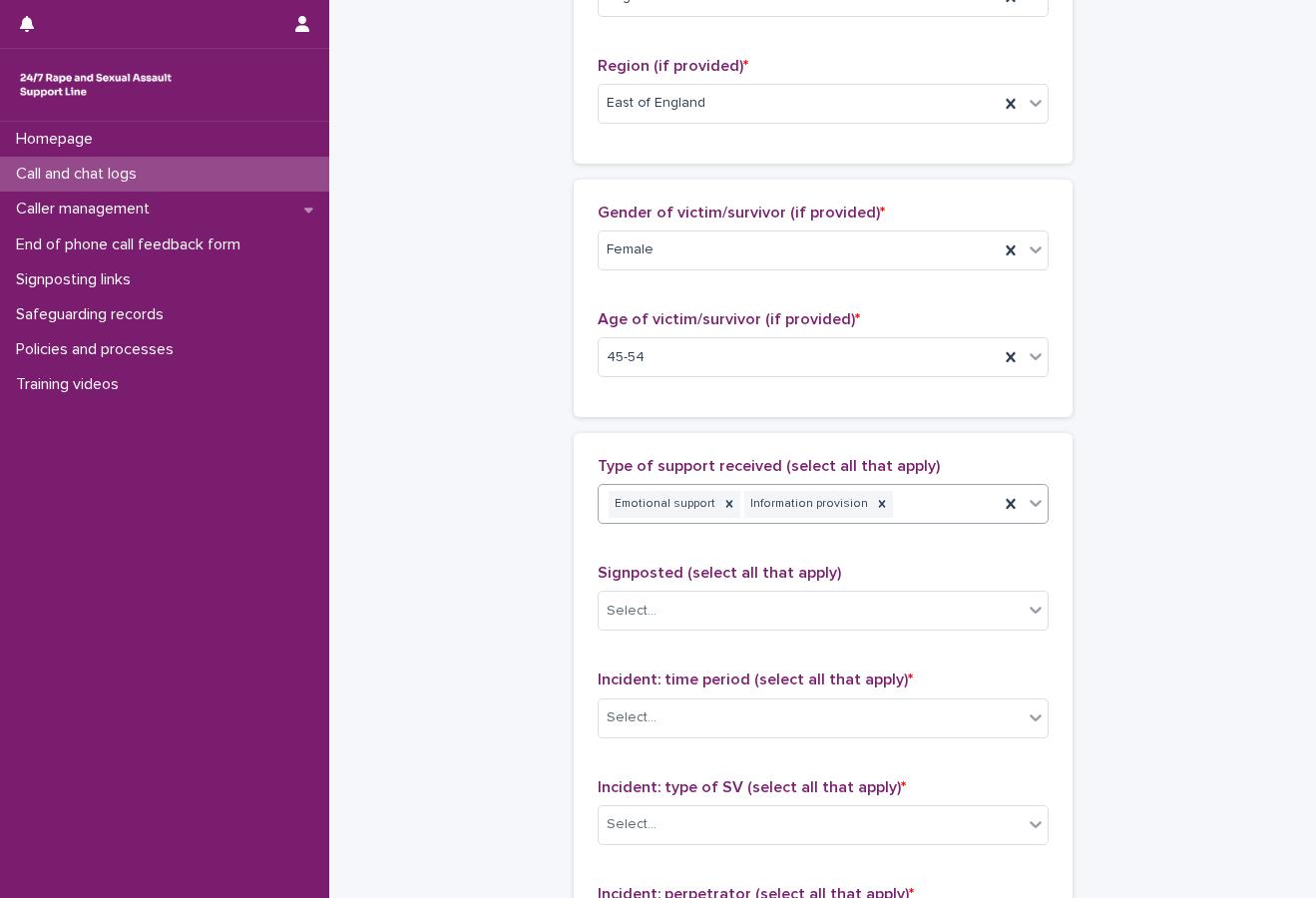 click on "Emotional support Information provision" at bounding box center (798, 504) 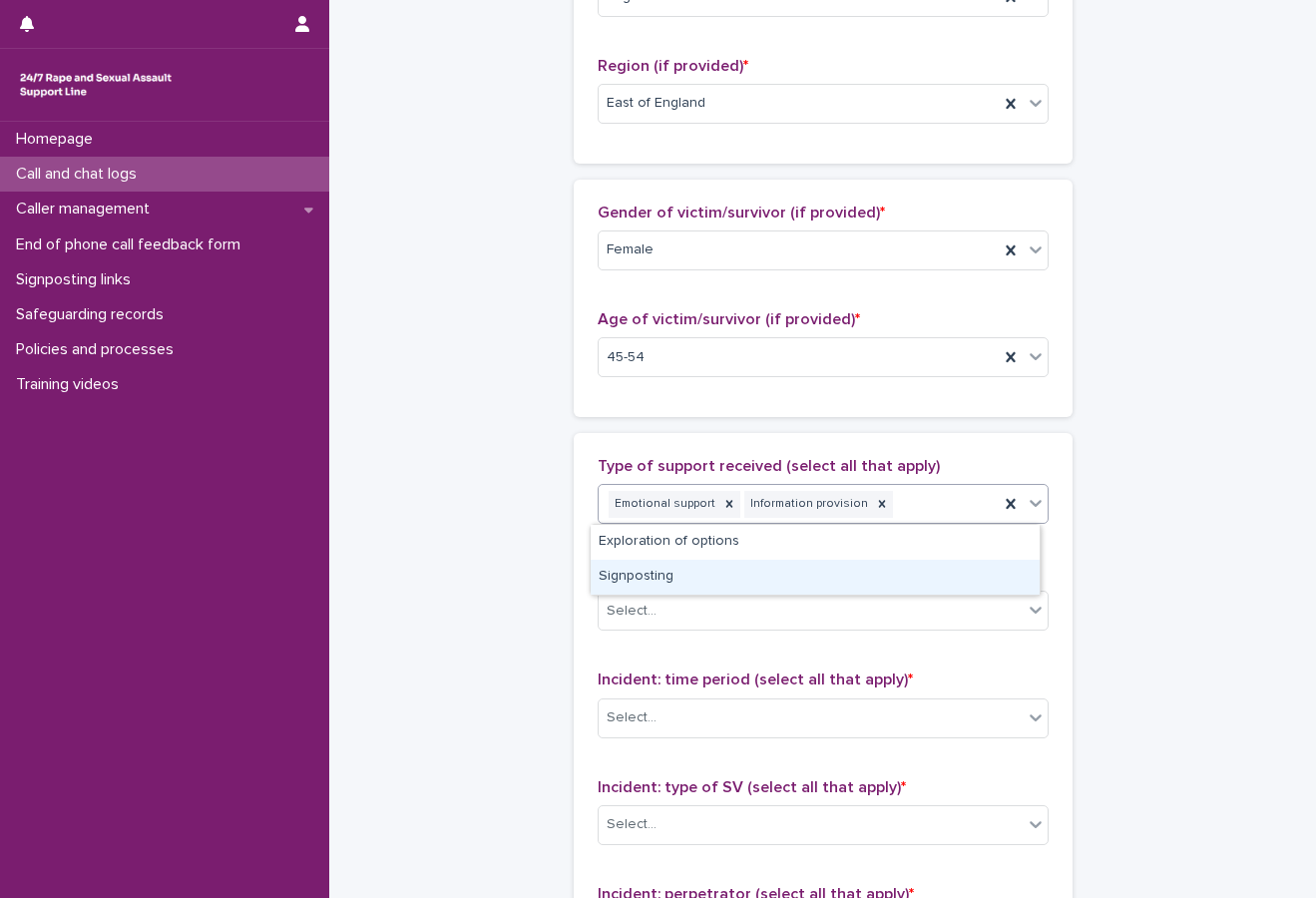 click on "Signposting" at bounding box center (815, 577) 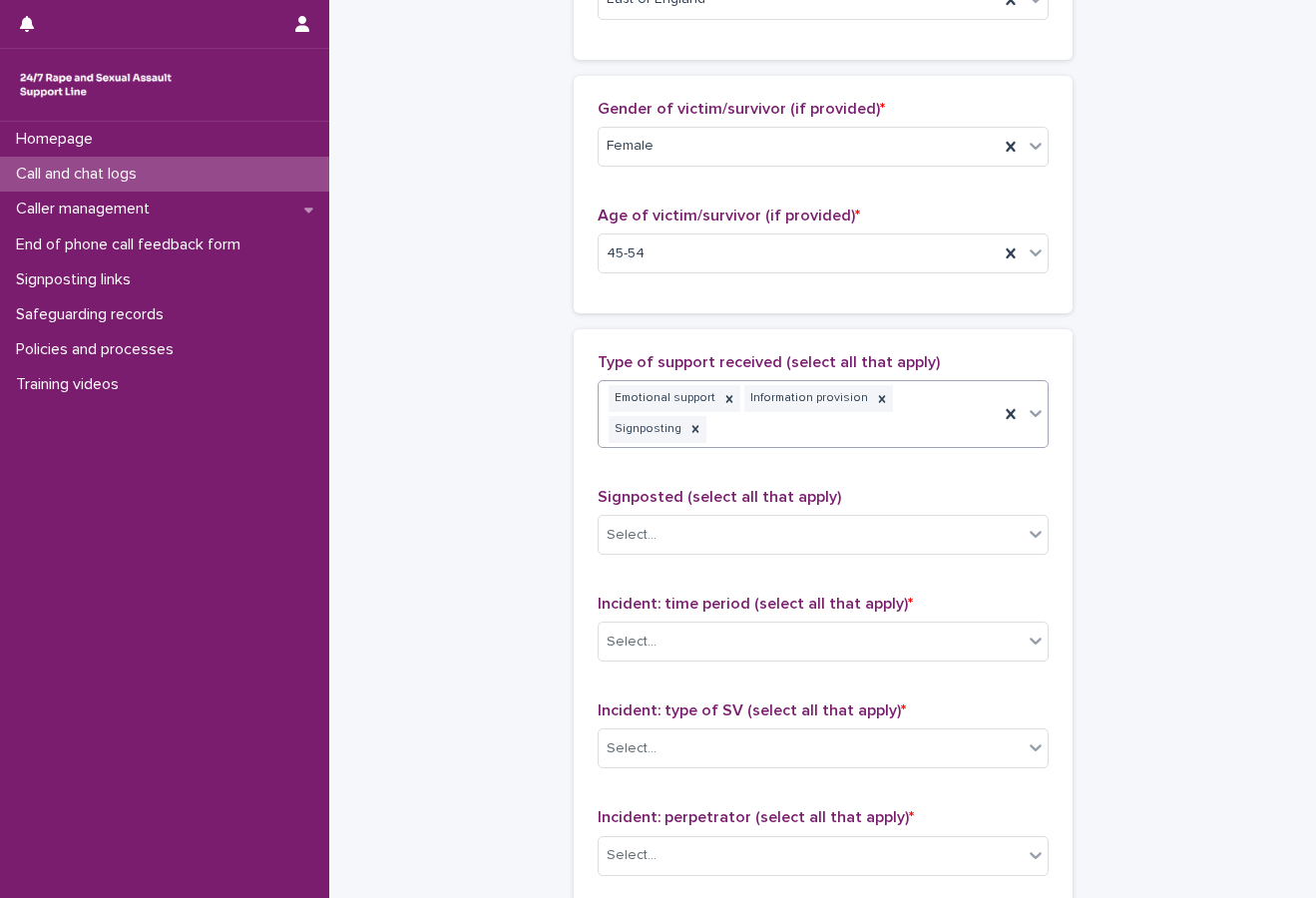 scroll, scrollTop: 998, scrollLeft: 0, axis: vertical 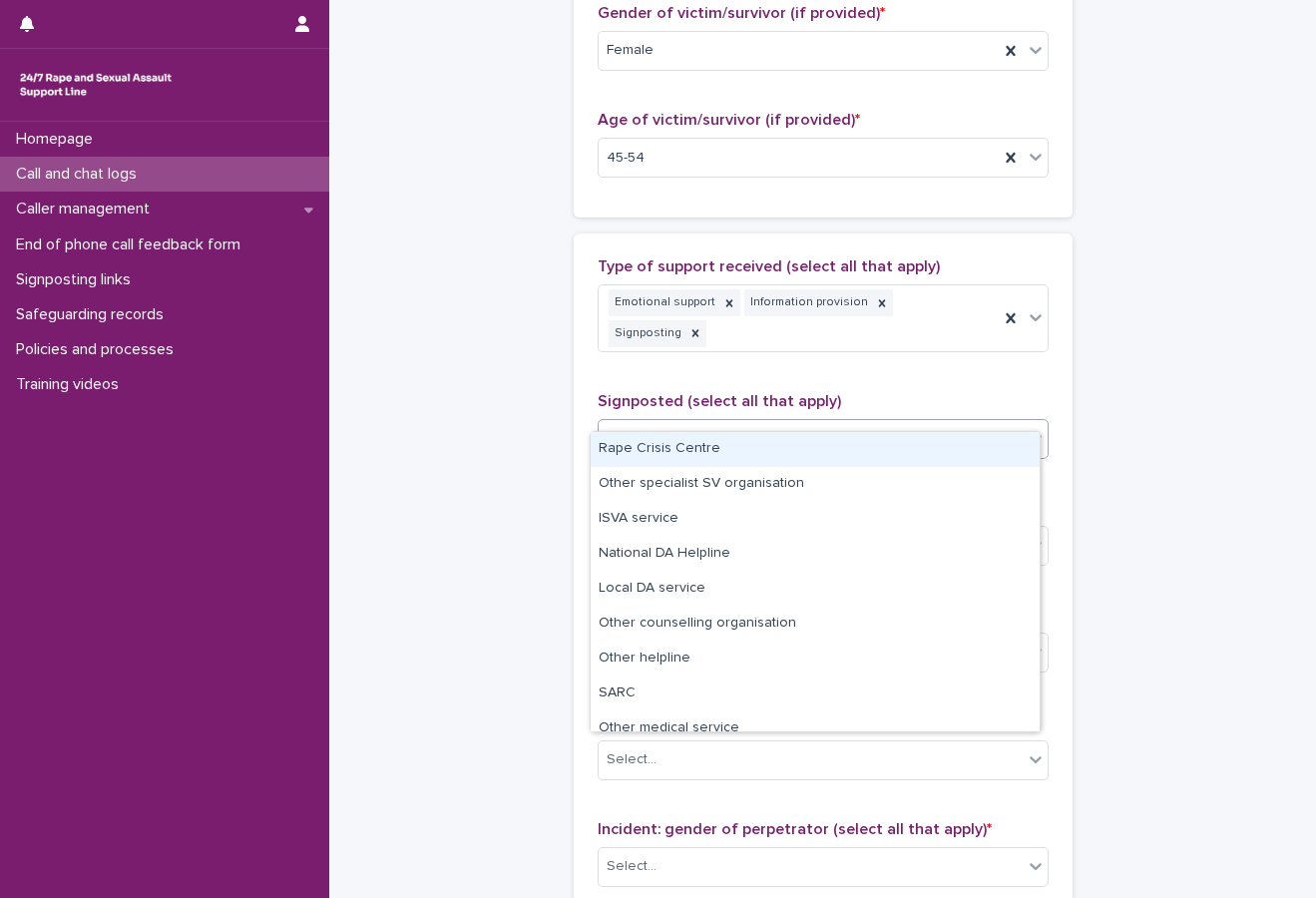 click on "**********" at bounding box center [658, 449] 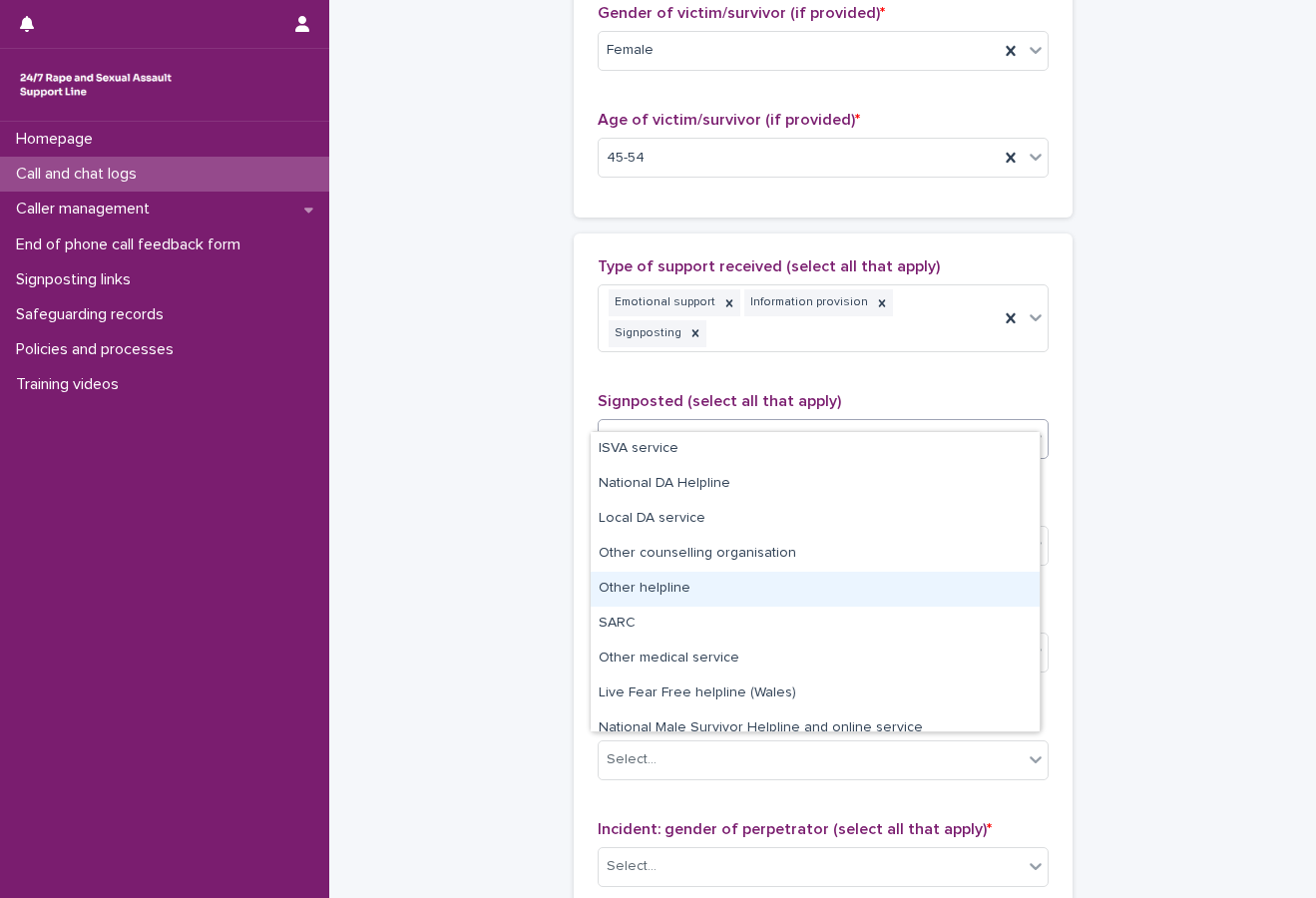 scroll, scrollTop: 120, scrollLeft: 0, axis: vertical 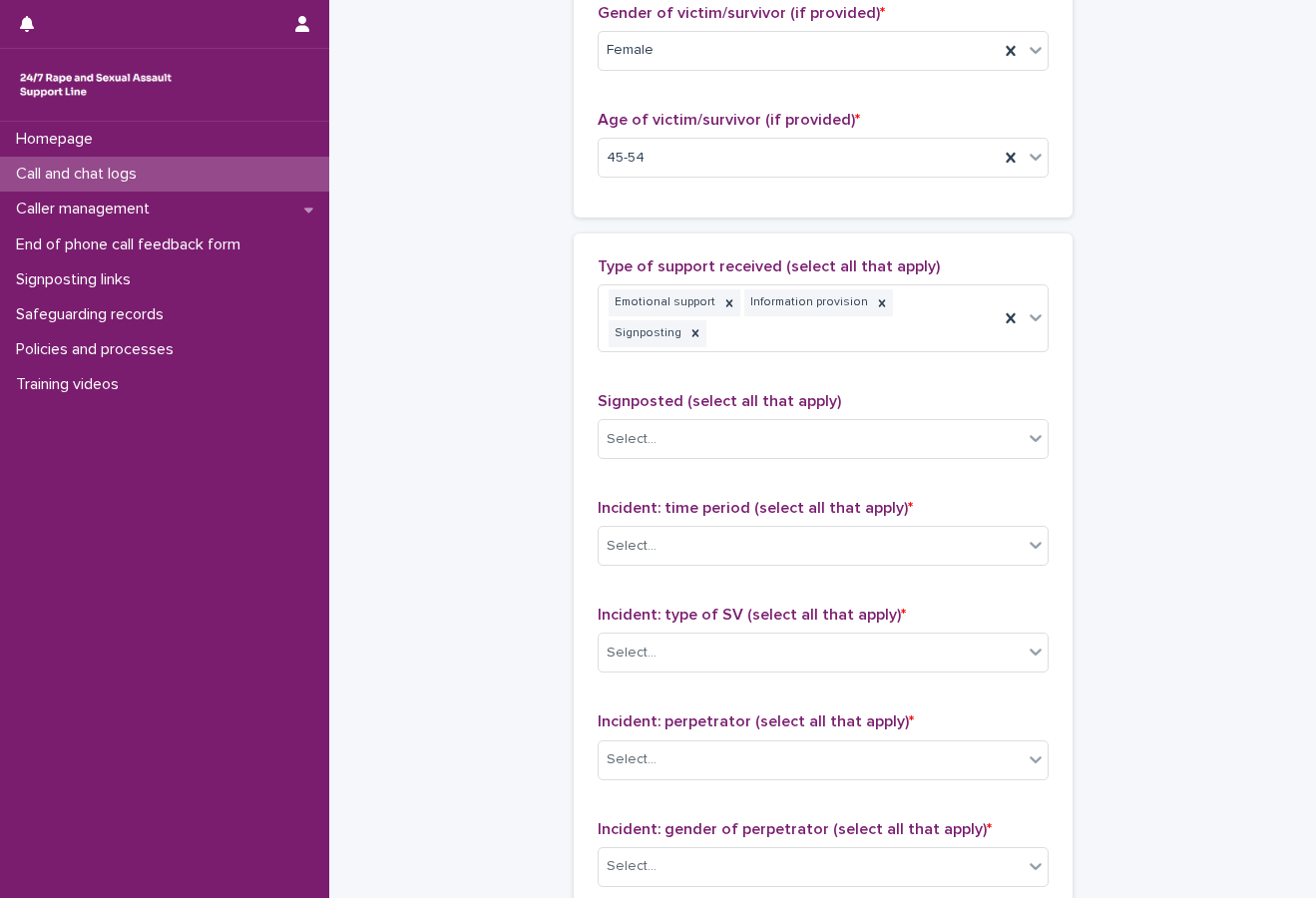 click on "**********" at bounding box center (822, 98) 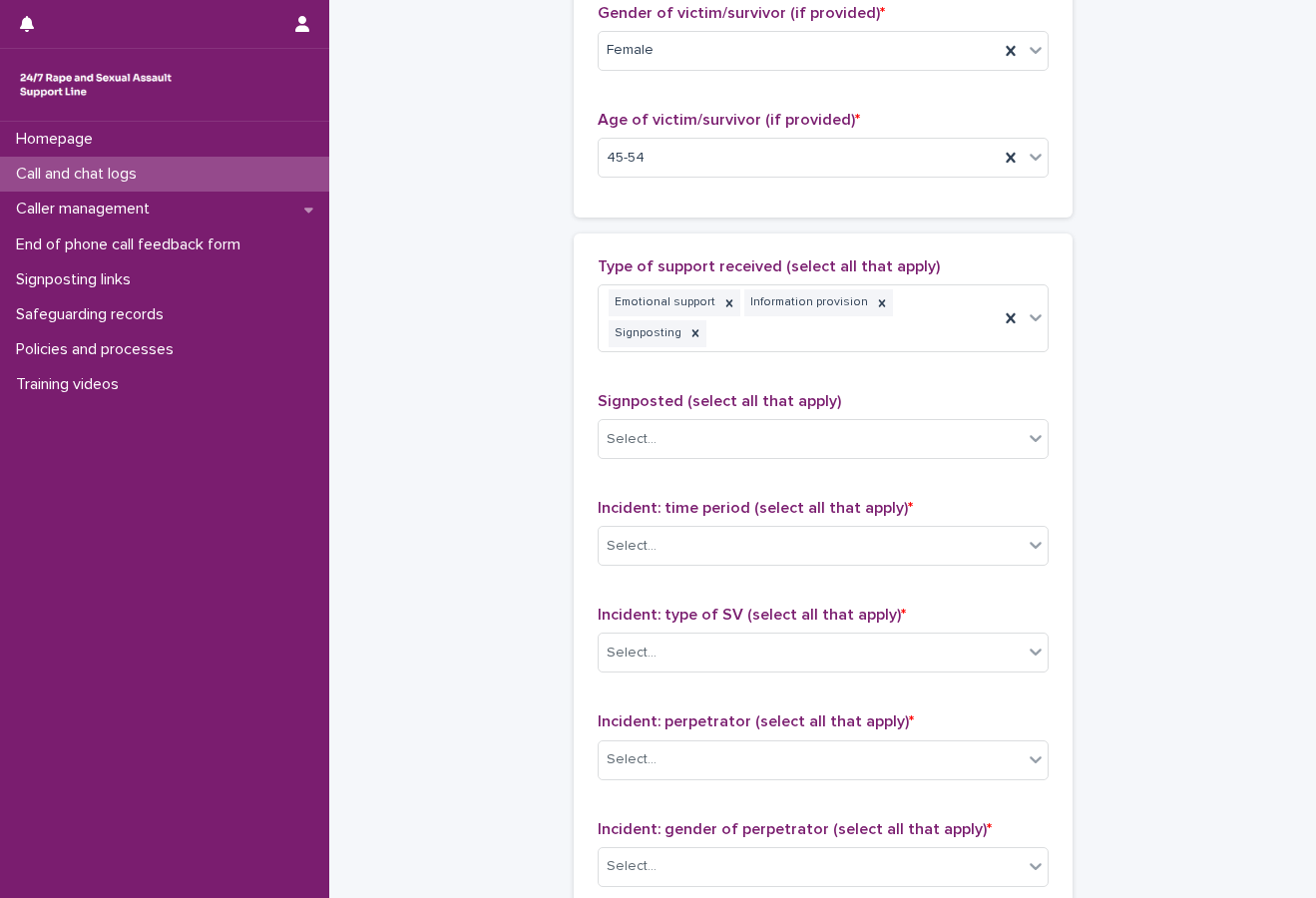 click on "**********" at bounding box center [822, 148] 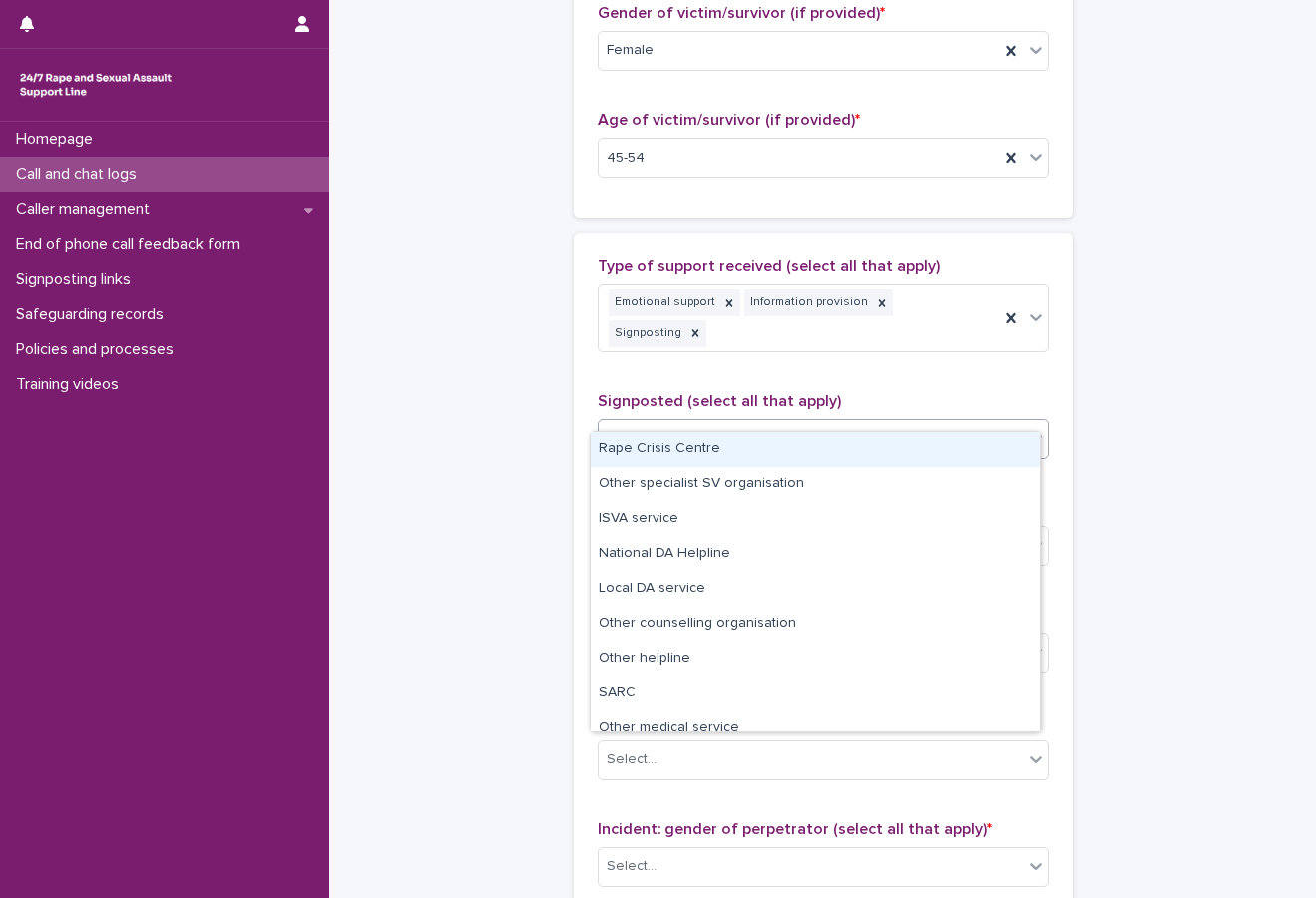 click on "Select..." at bounding box center (810, 439) 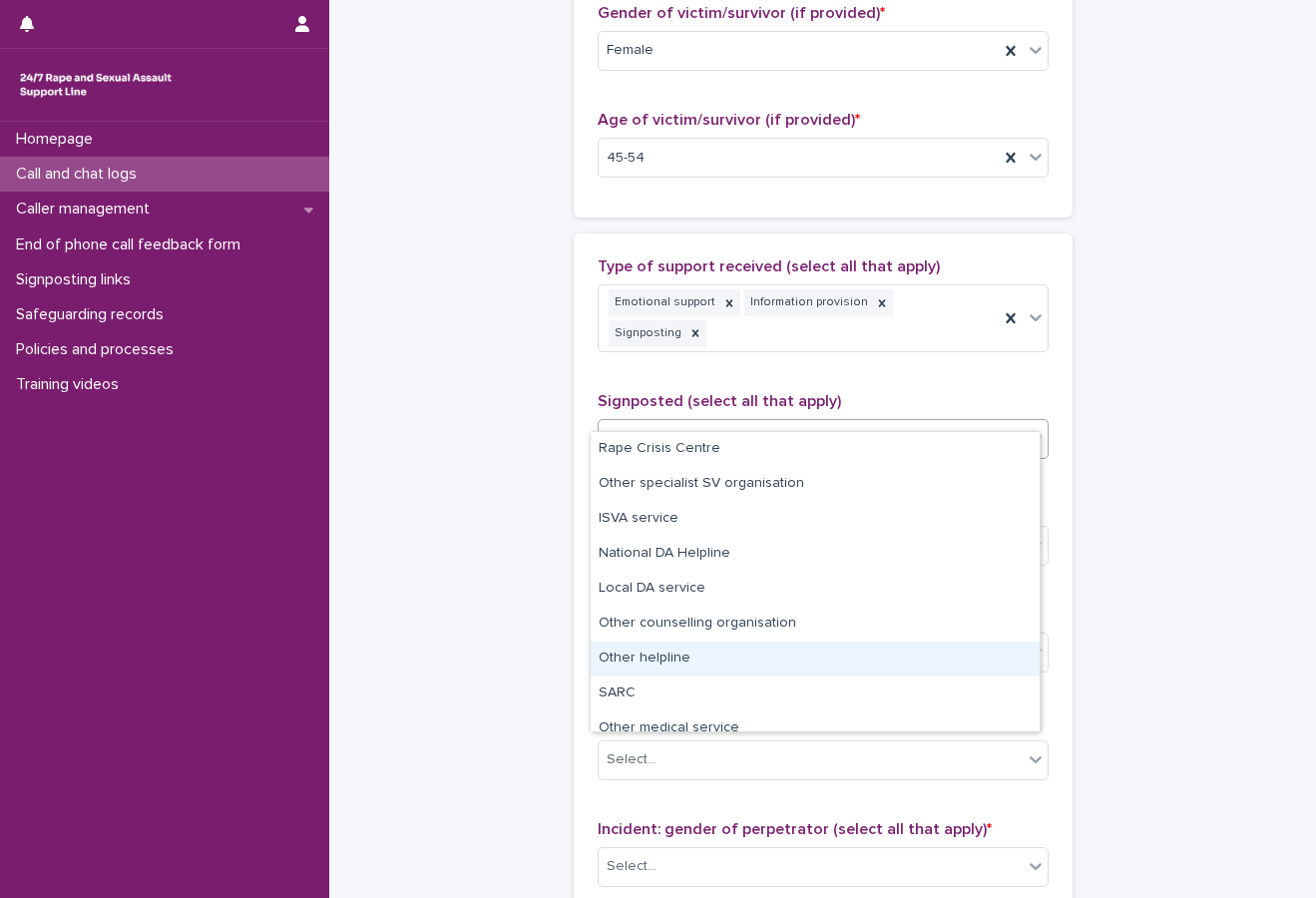 click on "Other helpline" at bounding box center [815, 659] 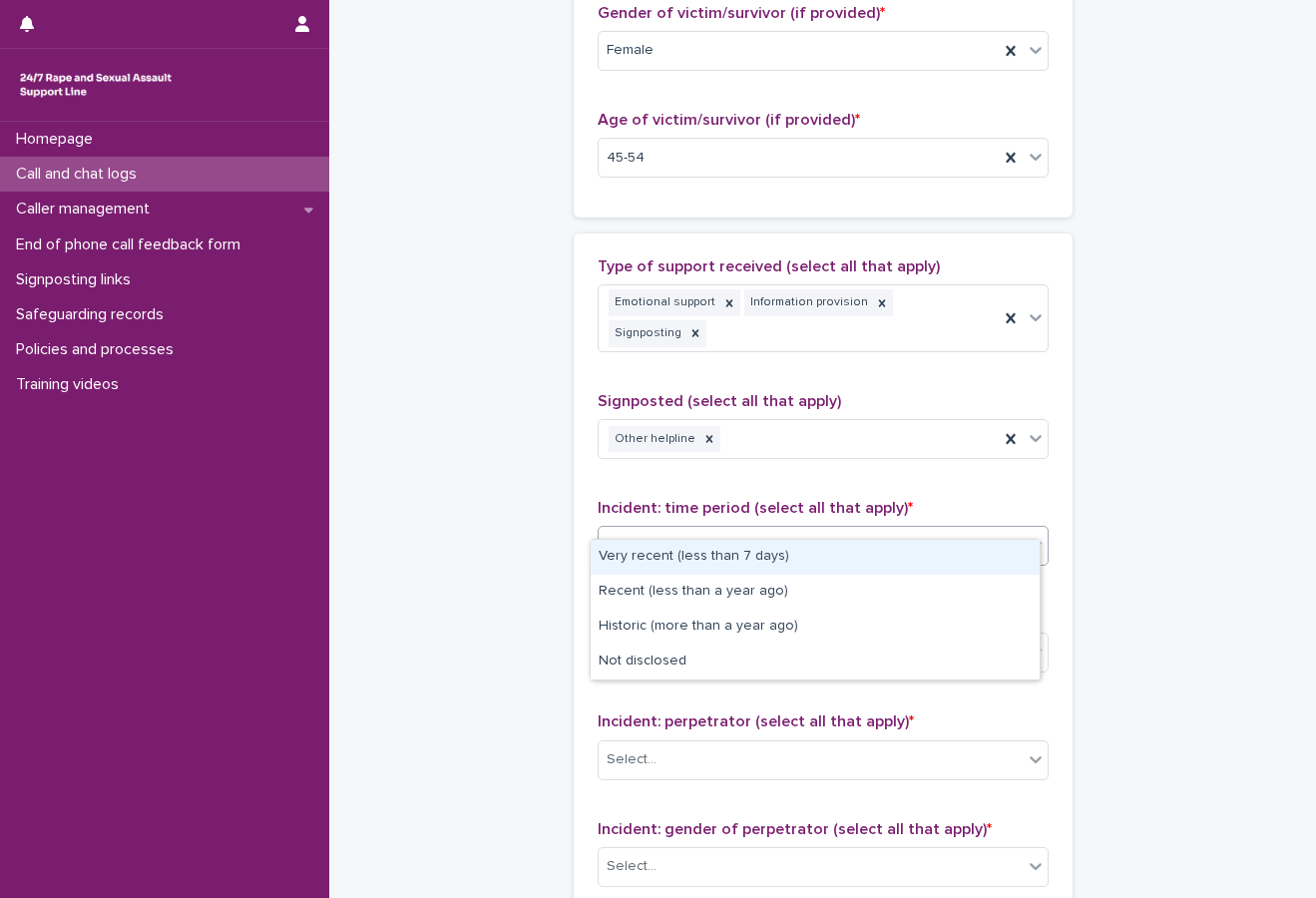 click on "Select..." at bounding box center (810, 546) 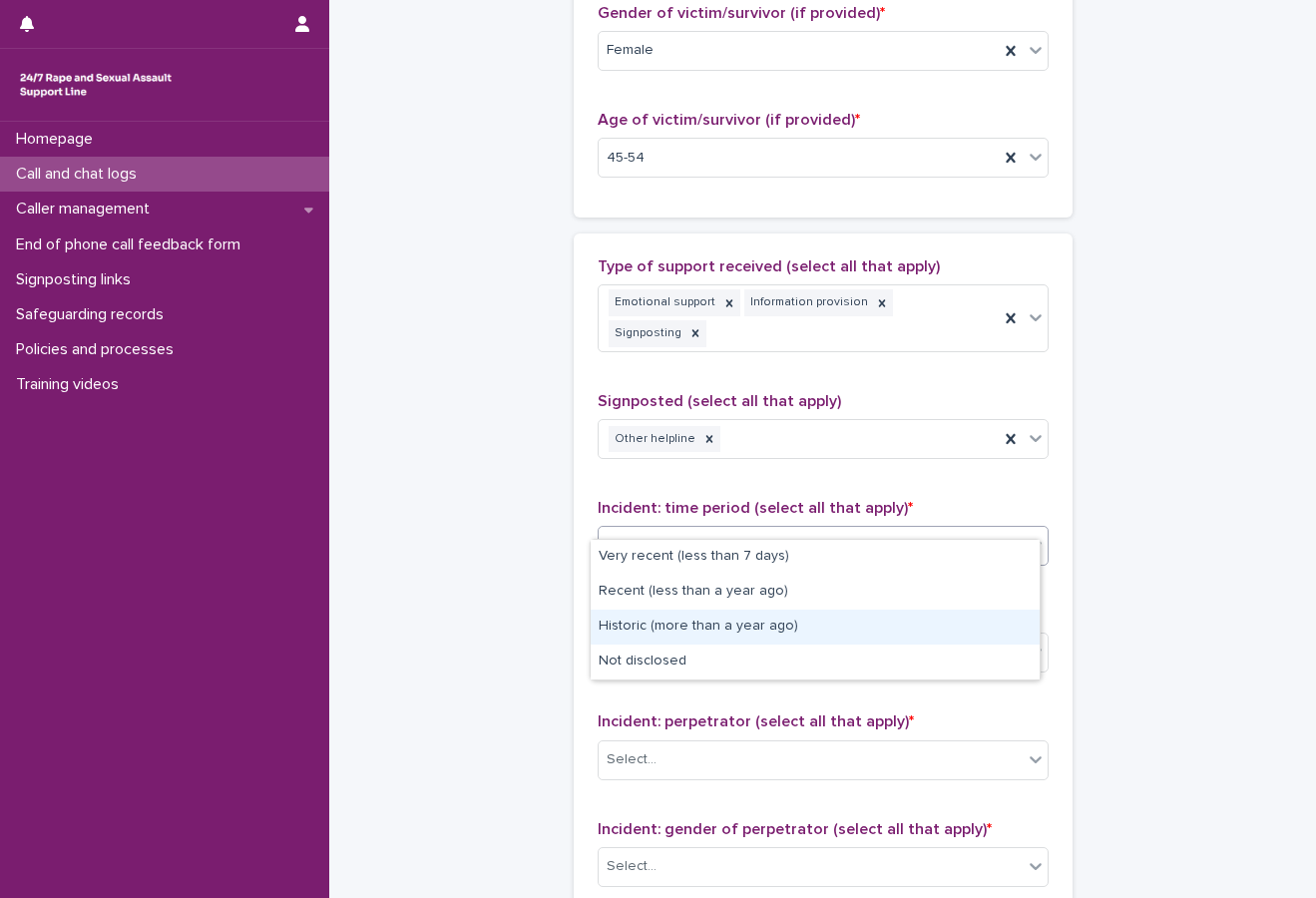 click on "Historic (more than a year ago)" at bounding box center [815, 627] 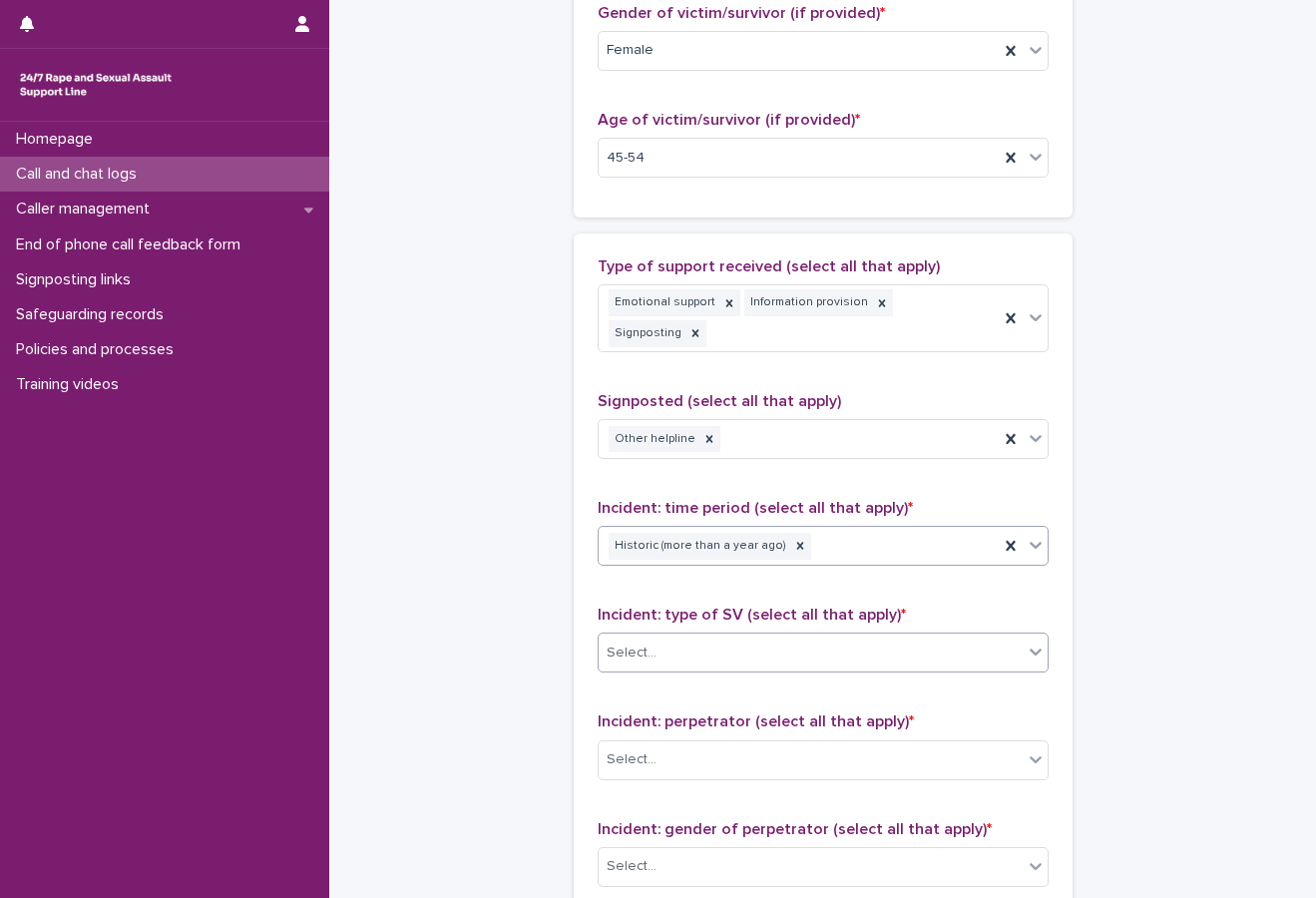 click on "Select..." at bounding box center (810, 653) 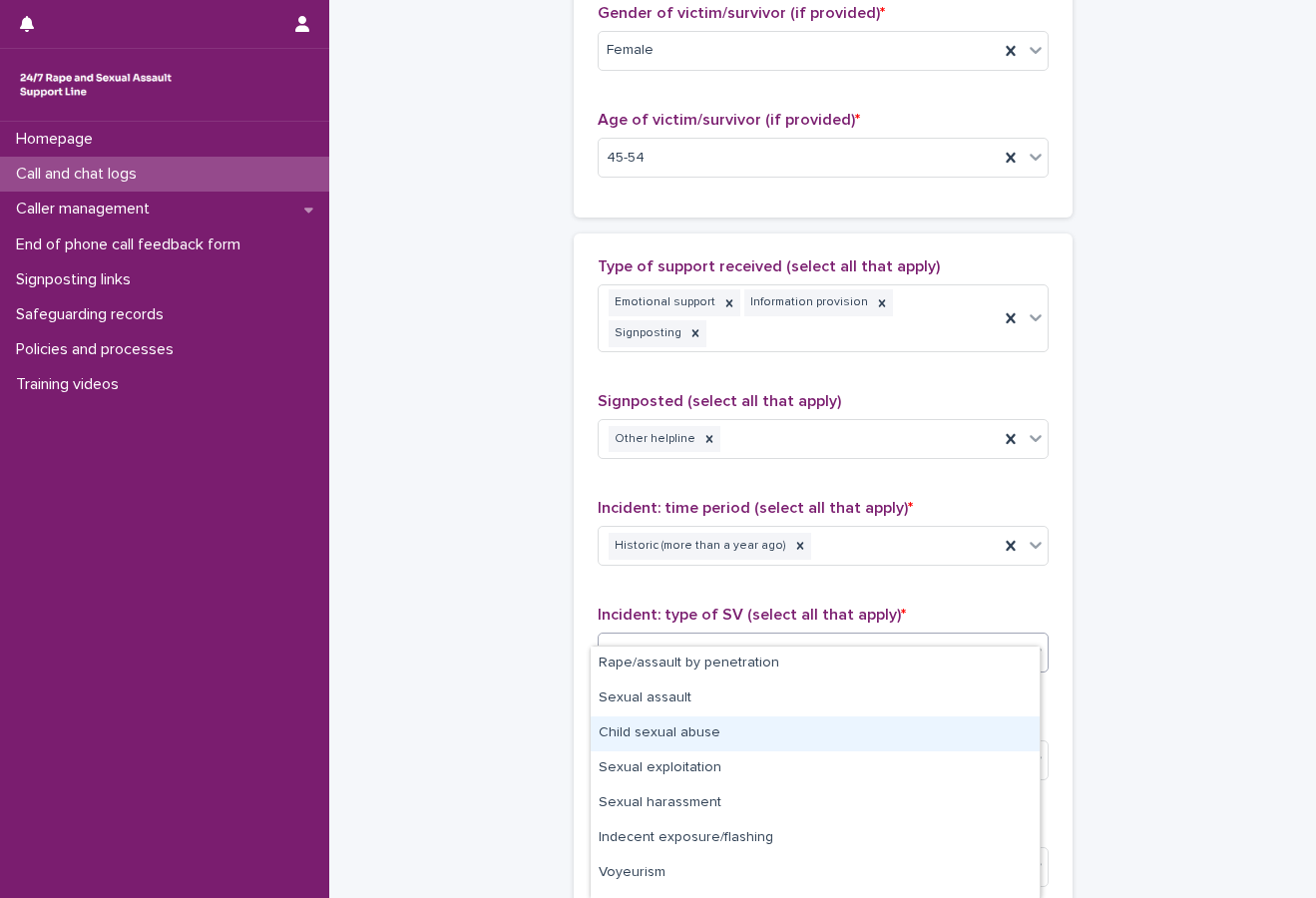 click on "Child sexual abuse" at bounding box center [815, 733] 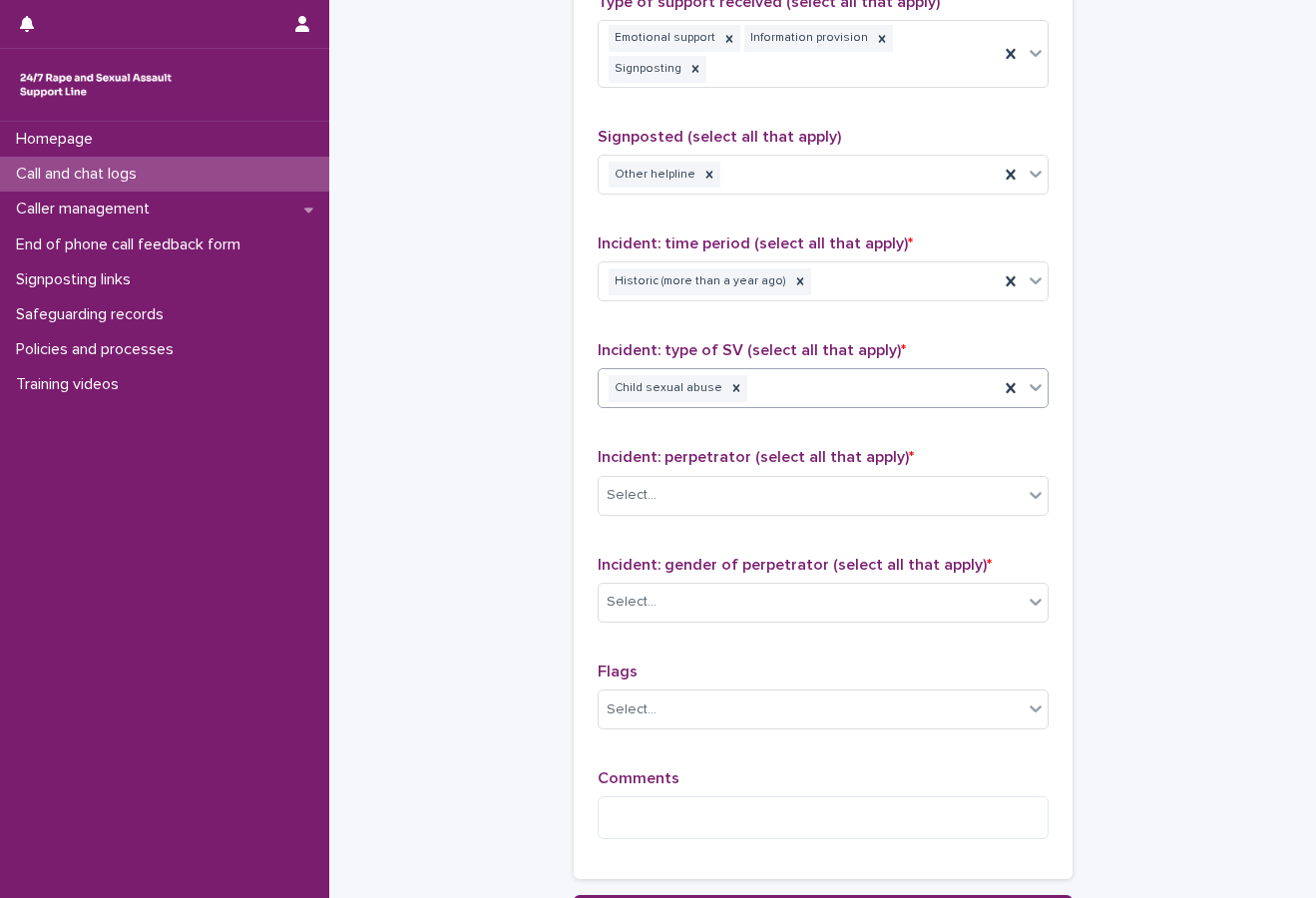scroll, scrollTop: 1297, scrollLeft: 0, axis: vertical 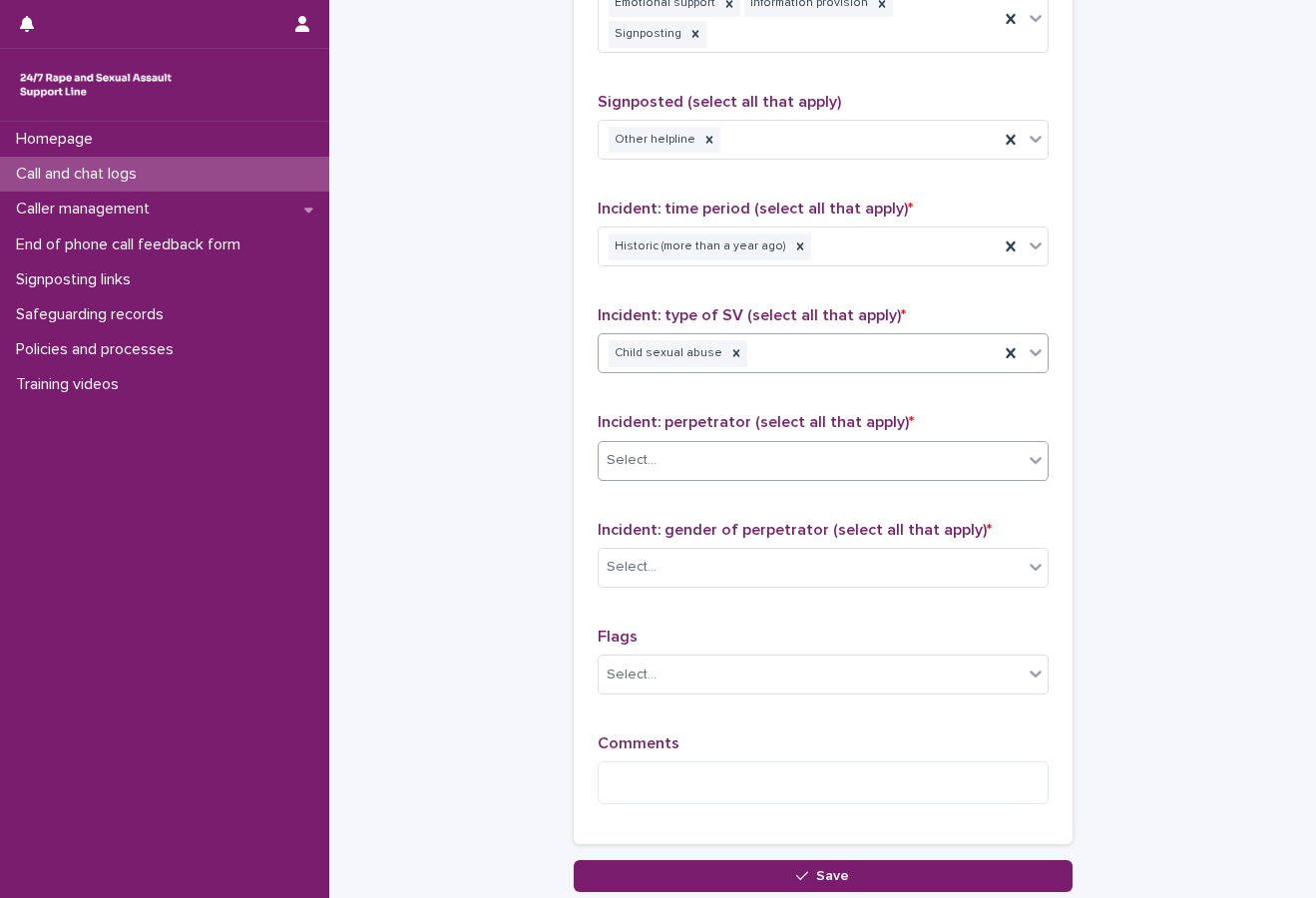 click on "Select..." at bounding box center (810, 460) 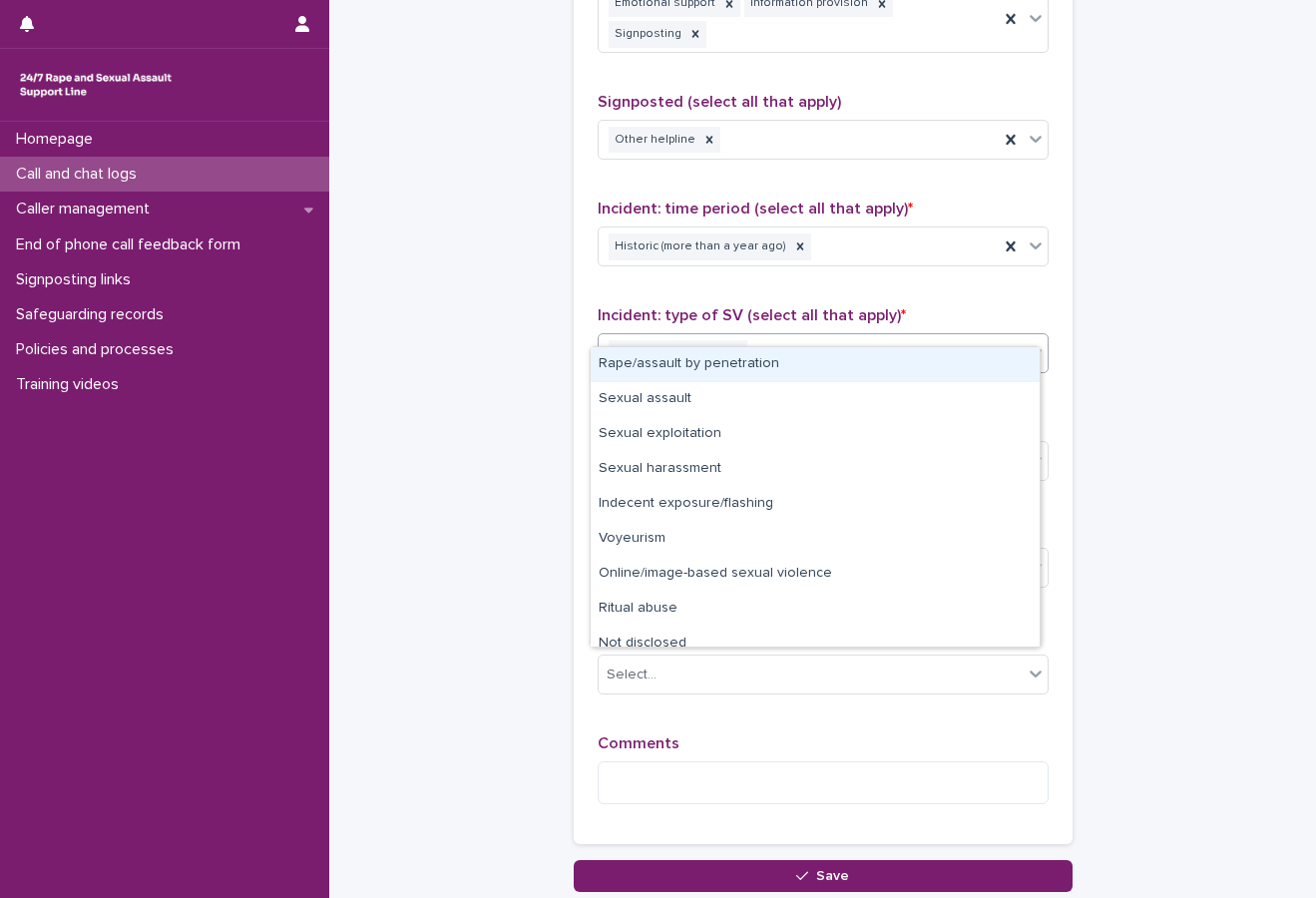 click on "Child sexual abuse" at bounding box center (798, 353) 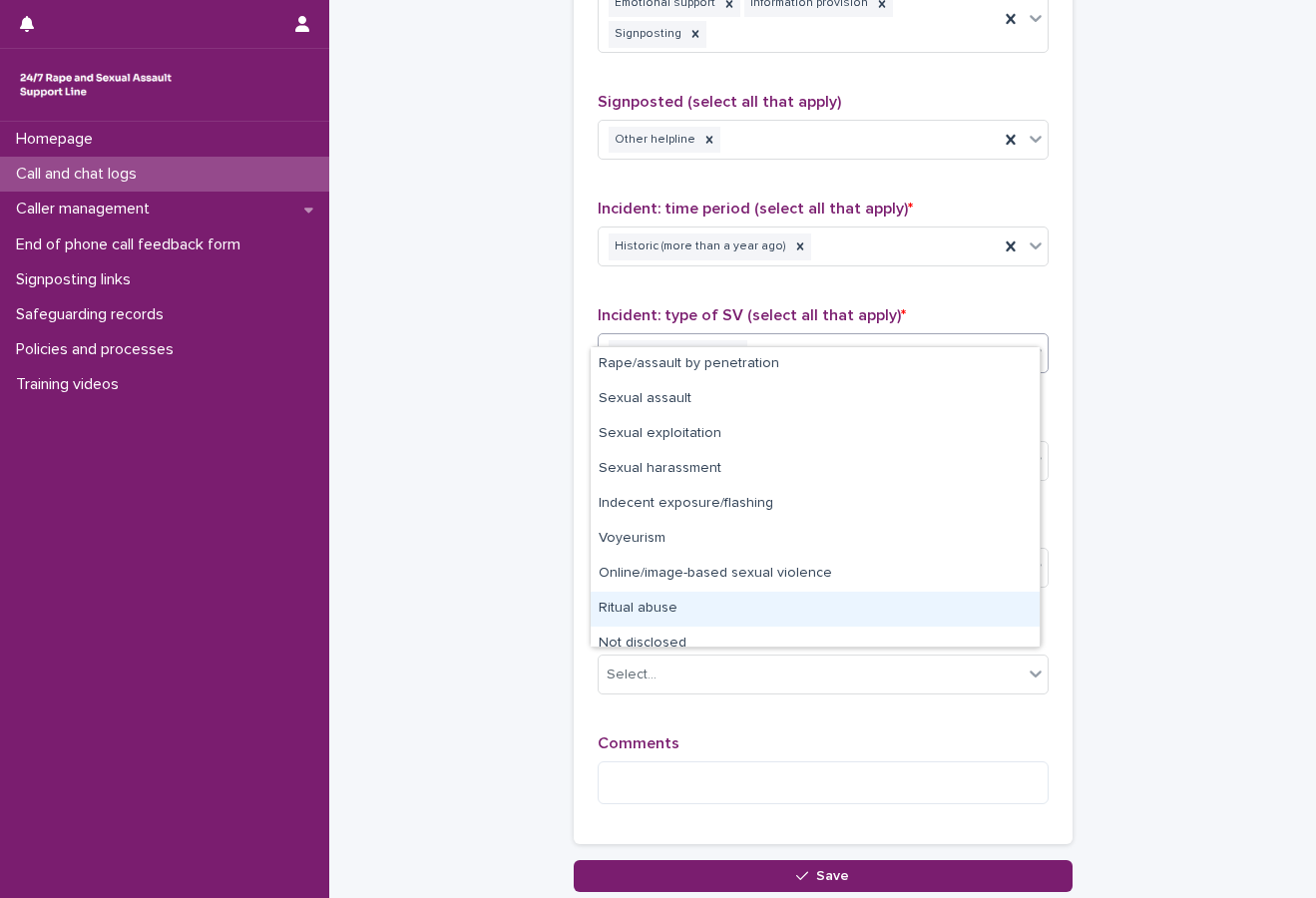 click on "Ritual abuse" at bounding box center [815, 609] 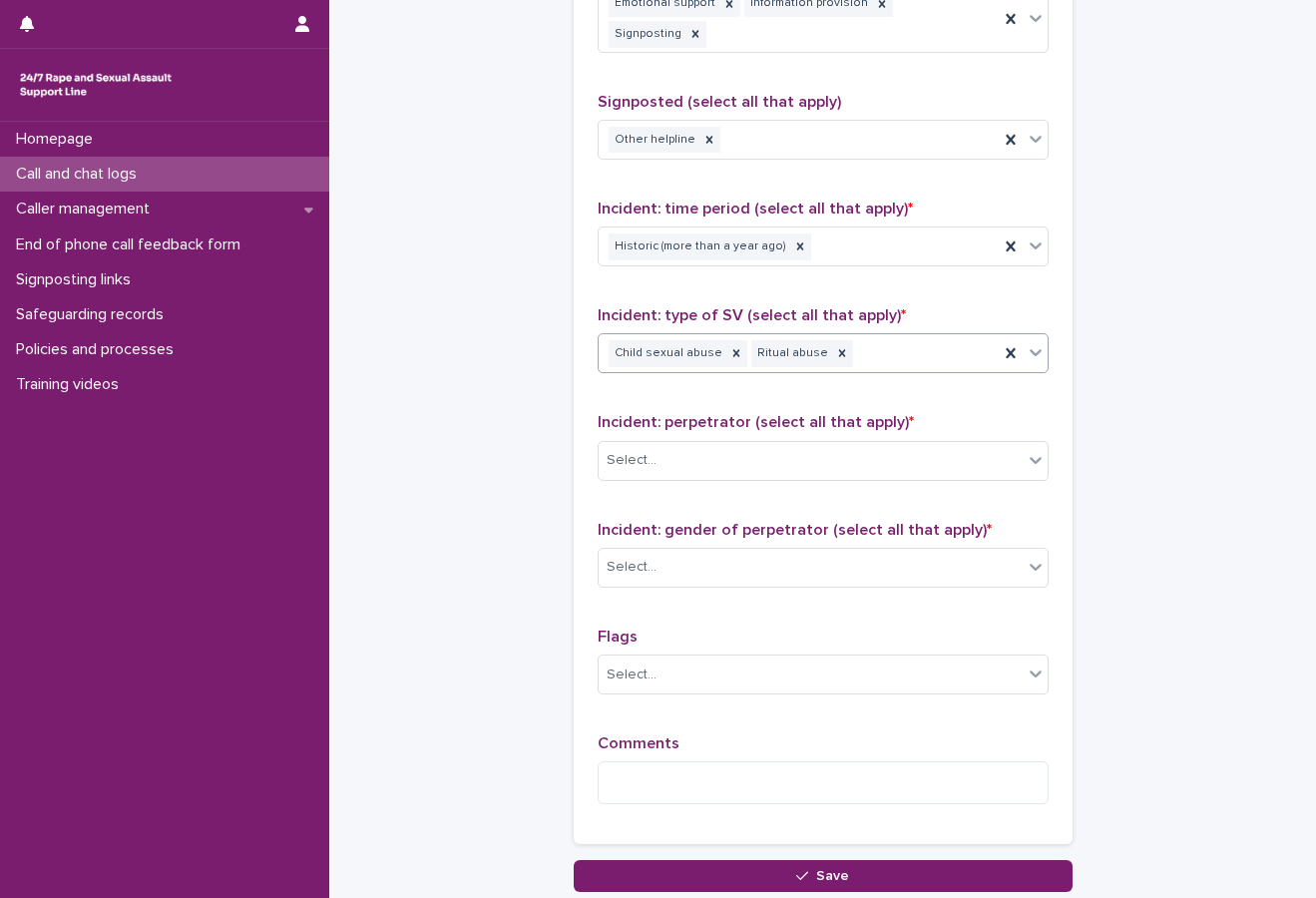 click on "Child sexual abuse Ritual abuse" at bounding box center [798, 353] 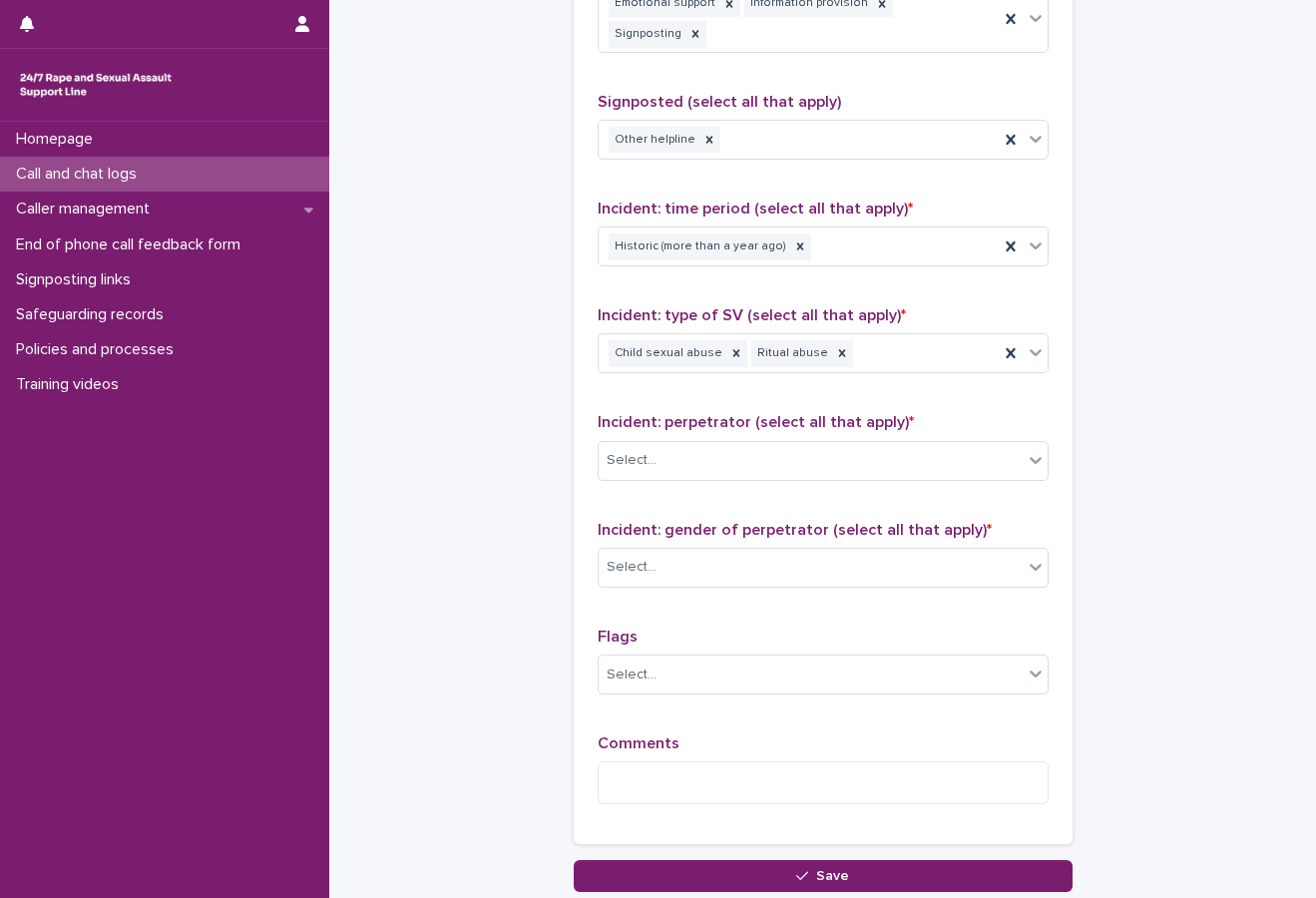 click on "**********" at bounding box center [822, -202] 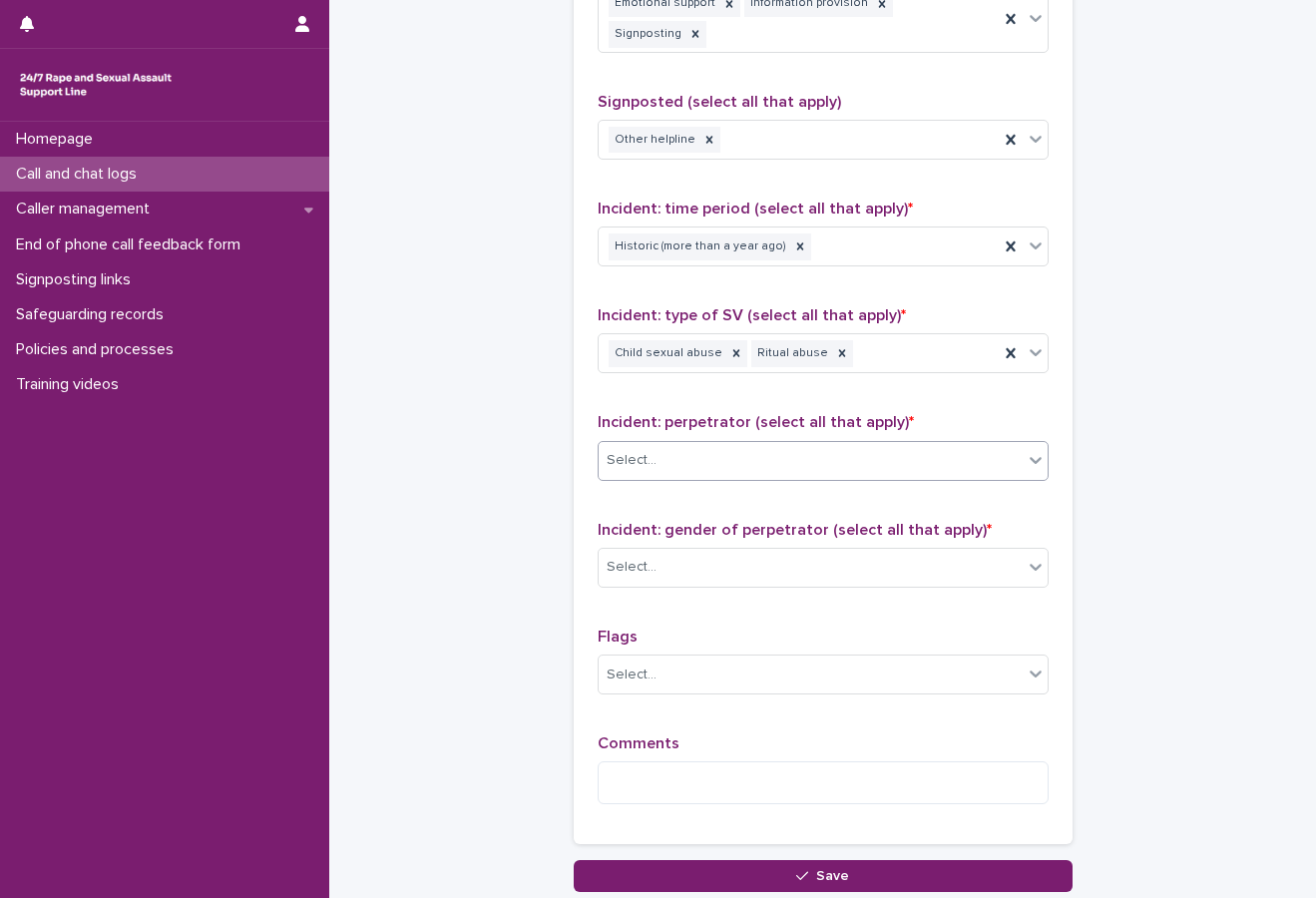 click on "Select..." at bounding box center [810, 460] 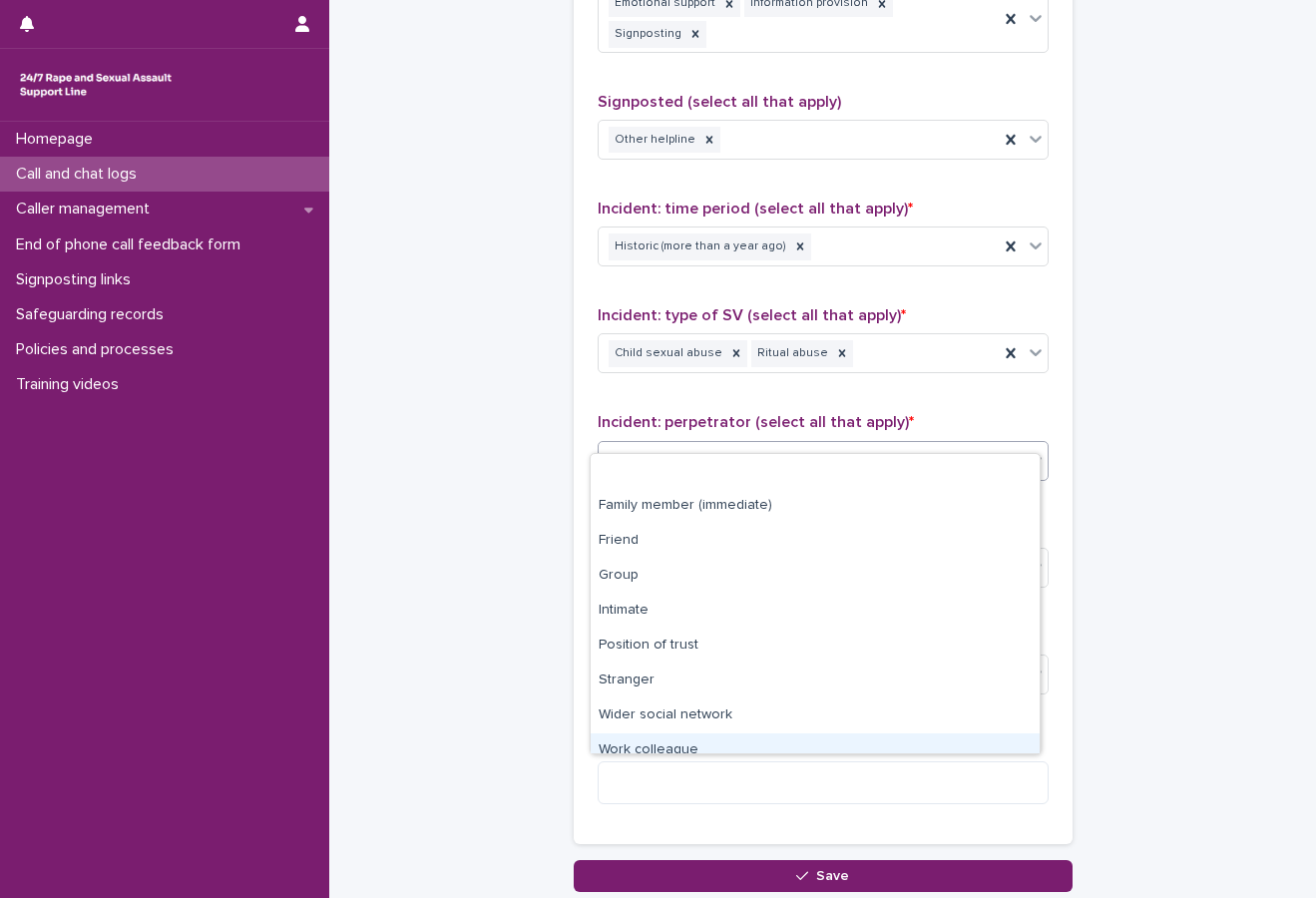 scroll, scrollTop: 85, scrollLeft: 0, axis: vertical 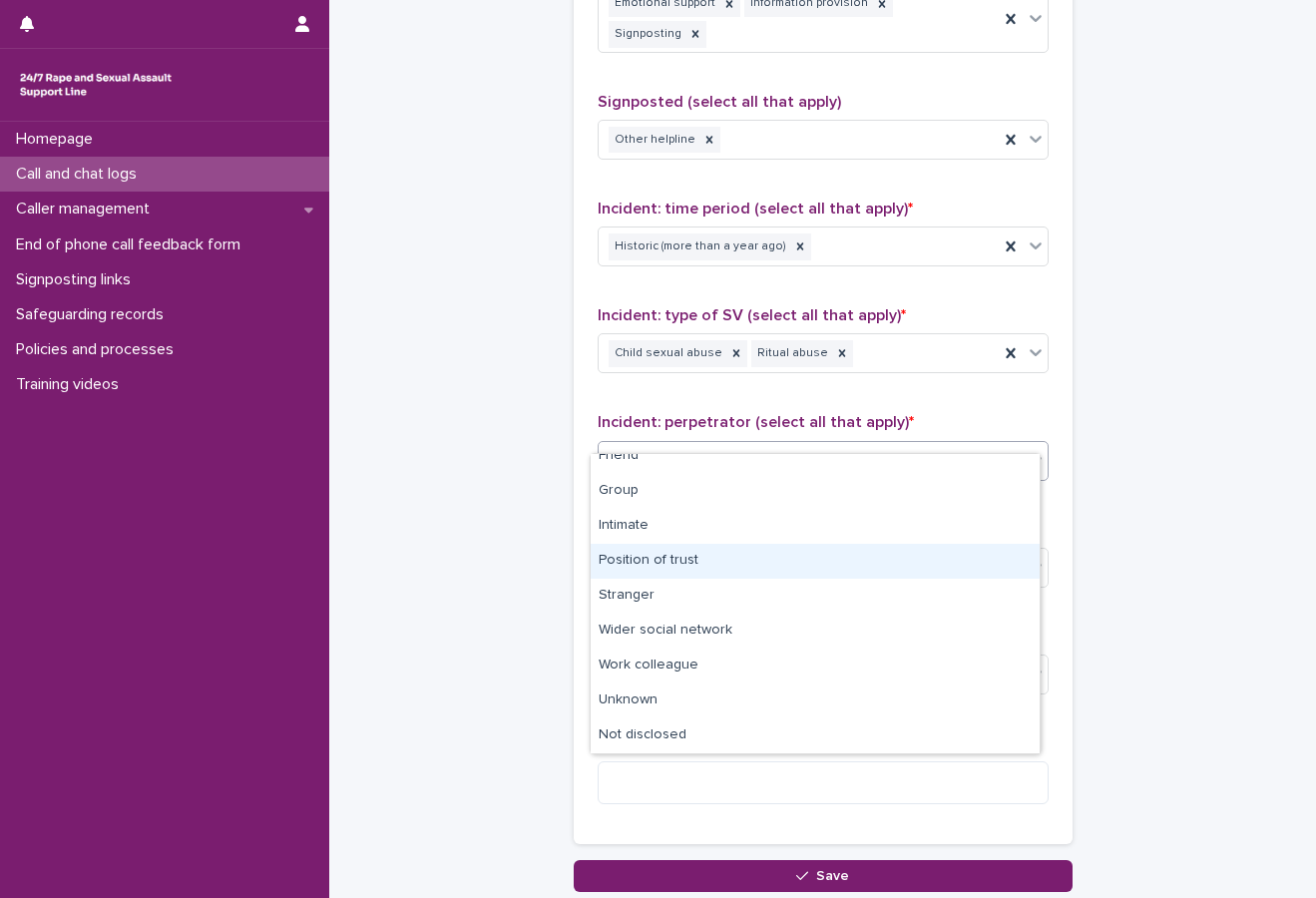 drag, startPoint x: 724, startPoint y: 666, endPoint x: 688, endPoint y: 562, distance: 110.054532 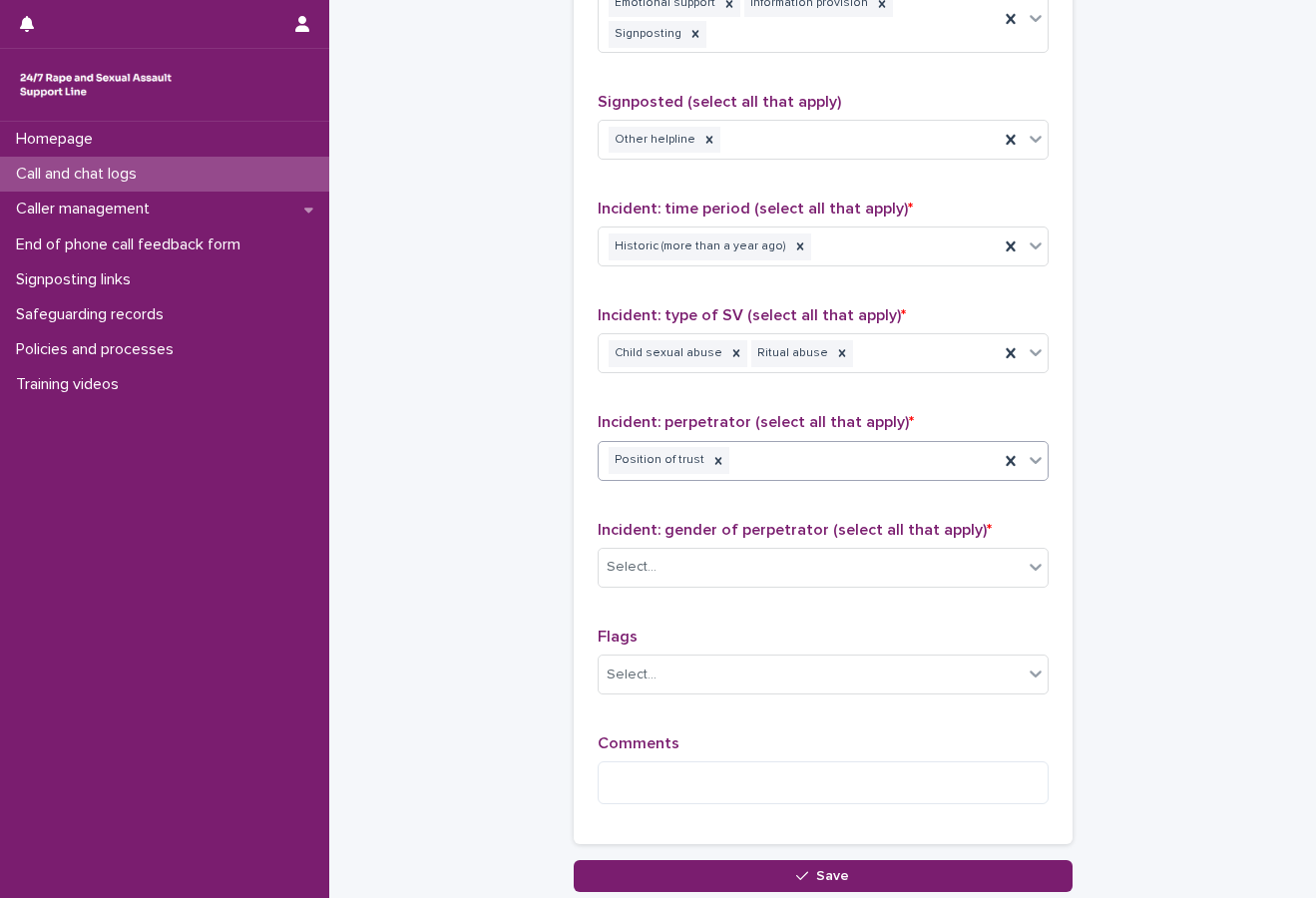 click on "Position of trust" at bounding box center [798, 460] 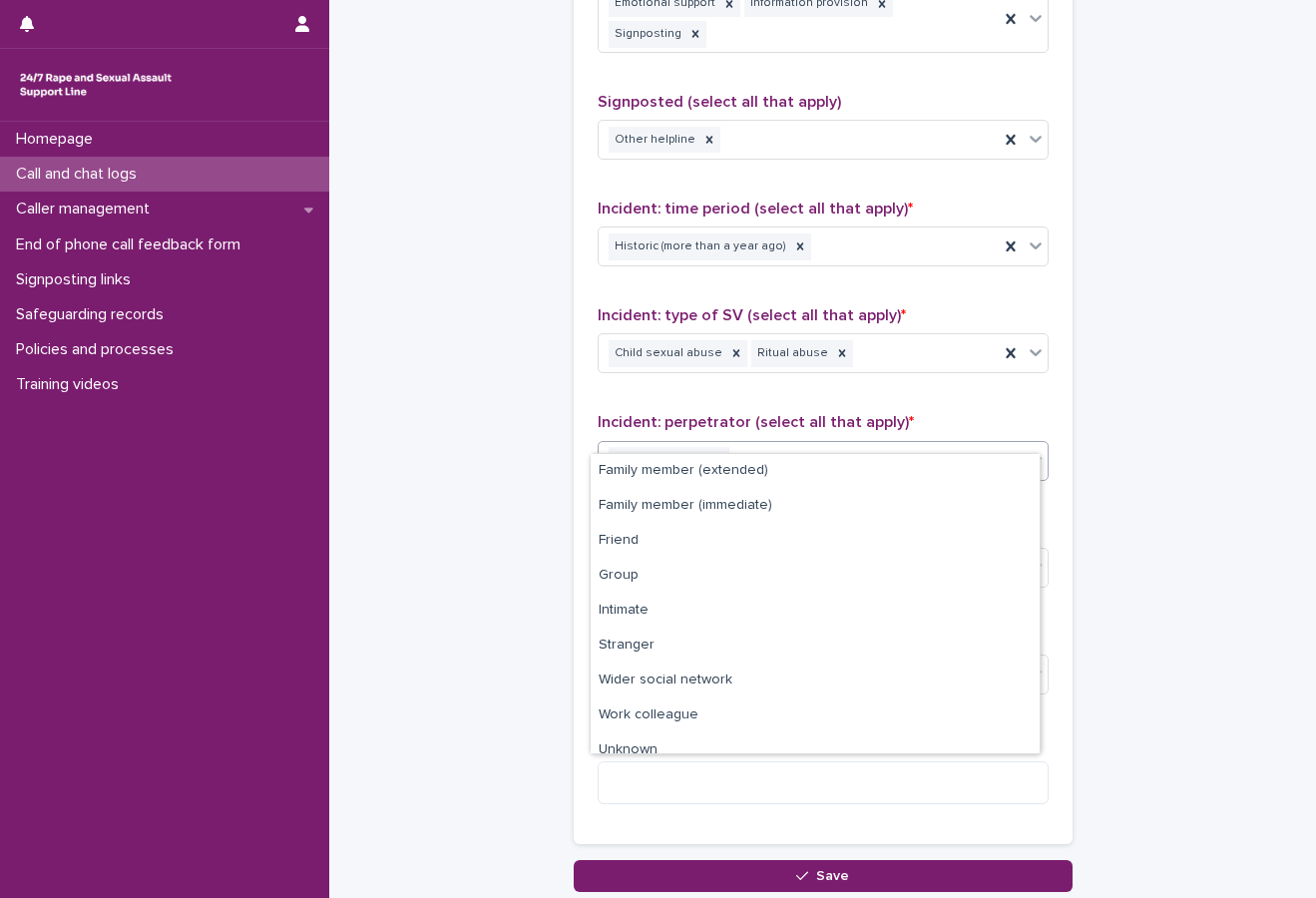 scroll, scrollTop: 50, scrollLeft: 0, axis: vertical 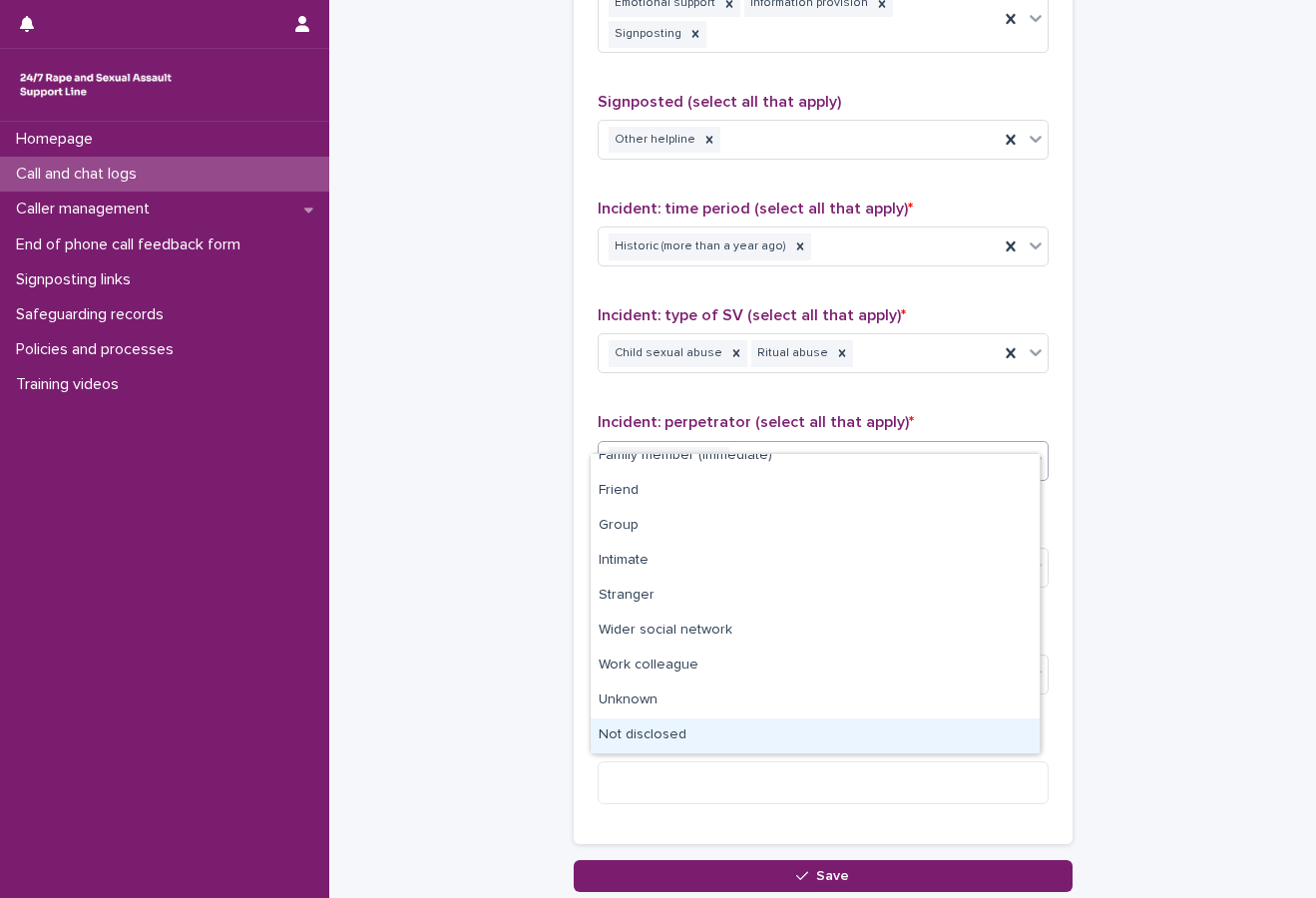 drag, startPoint x: 651, startPoint y: 739, endPoint x: 656, endPoint y: 701, distance: 38.327536 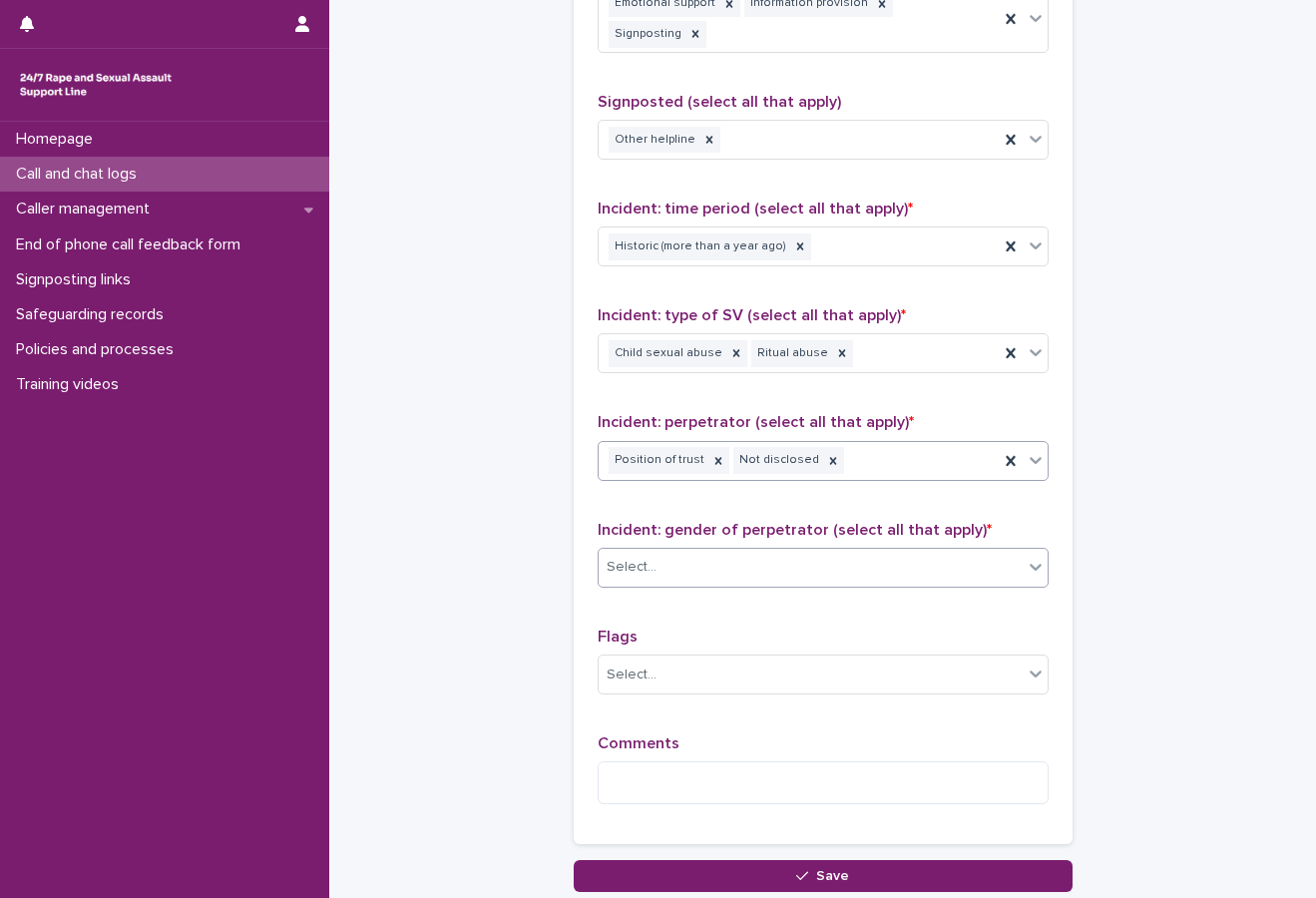 click on "Select..." at bounding box center [810, 567] 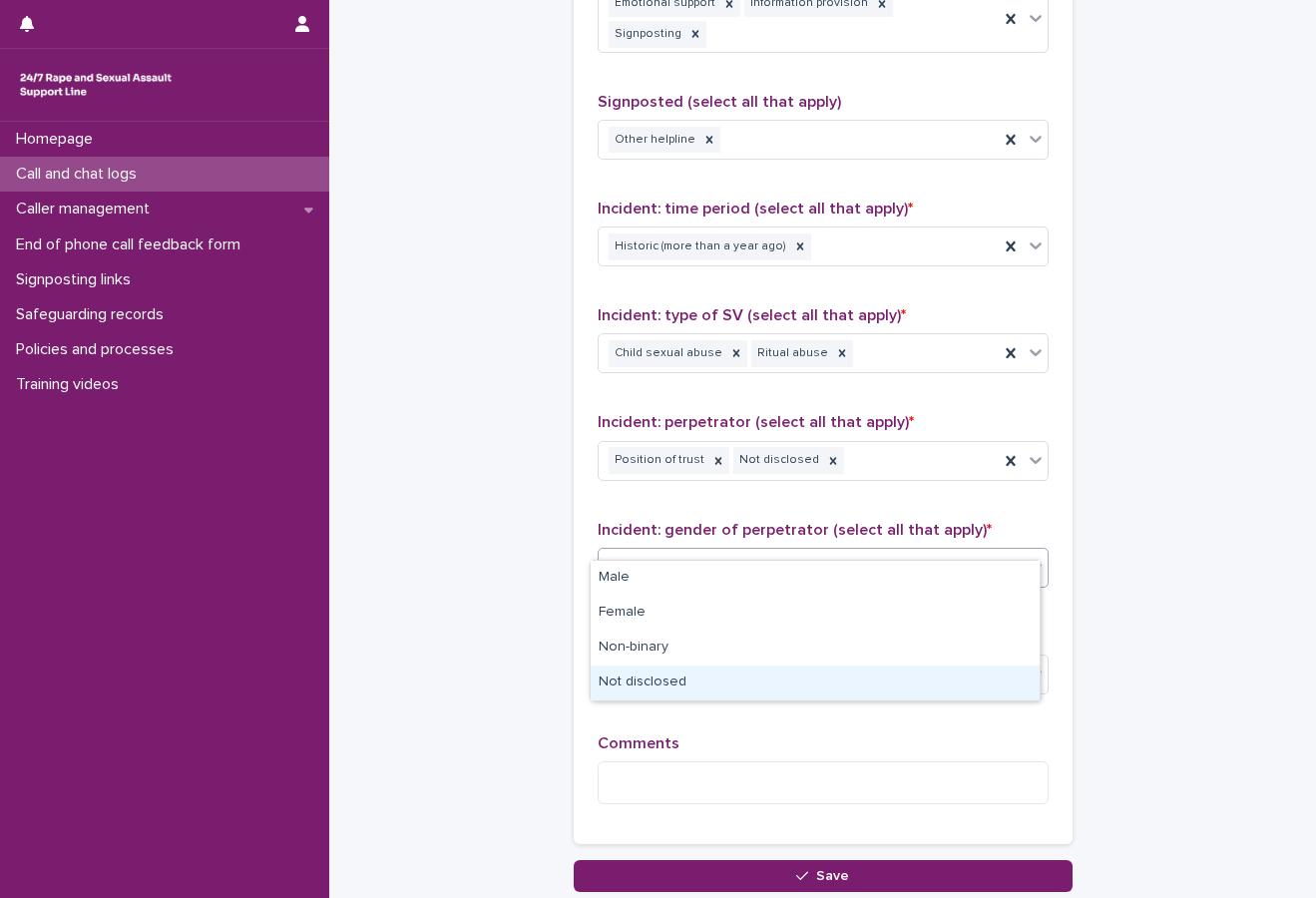 click on "Not disclosed" at bounding box center [815, 682] 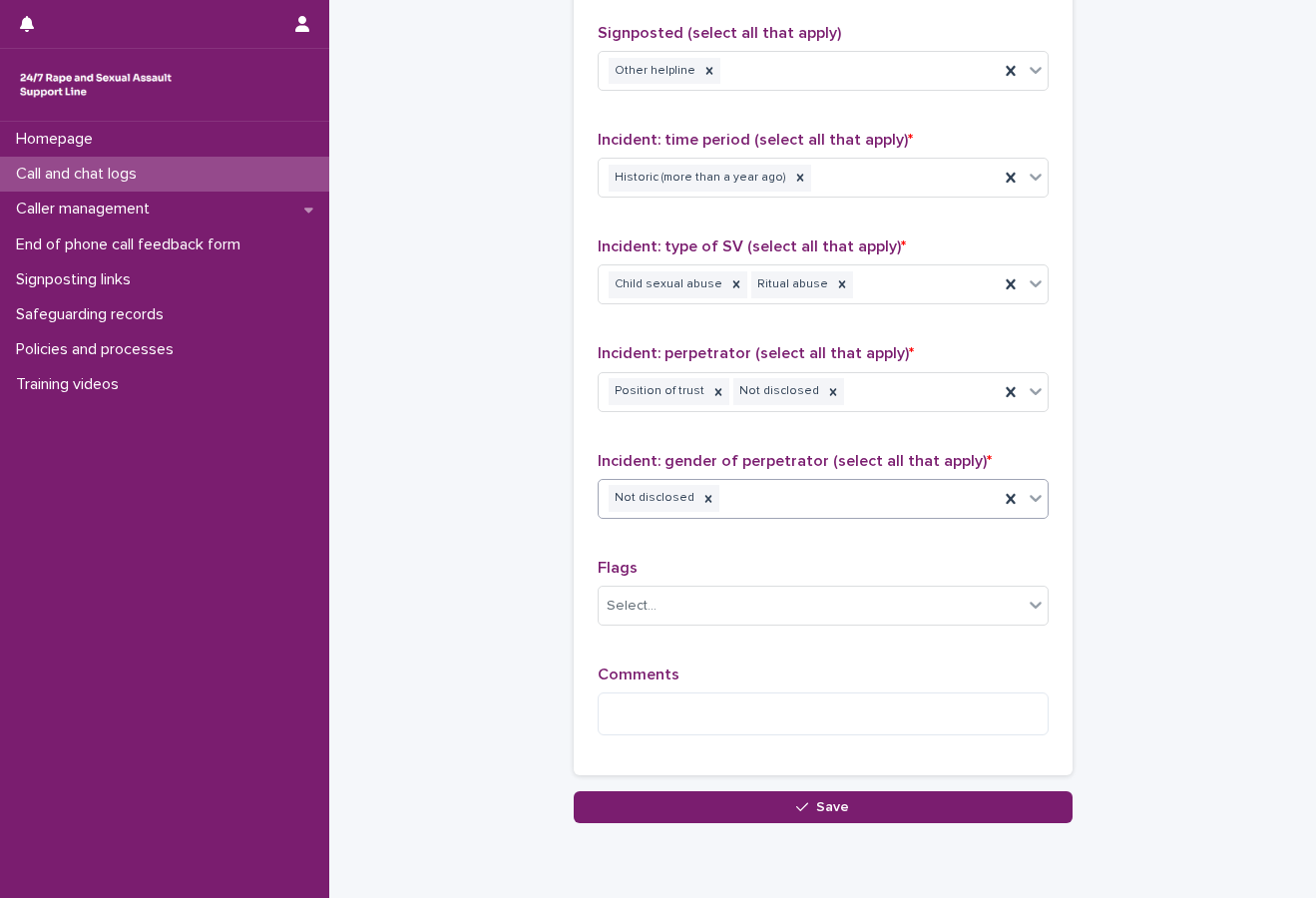 scroll, scrollTop: 1397, scrollLeft: 0, axis: vertical 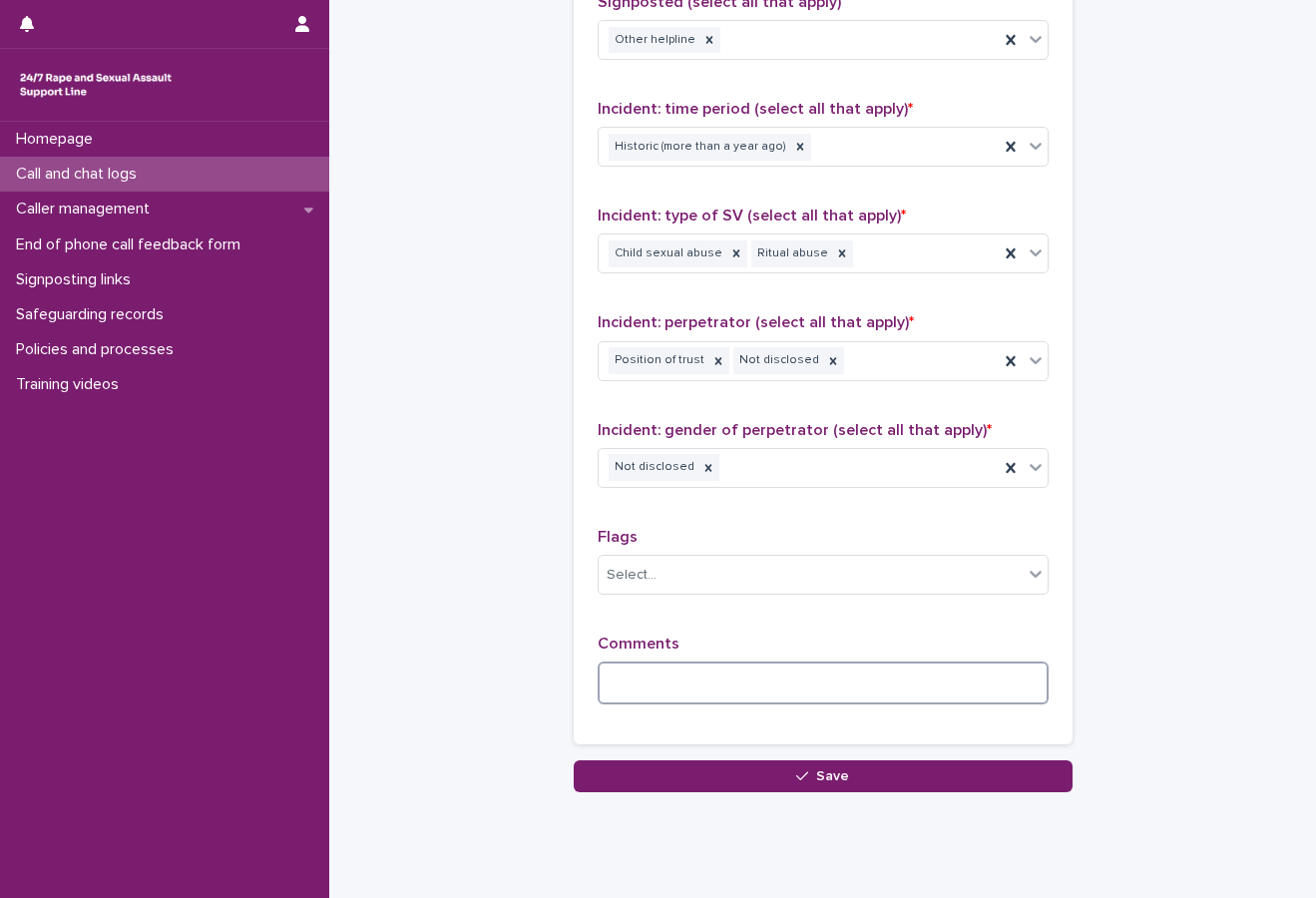 click at bounding box center [823, 682] 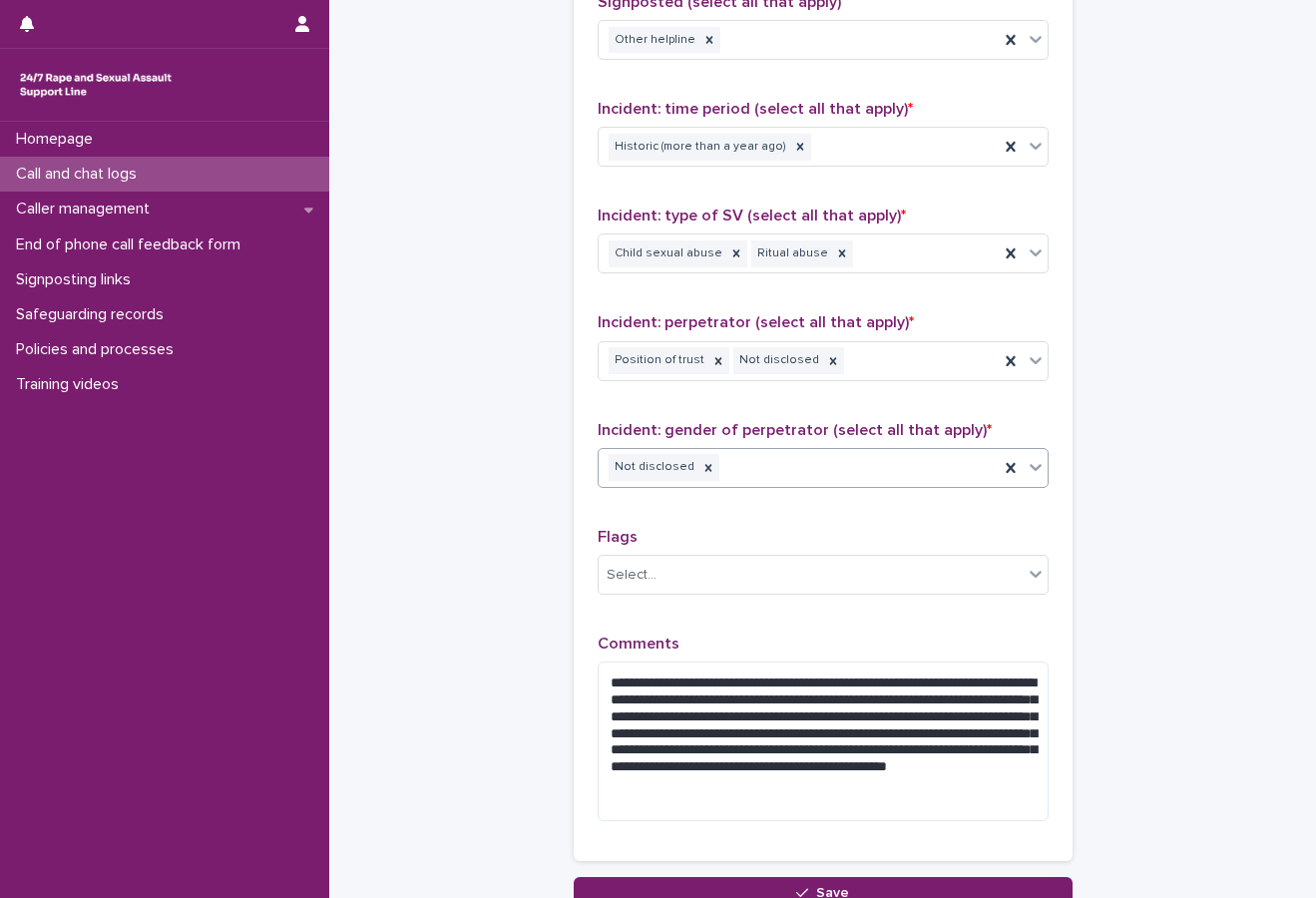 click on "Not disclosed" at bounding box center [798, 467] 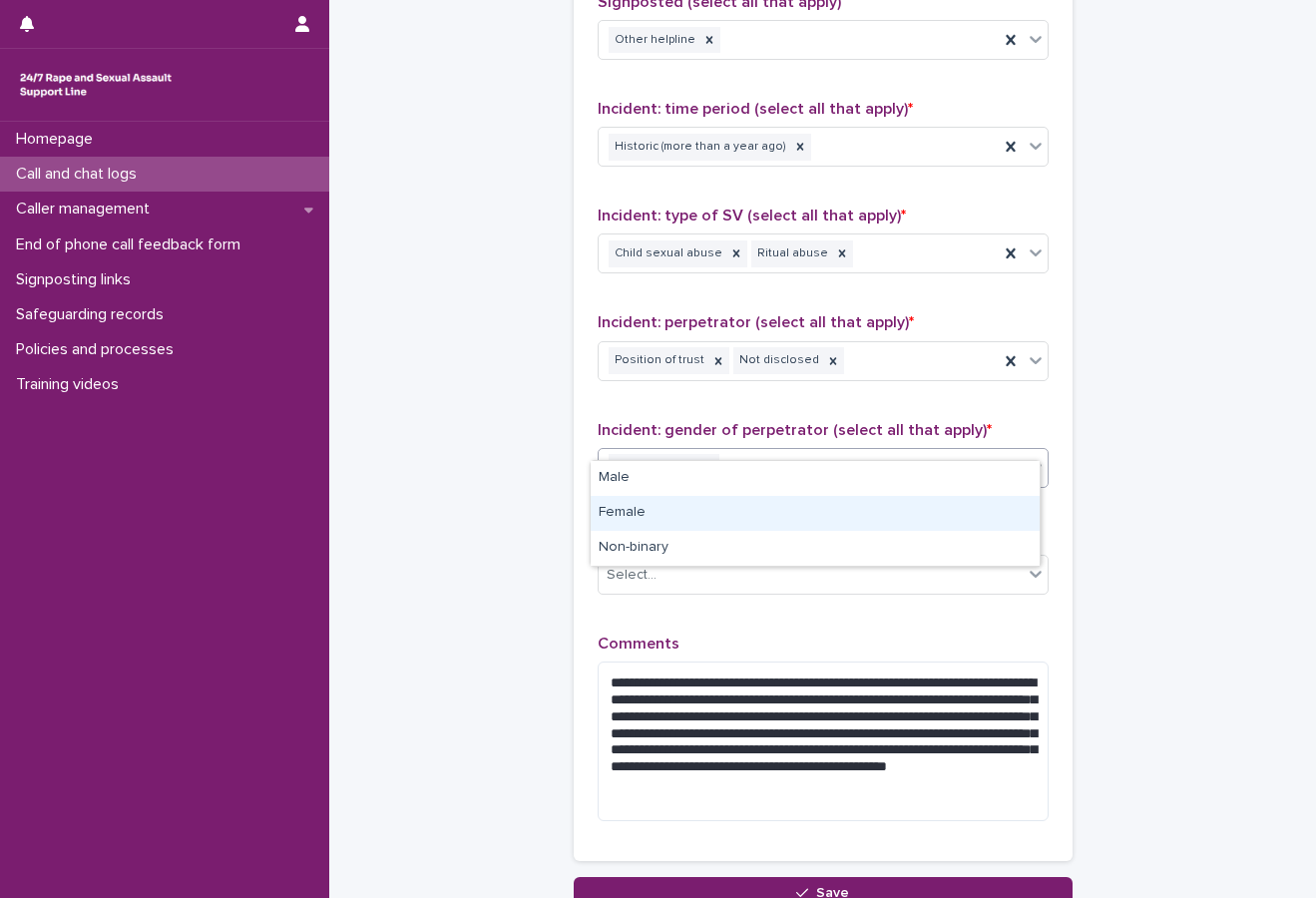 click on "Female" at bounding box center [815, 513] 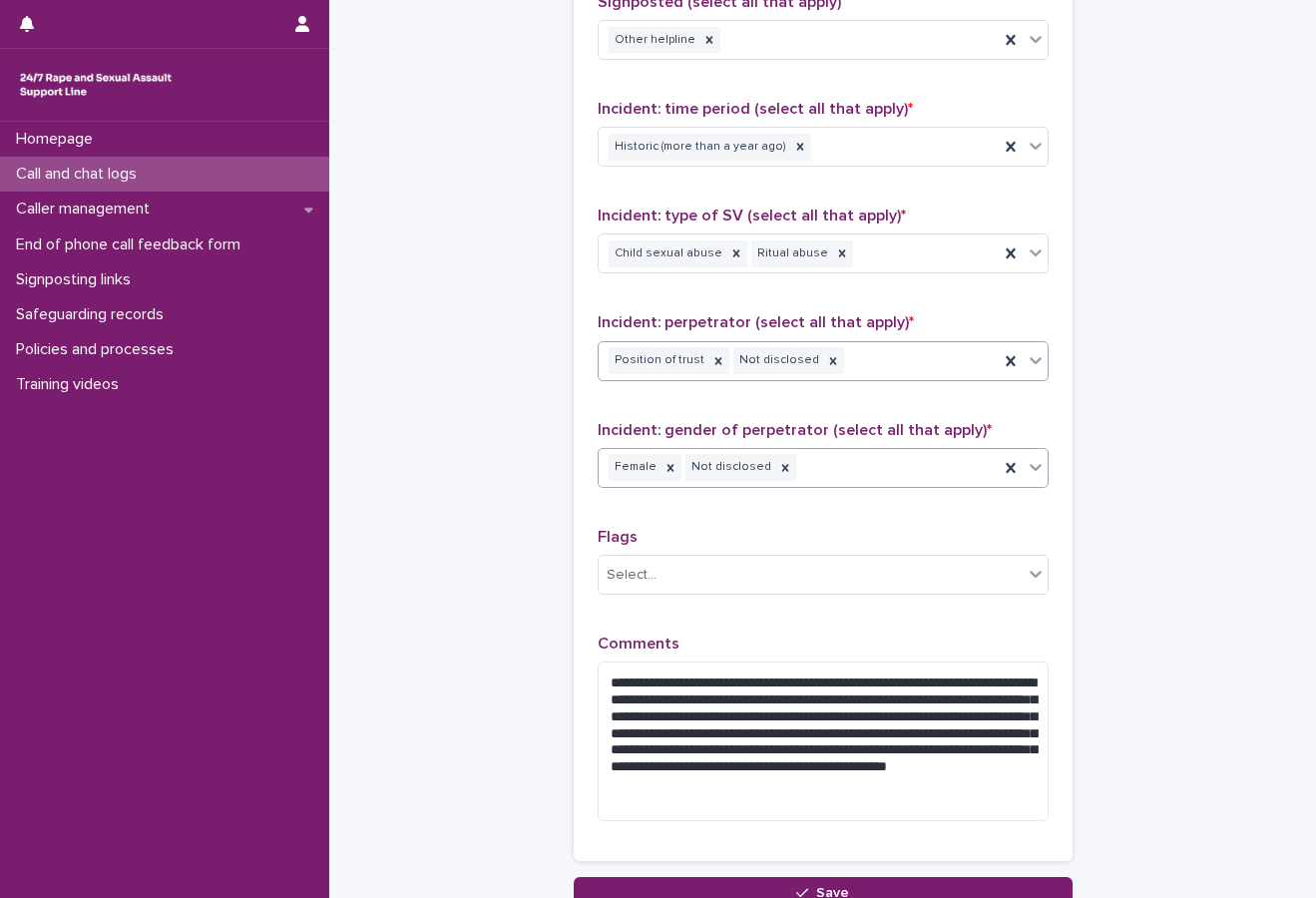 click on "Position of trust Not disclosed" at bounding box center (798, 360) 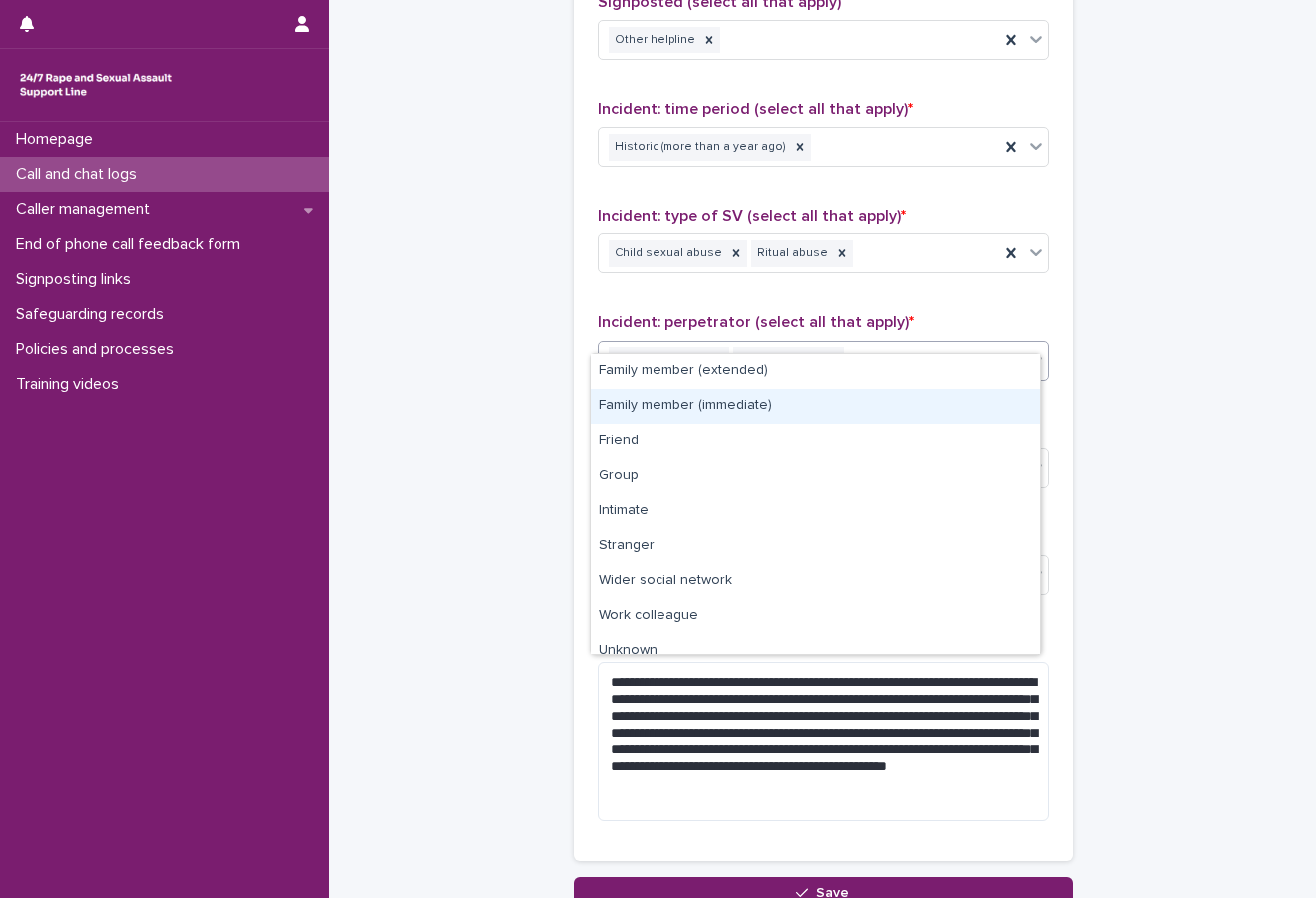 click on "Family member (immediate)" at bounding box center (815, 406) 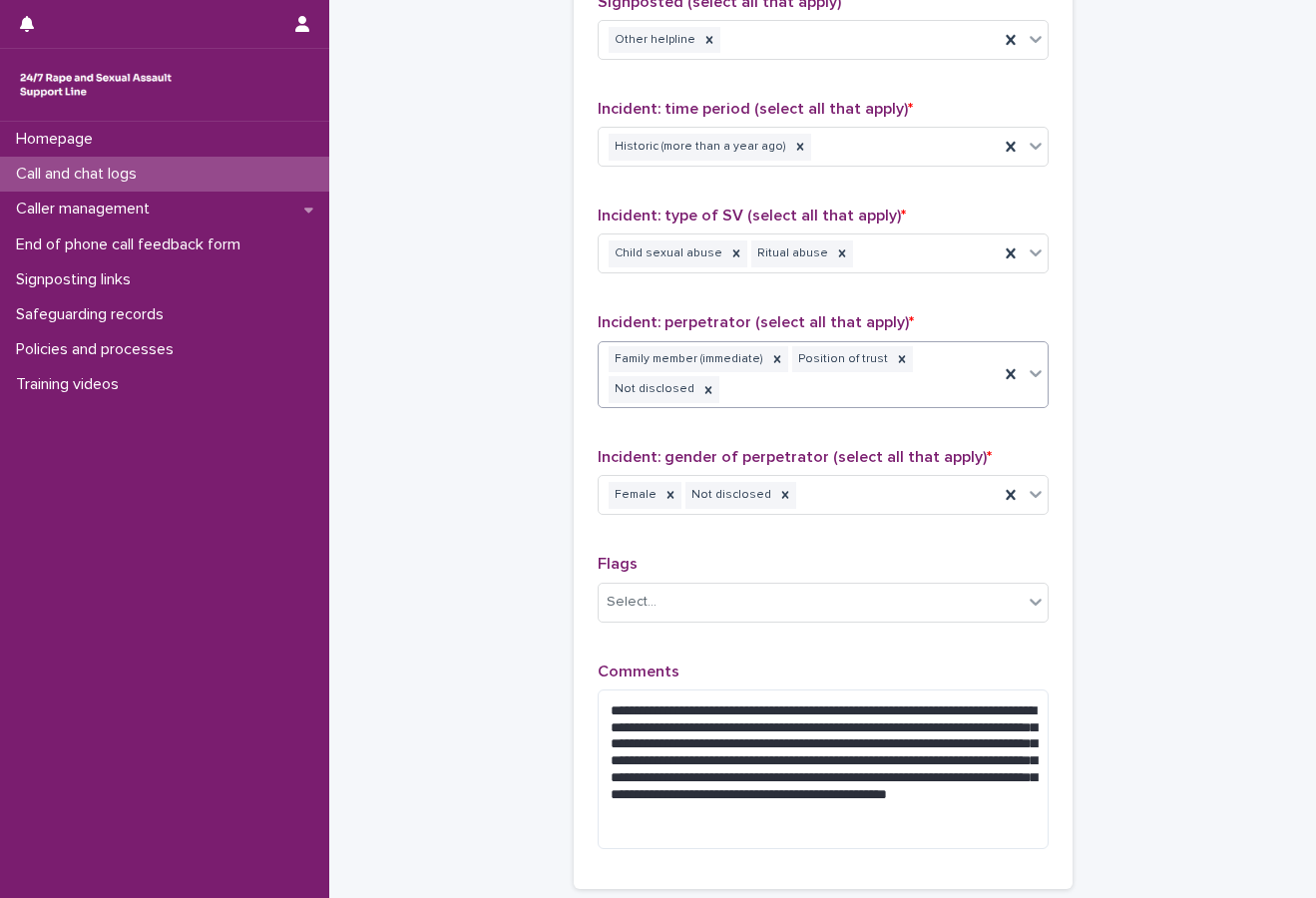click on "**********" at bounding box center [822, -229] 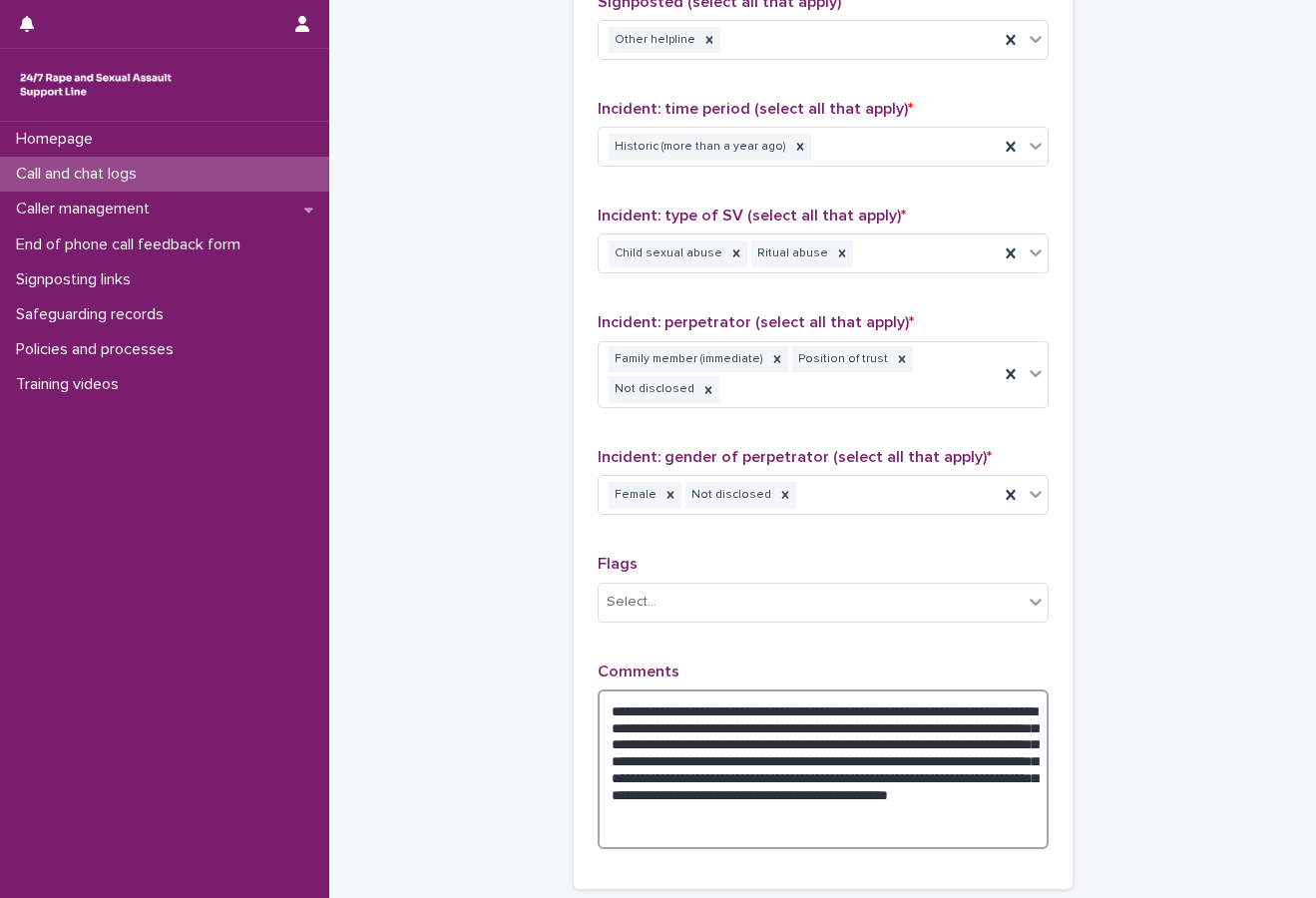 click on "**********" at bounding box center (823, 769) 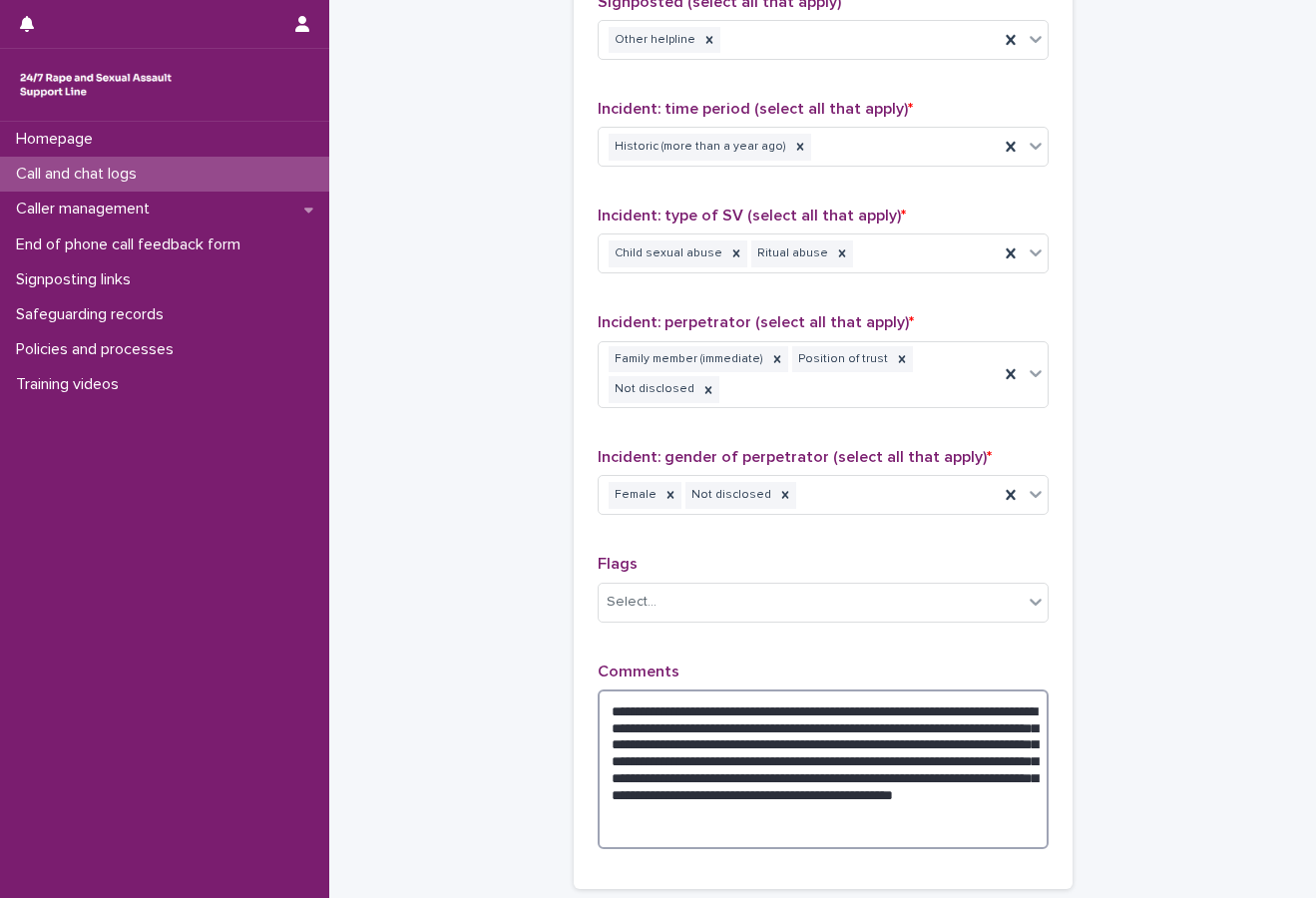 drag, startPoint x: 806, startPoint y: 699, endPoint x: 990, endPoint y: 692, distance: 184.1331 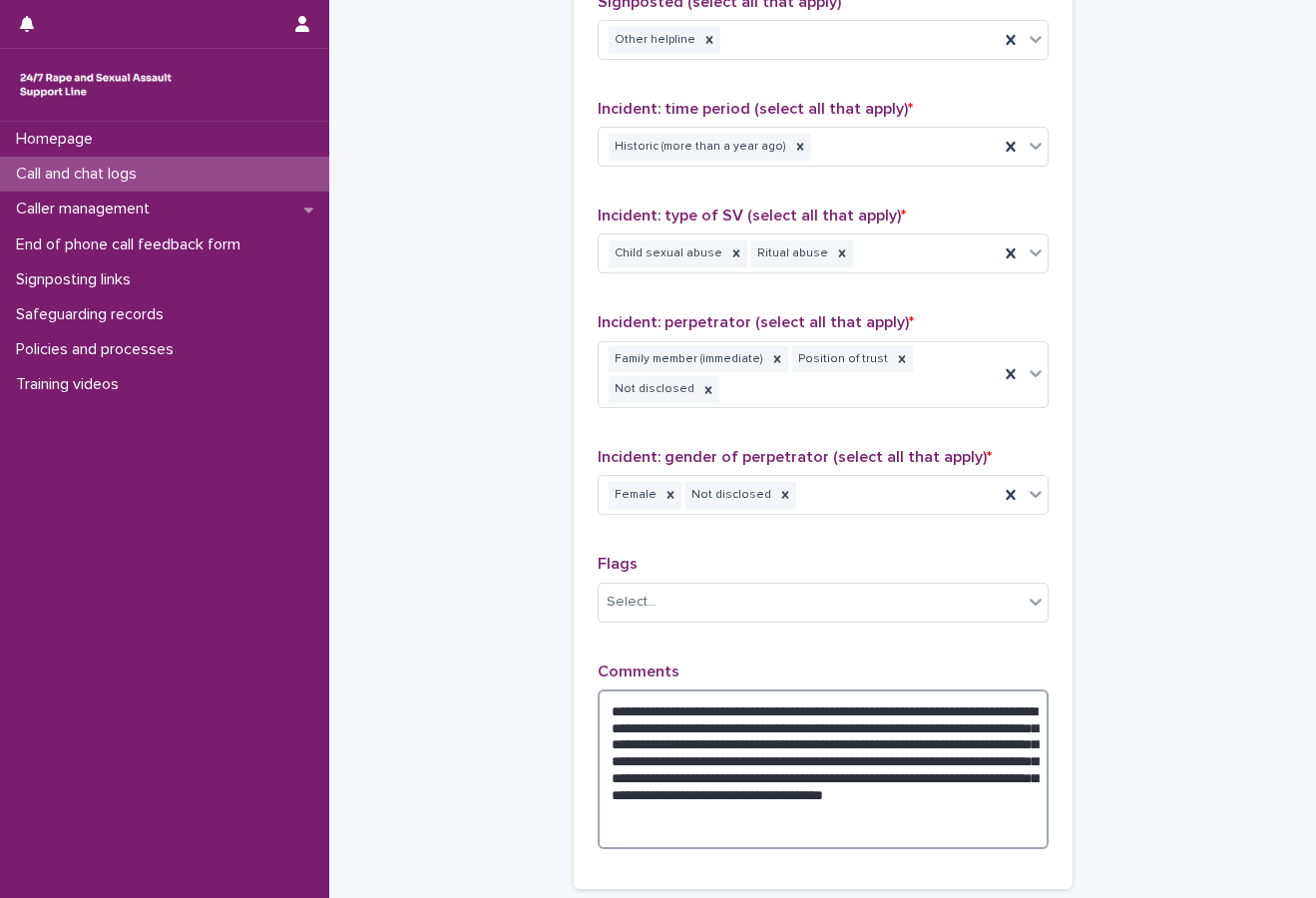 drag, startPoint x: 904, startPoint y: 713, endPoint x: 811, endPoint y: 716, distance: 93.04837 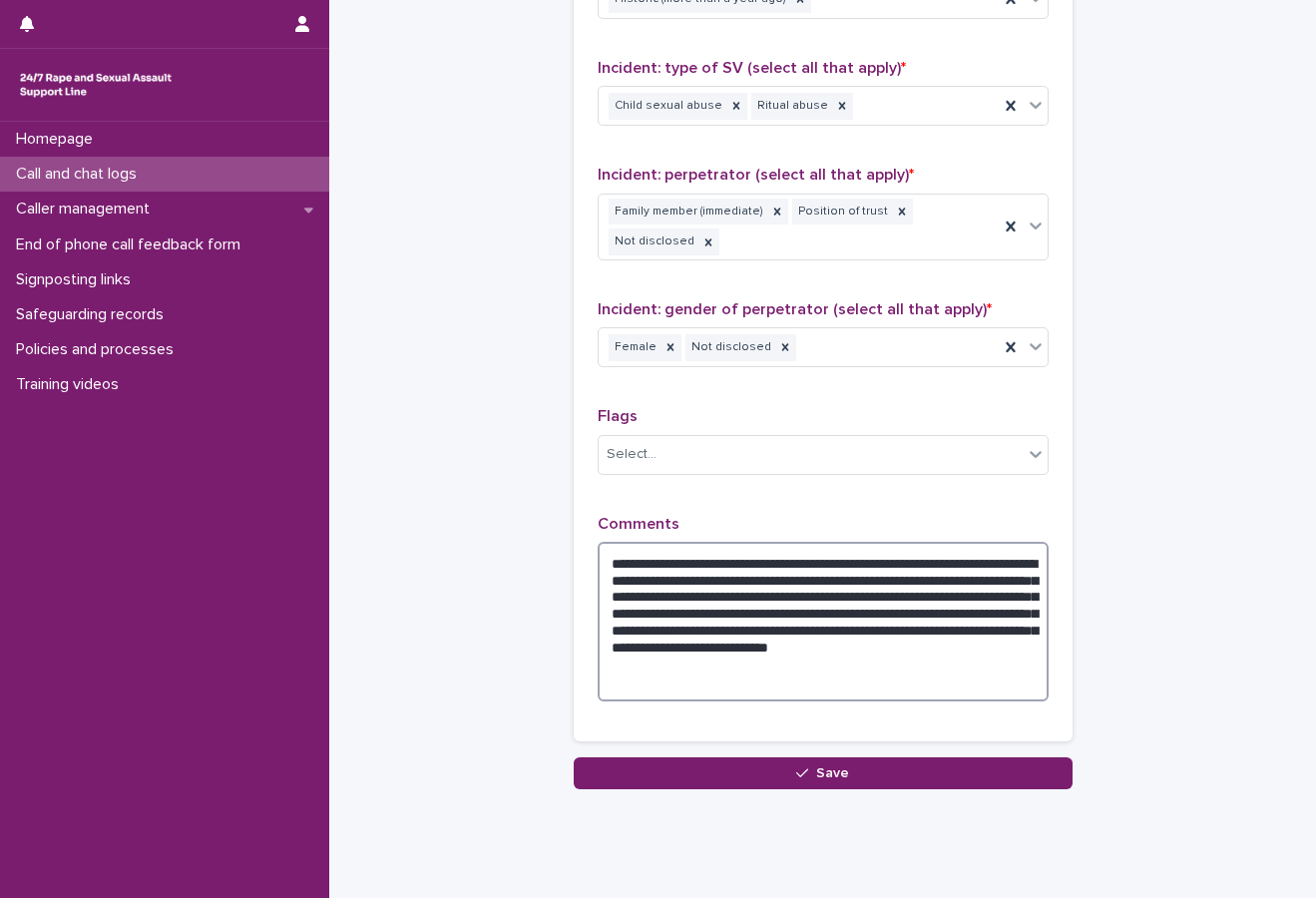 scroll, scrollTop: 1565, scrollLeft: 0, axis: vertical 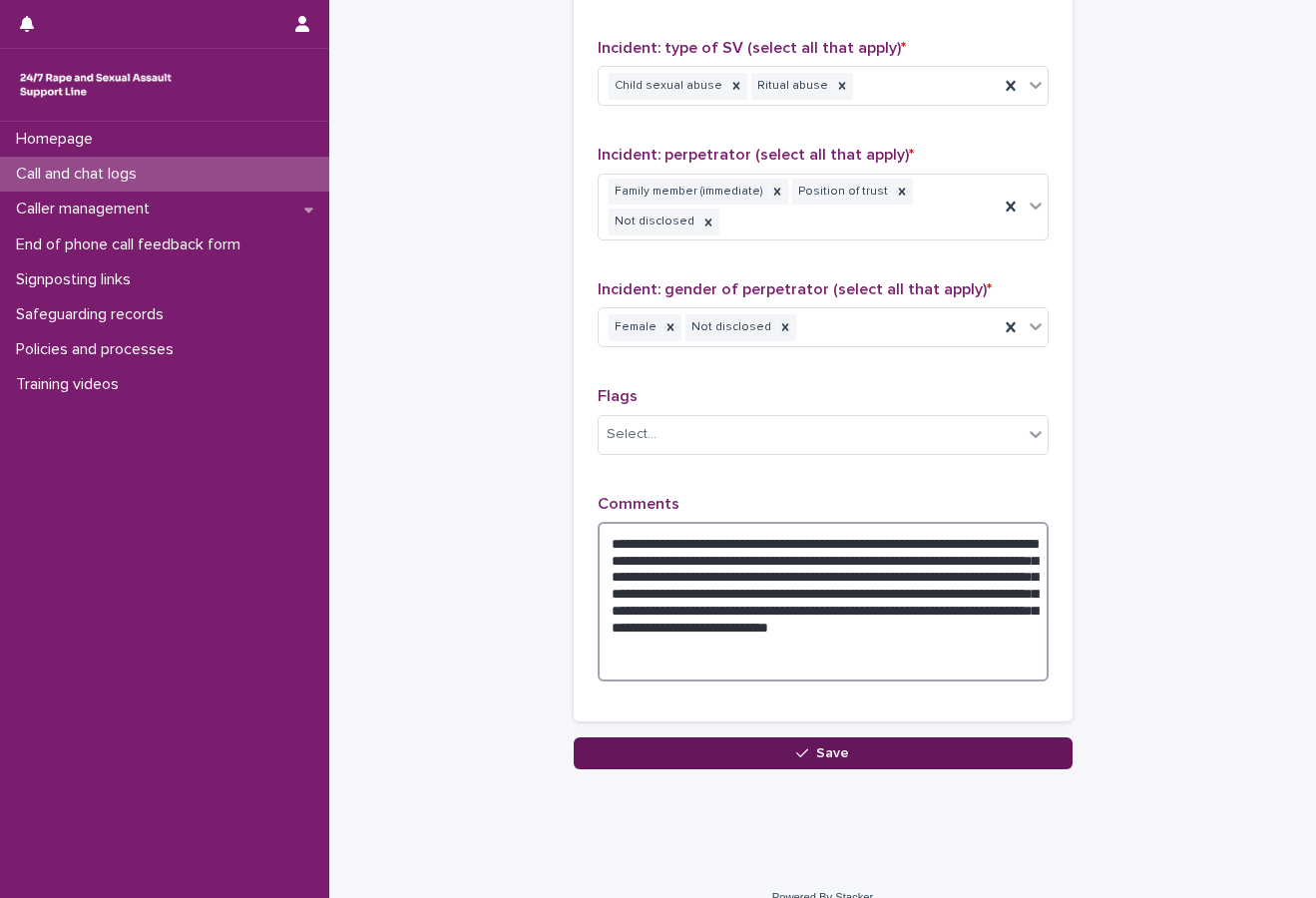 type on "**********" 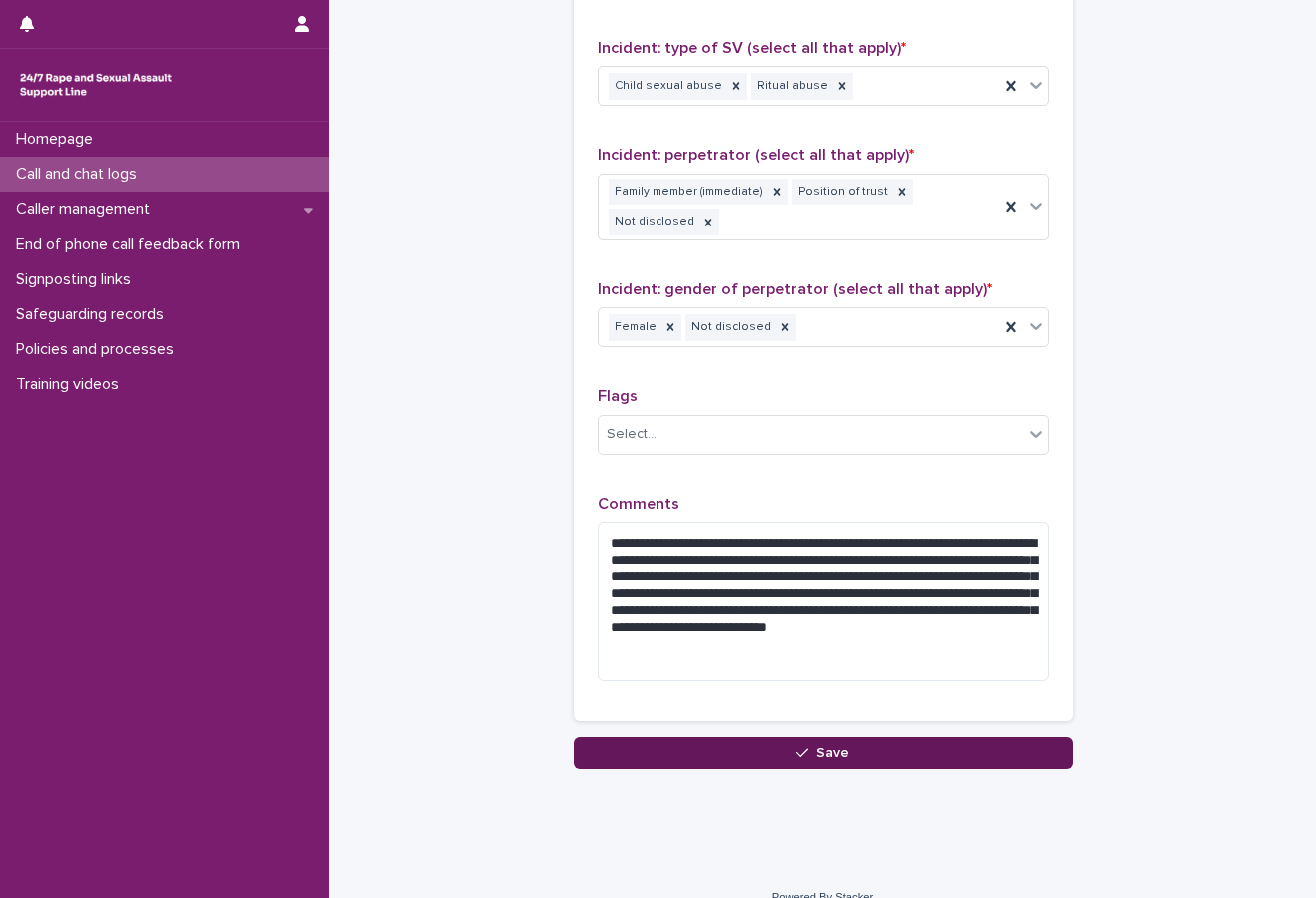 click on "Save" at bounding box center (823, 753) 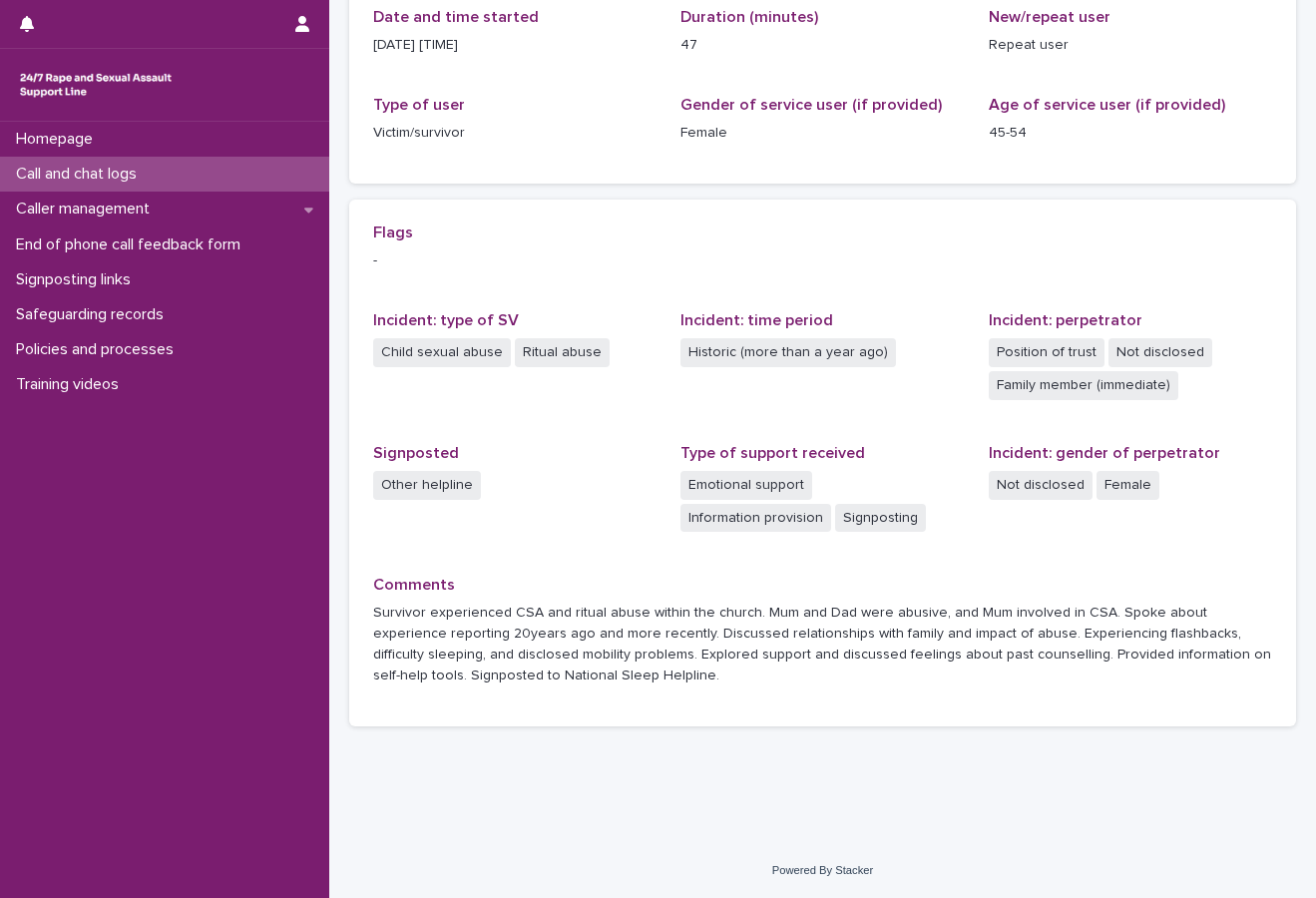 scroll, scrollTop: 0, scrollLeft: 0, axis: both 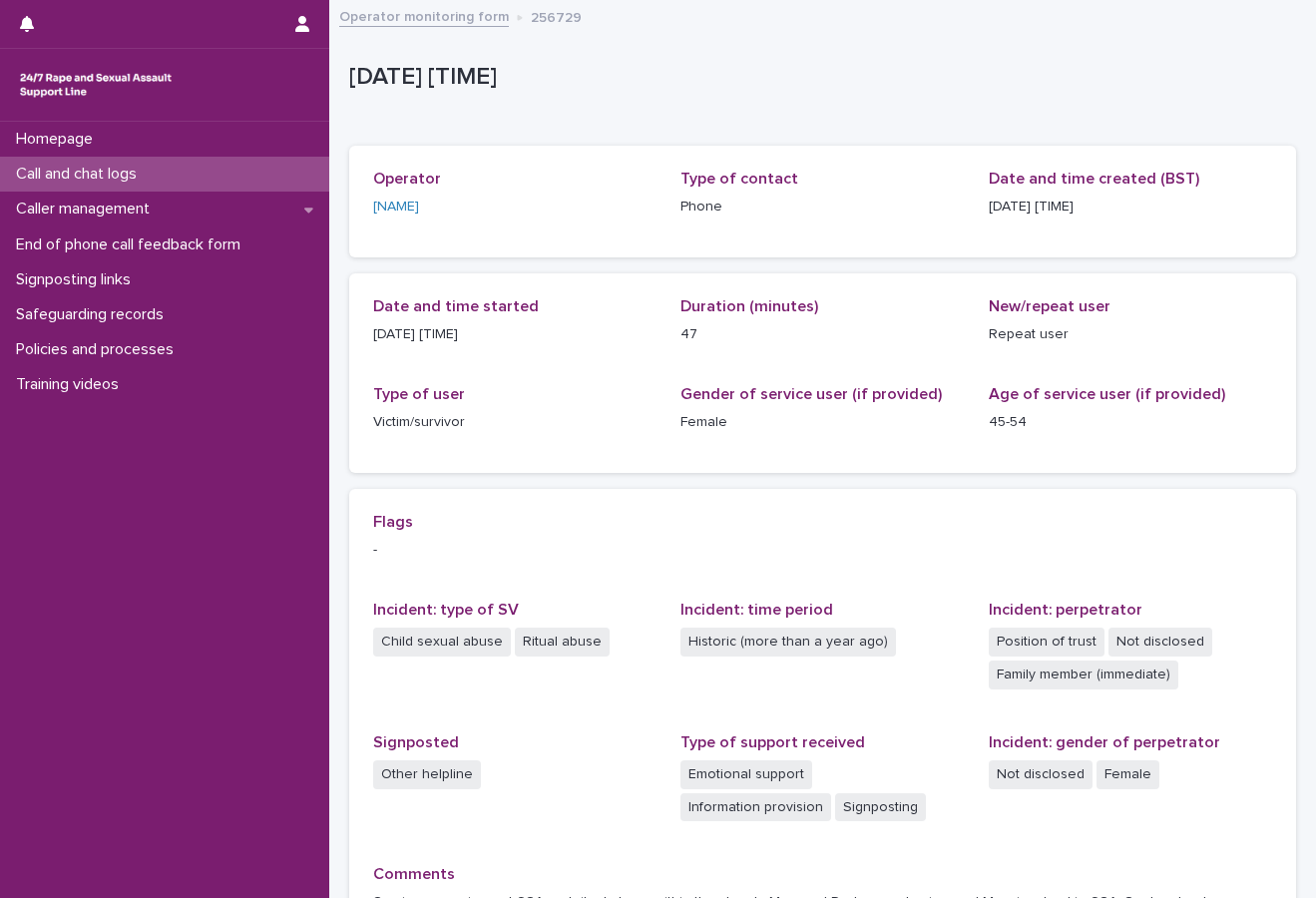 click on "Loading... Saving… Loading... Saving… Operator [NAME]   Type of contact Phone Date and time created (BST) [DATE] [TIME] Loading... Saving… Date and time started [DATE] [TIME] Duration (minutes) 47 New/repeat user Repeat user Type of user Victim/survivor Gender of service user (if provided) Female Age of service user (if provided) 45-54 Loading... Saving… Loading... Saving… Flags - Incident: type of SV Child sexual abuse Ritual abuse Incident: time period Historic (more than a year ago) Incident: perpetrator Position of trust Not disclosed Family member (immediate) Signposted Other helpline Type of support received Emotional support Information provision Signposting Incident: gender of perpetrator Not disclosed Female Comments" at bounding box center [822, 579] 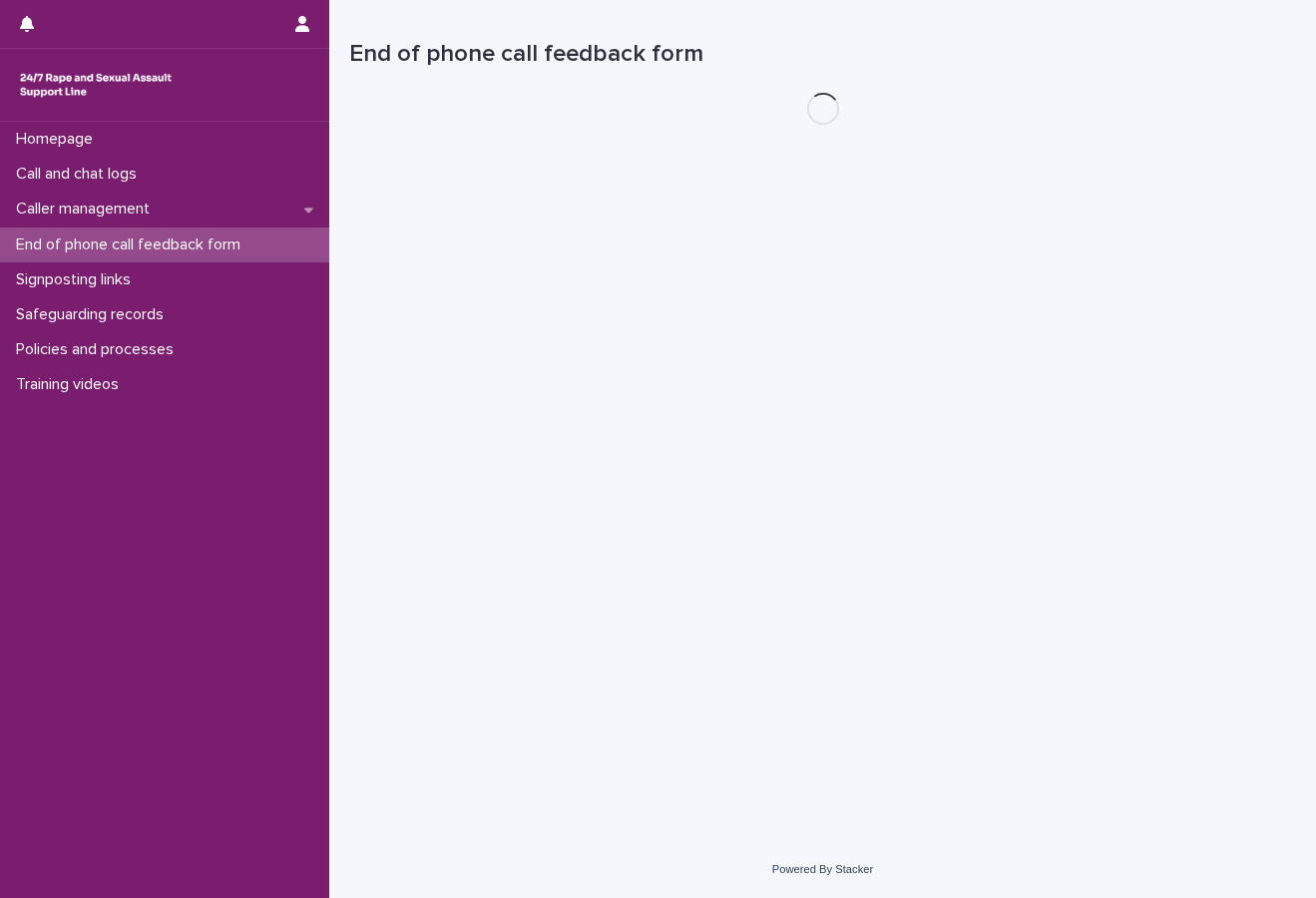 scroll, scrollTop: 0, scrollLeft: 0, axis: both 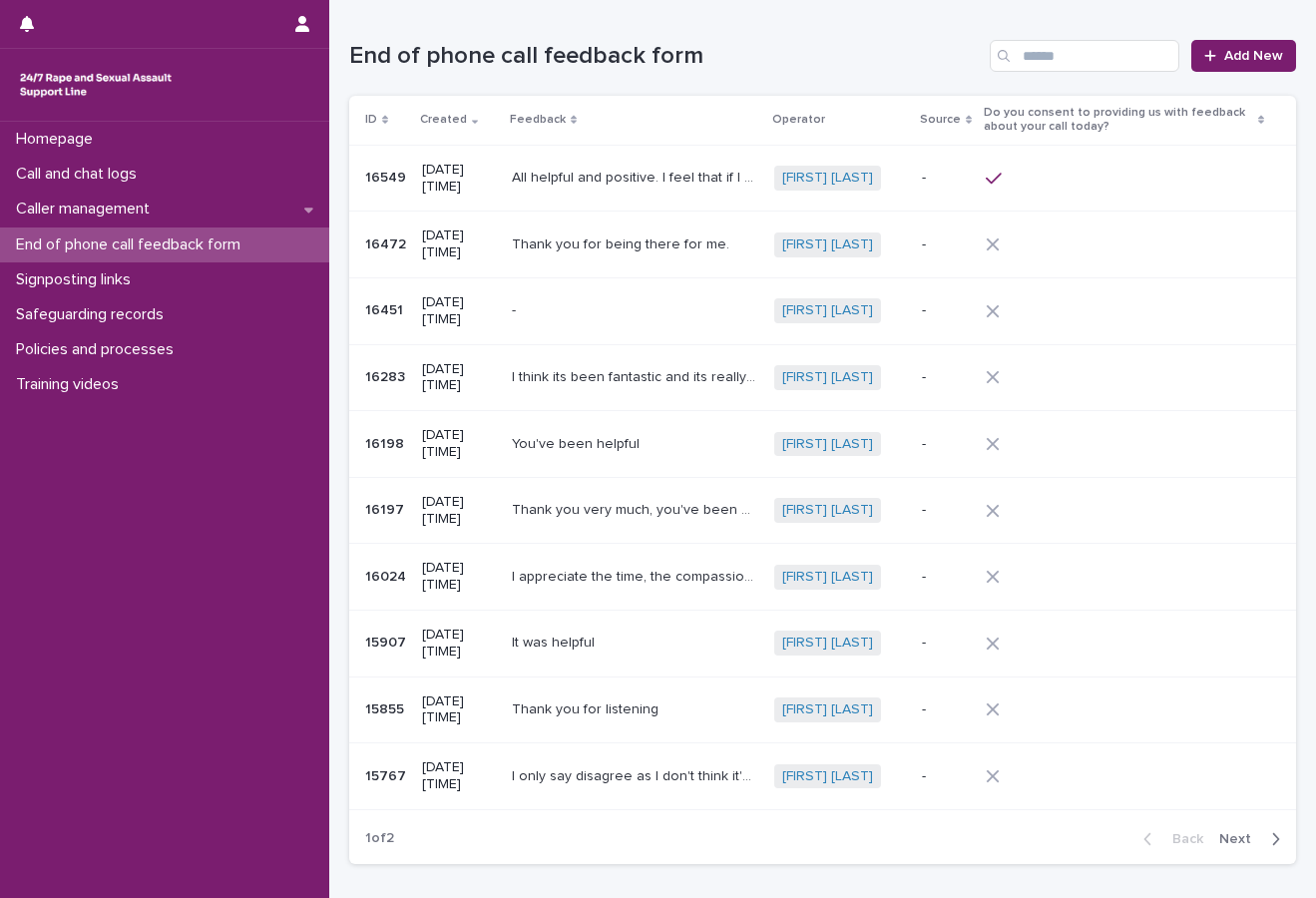 click on "All helpful and positive. I feel that if I needed to I'd phone again, whilst with other helplines I wished I hadn't called at all and didn't want to phone them back.
(Wanted to share that she was born intersex, and that having the option for this on the form would help) All helpful and positive. I feel that if I needed to I'd phone again, whilst with other helplines I wished I hadn't called at all and didn't want to phone them back.
(Wanted to share that she was born intersex, and that having the option for this on the form would help)" at bounding box center [635, 178] 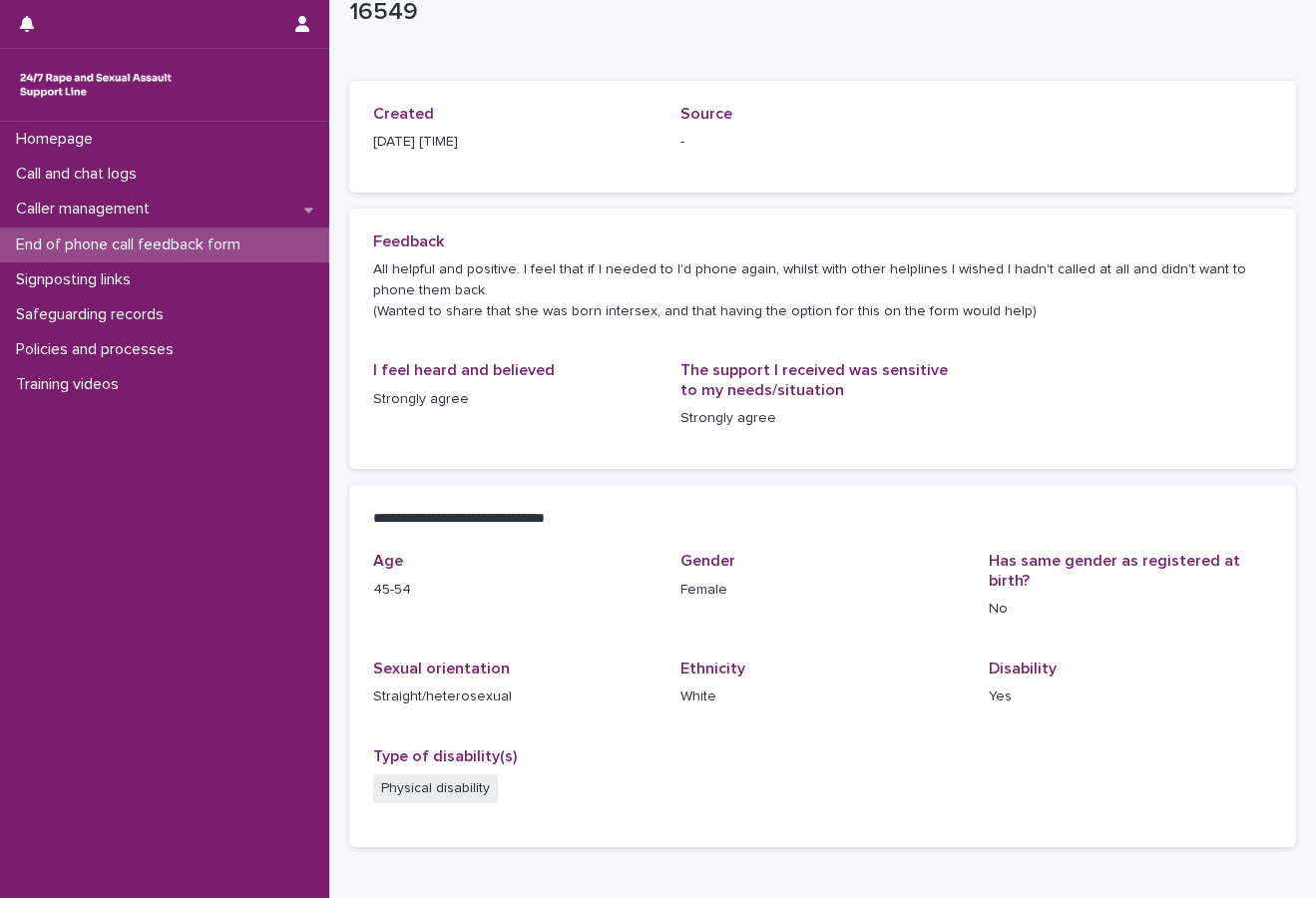 scroll, scrollTop: 100, scrollLeft: 0, axis: vertical 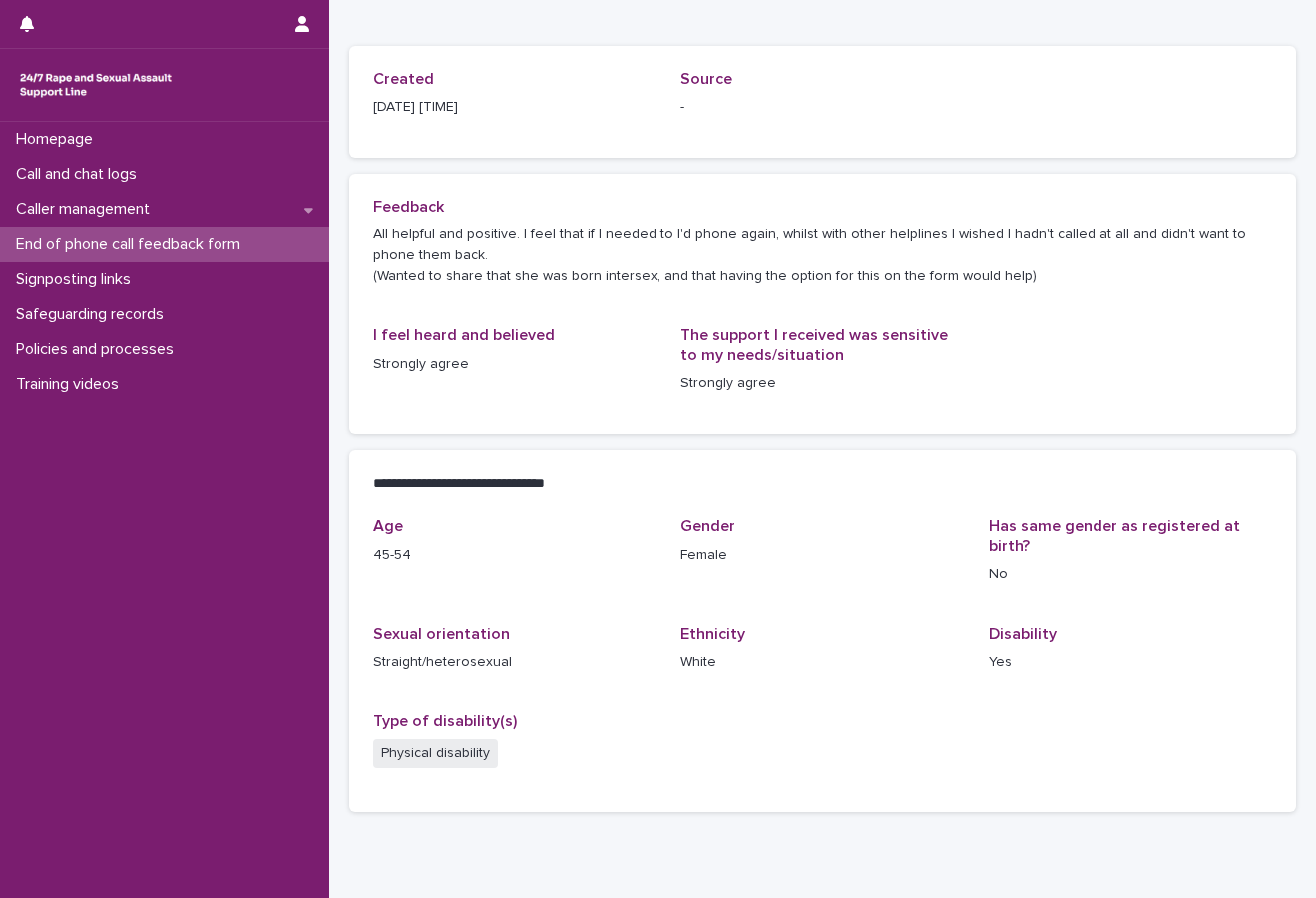 click on "End of phone call feedback form" at bounding box center (165, 244) 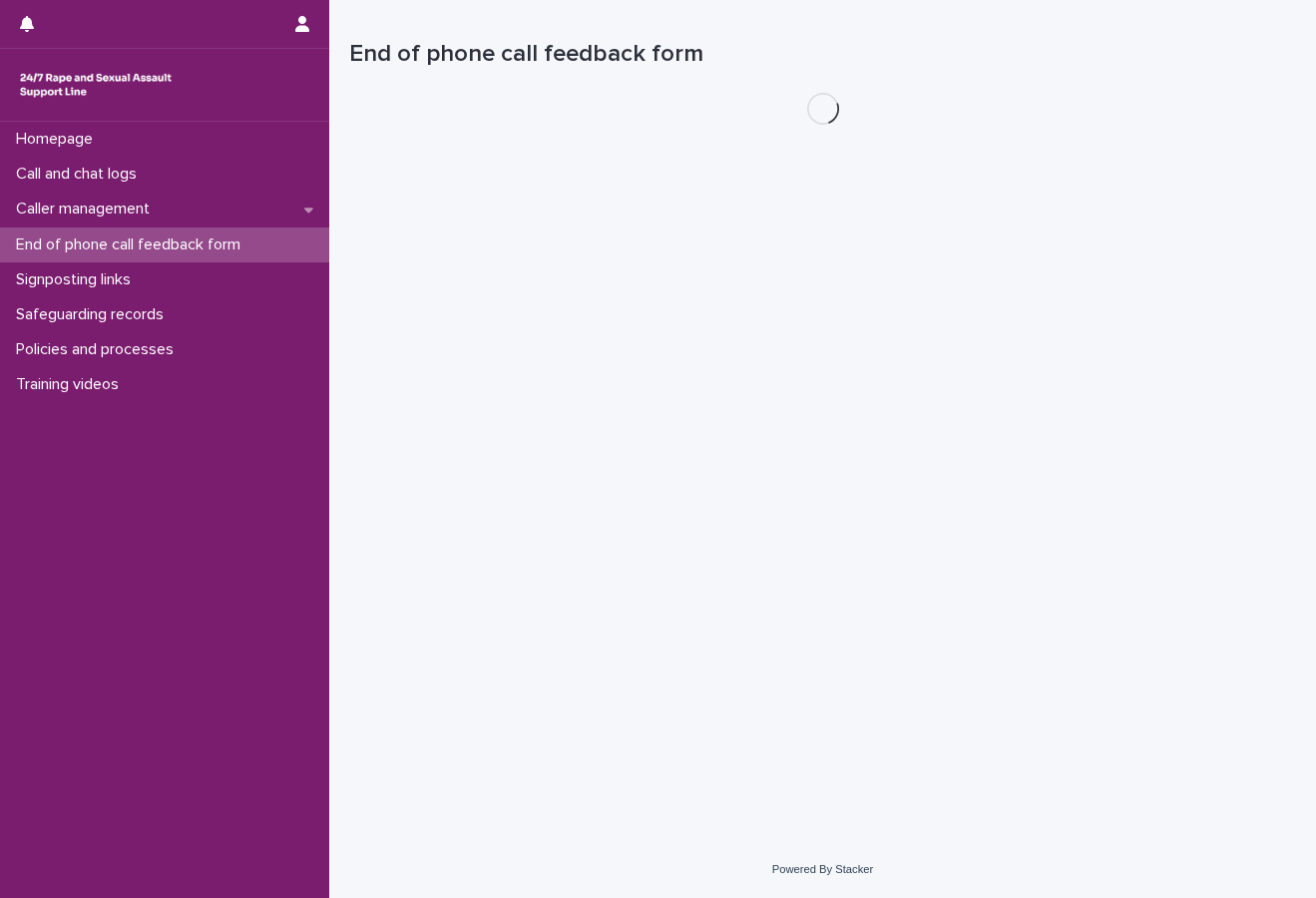 scroll, scrollTop: 0, scrollLeft: 0, axis: both 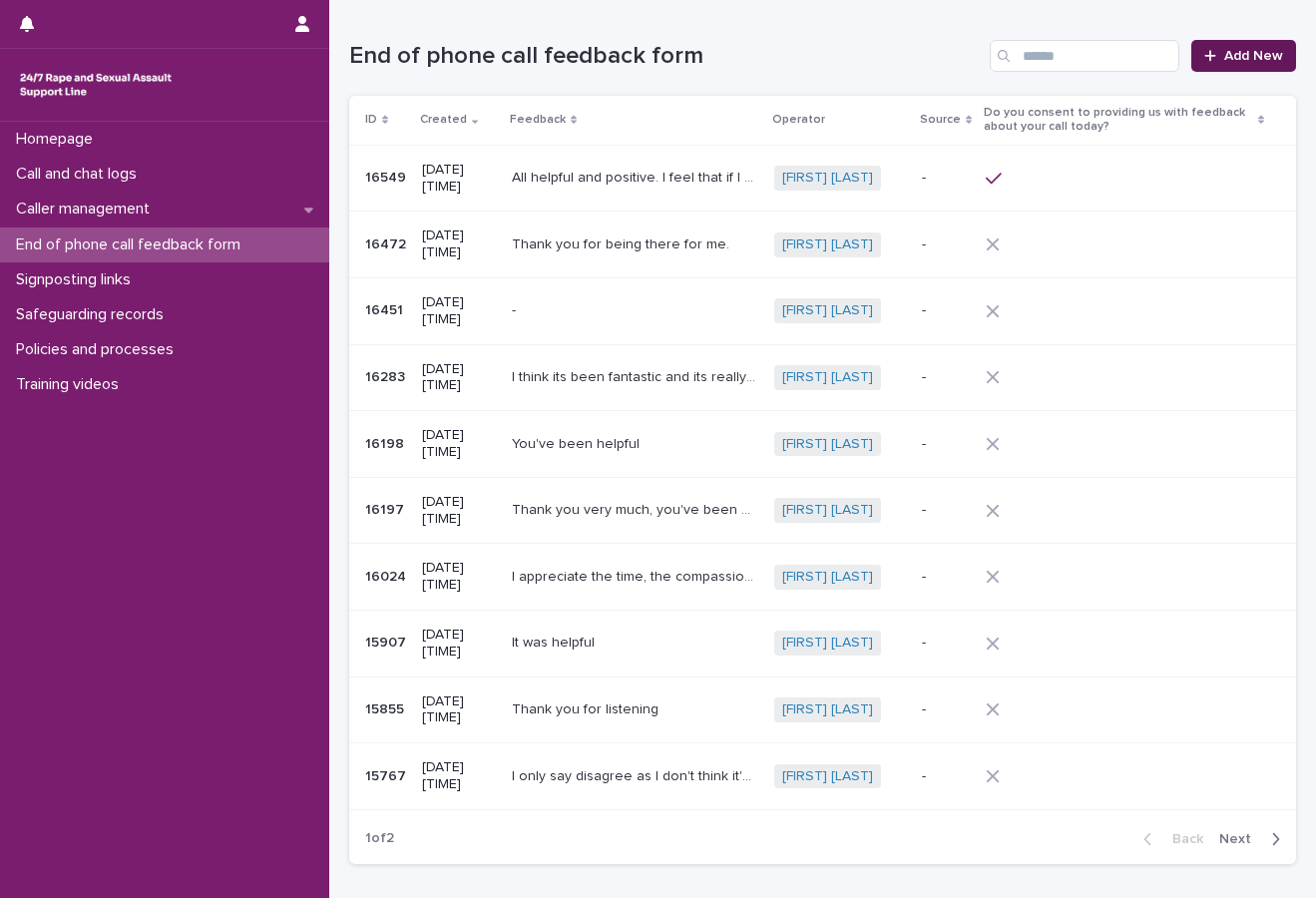 click on "Add New" at bounding box center (1243, 56) 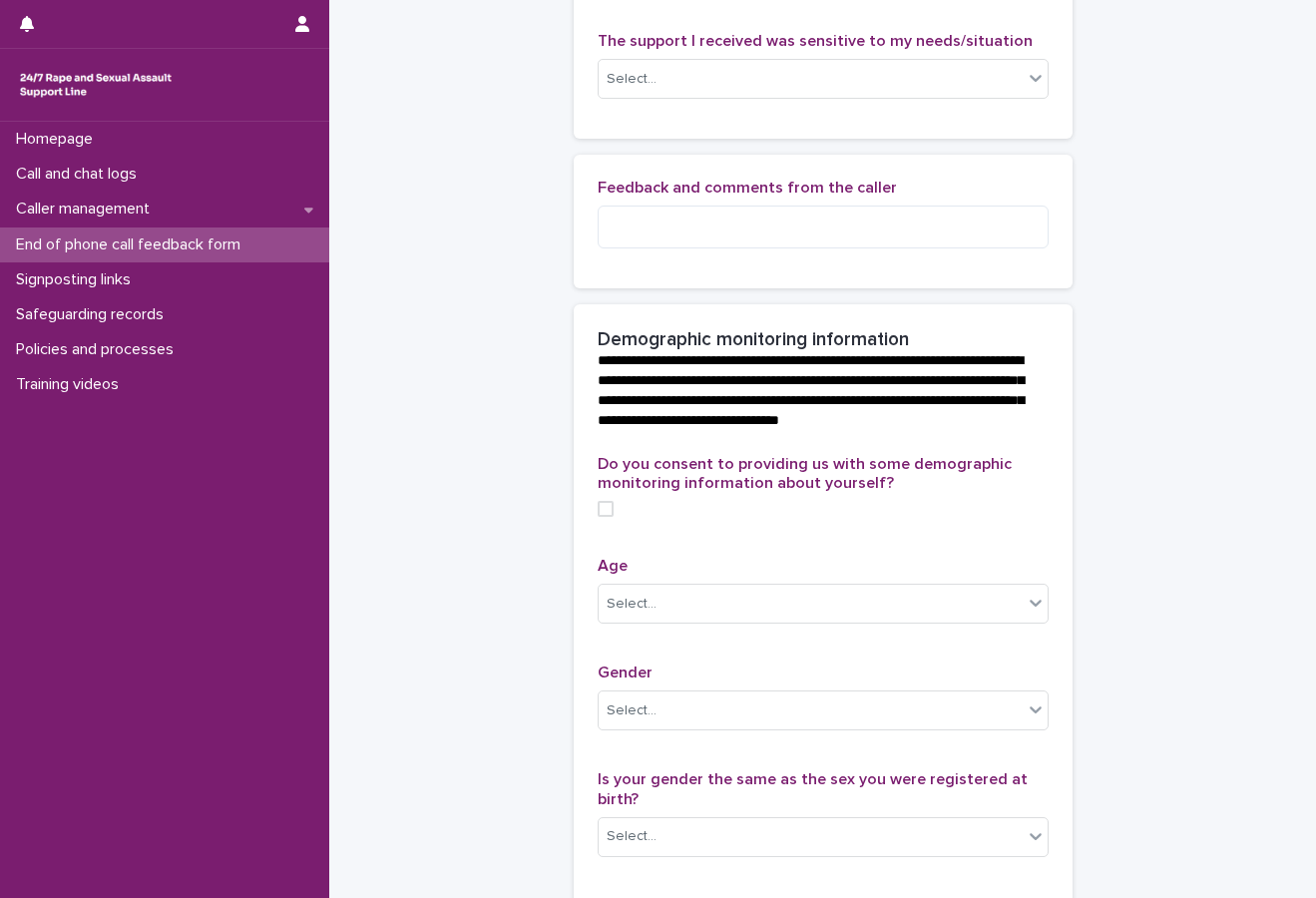 scroll, scrollTop: 898, scrollLeft: 0, axis: vertical 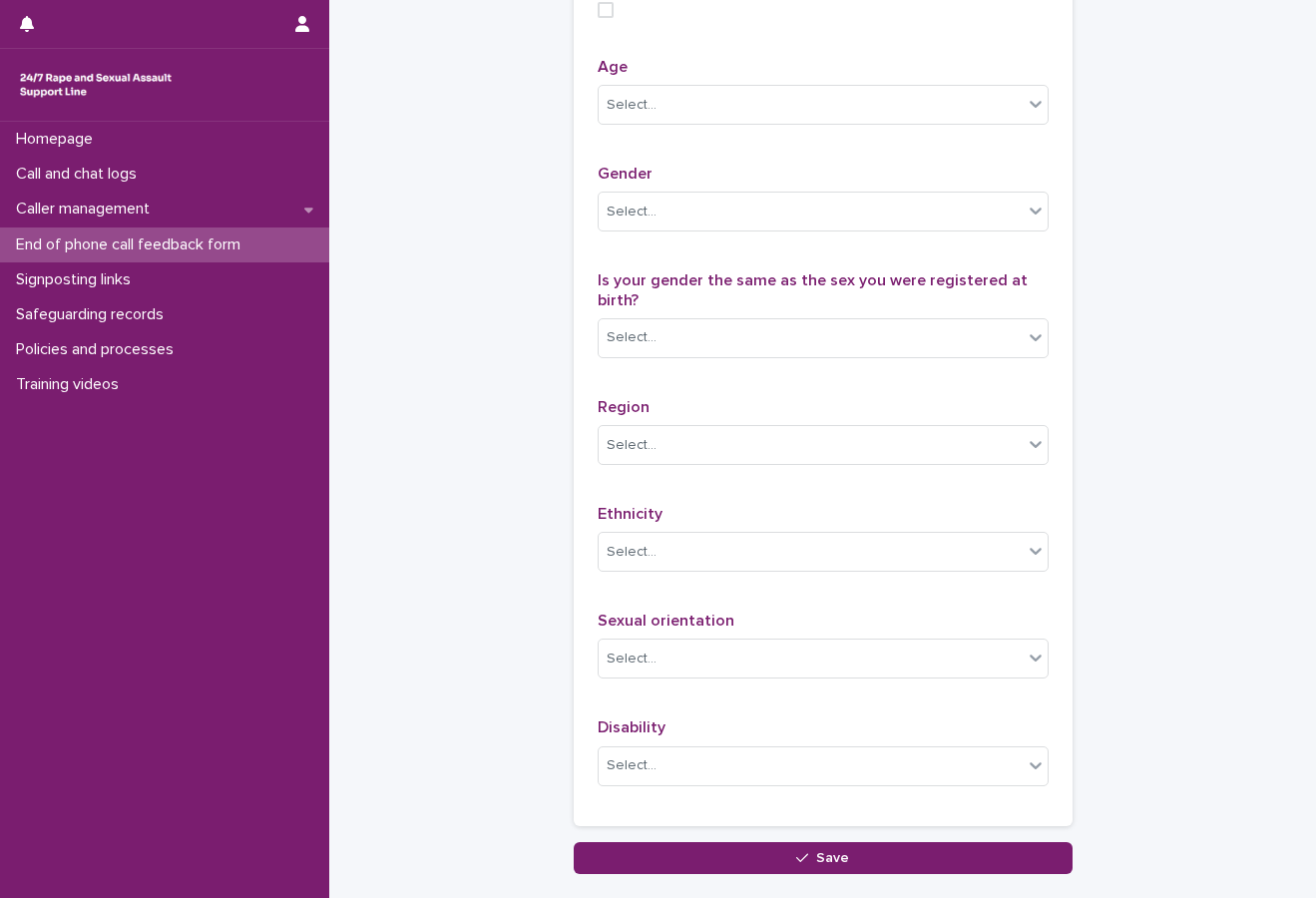 click on "**********" at bounding box center [822, 14] 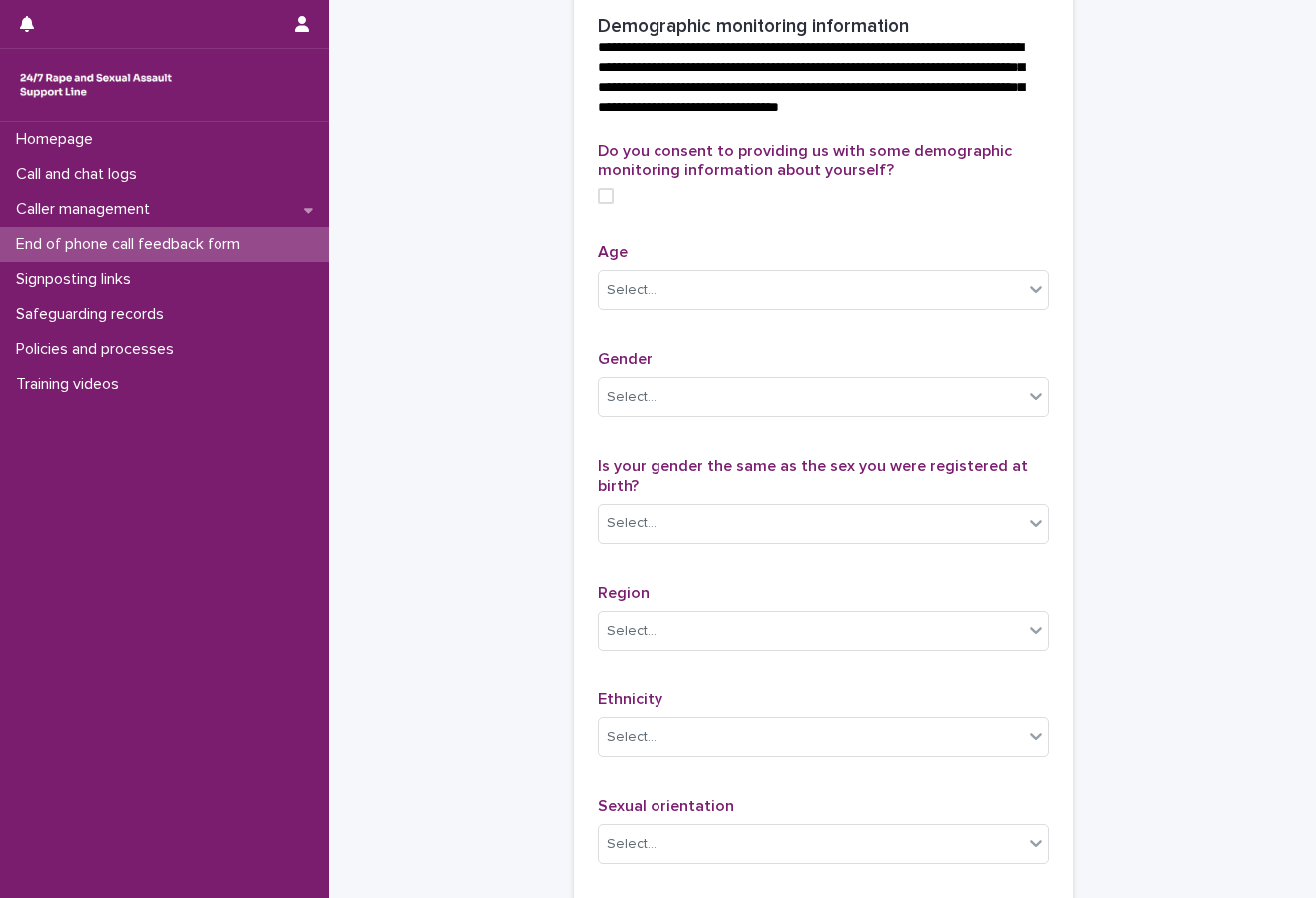 scroll, scrollTop: 698, scrollLeft: 0, axis: vertical 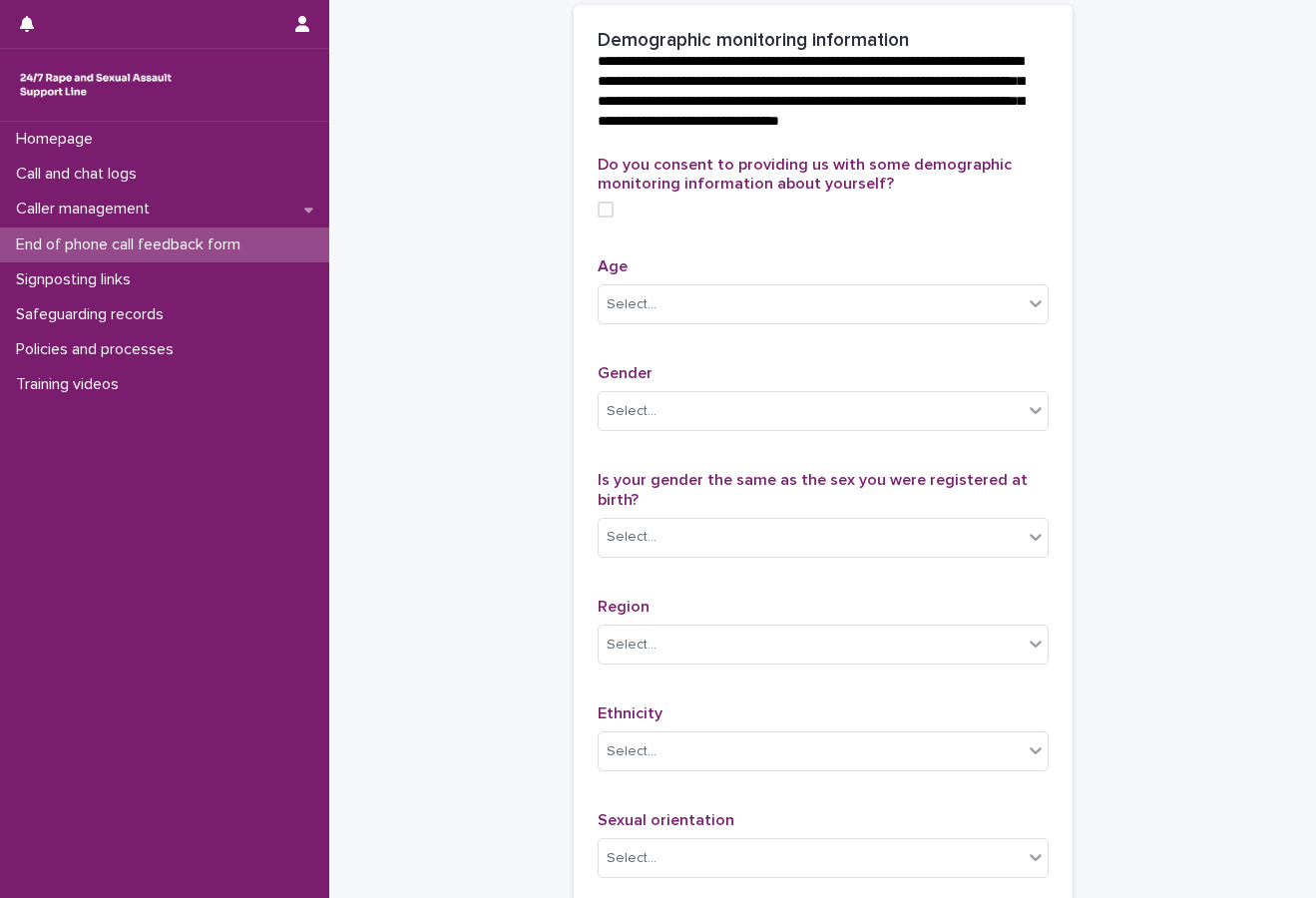 click at bounding box center (606, 210) 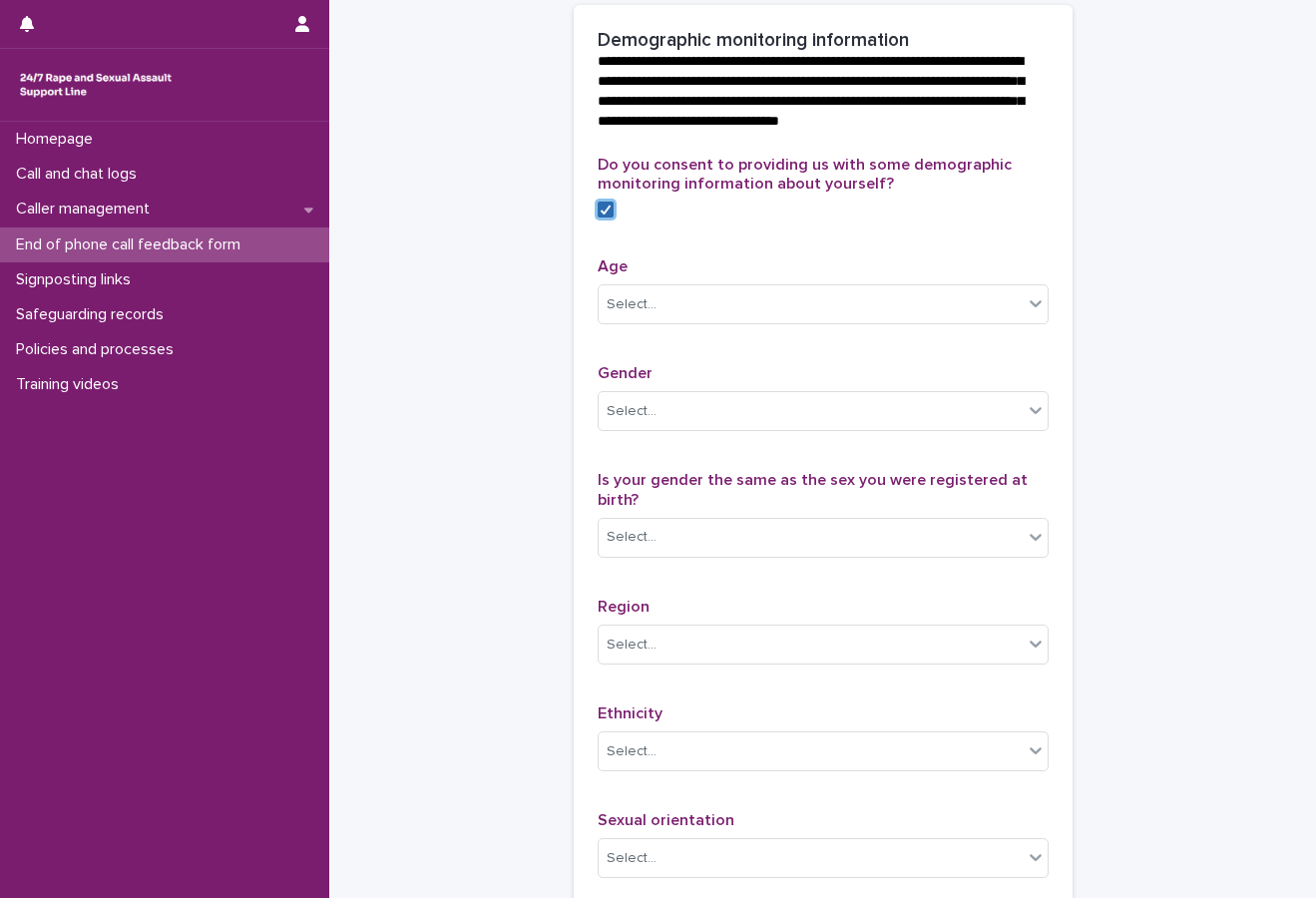 click 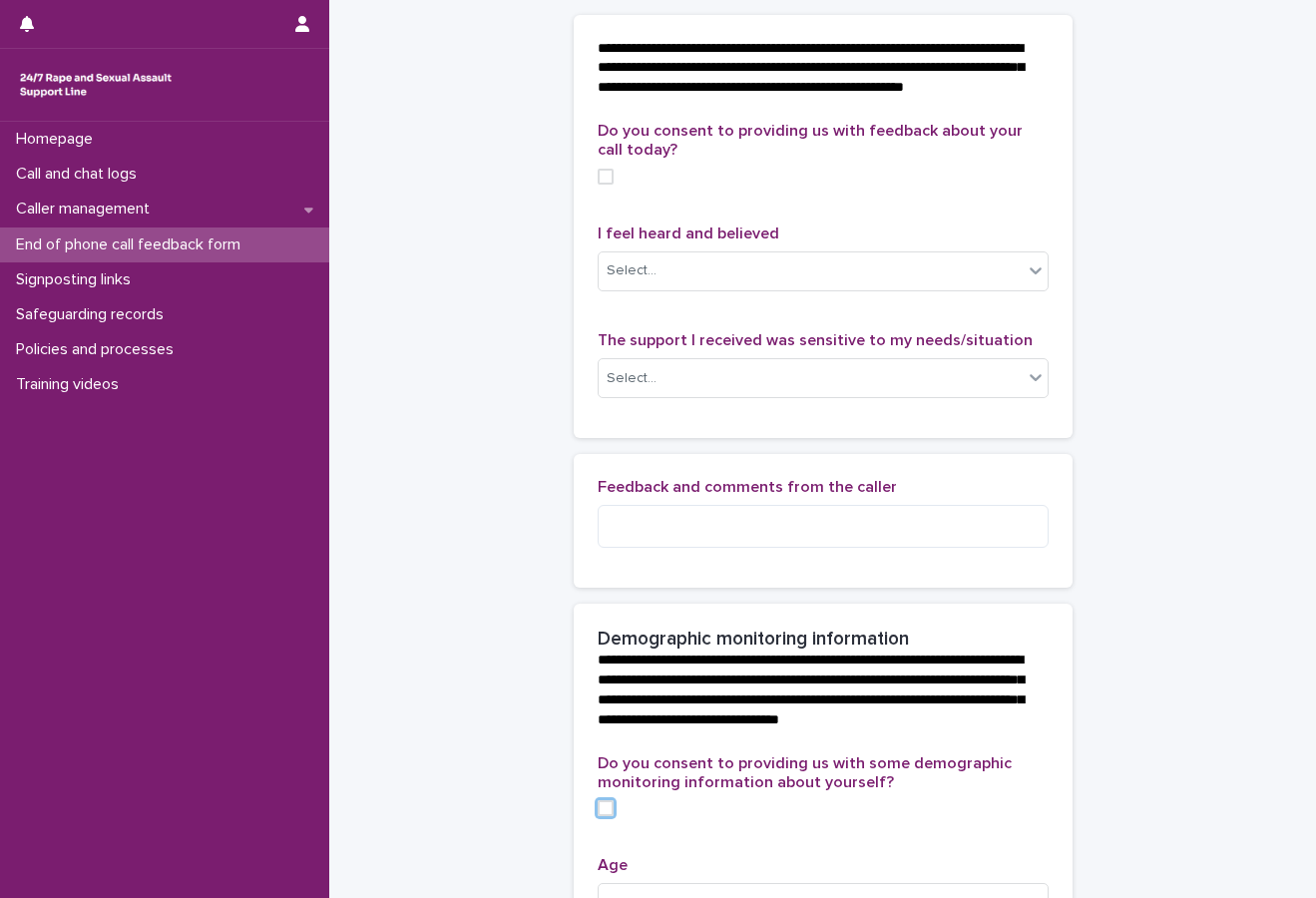 scroll, scrollTop: 0, scrollLeft: 0, axis: both 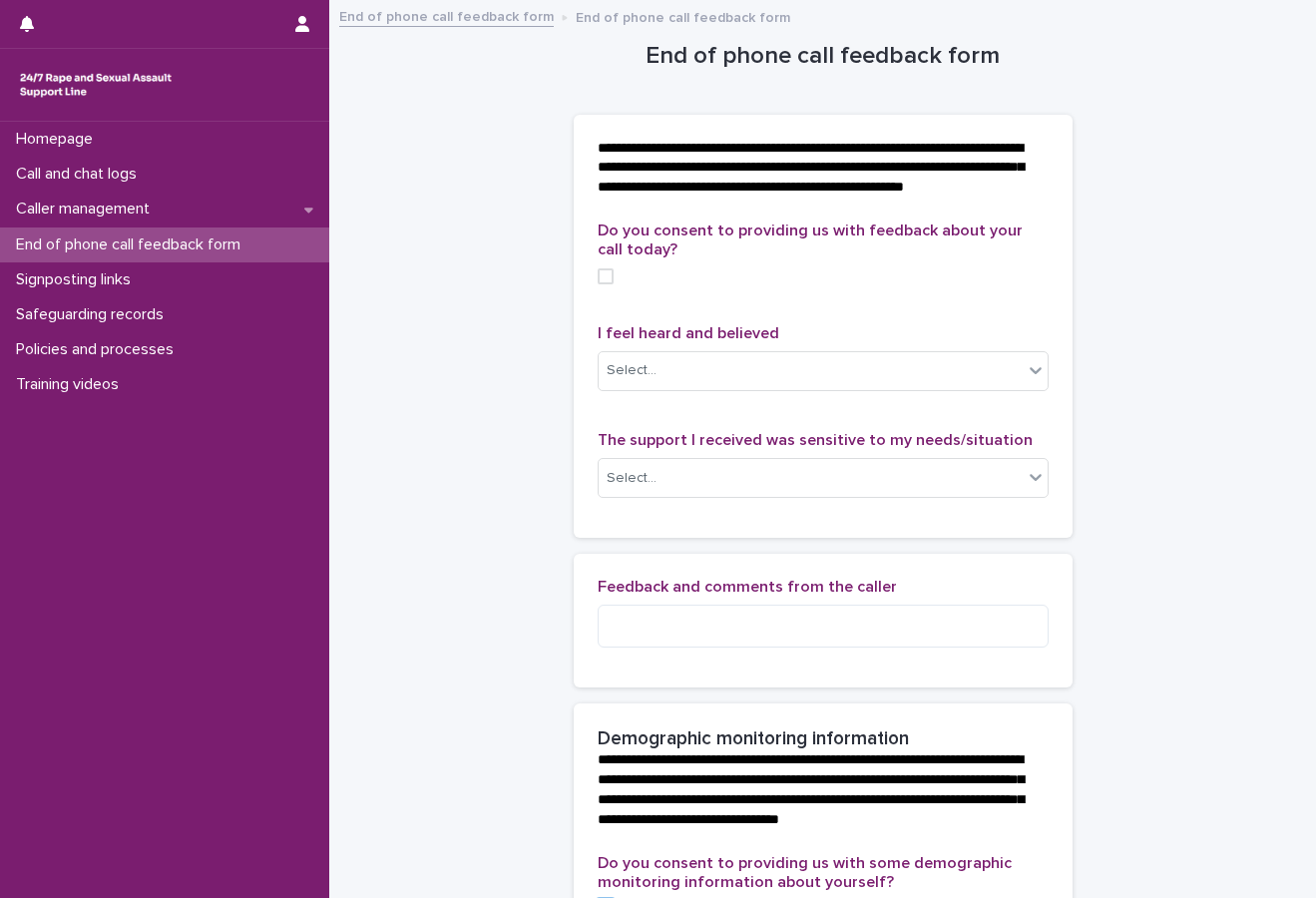 click at bounding box center (606, 276) 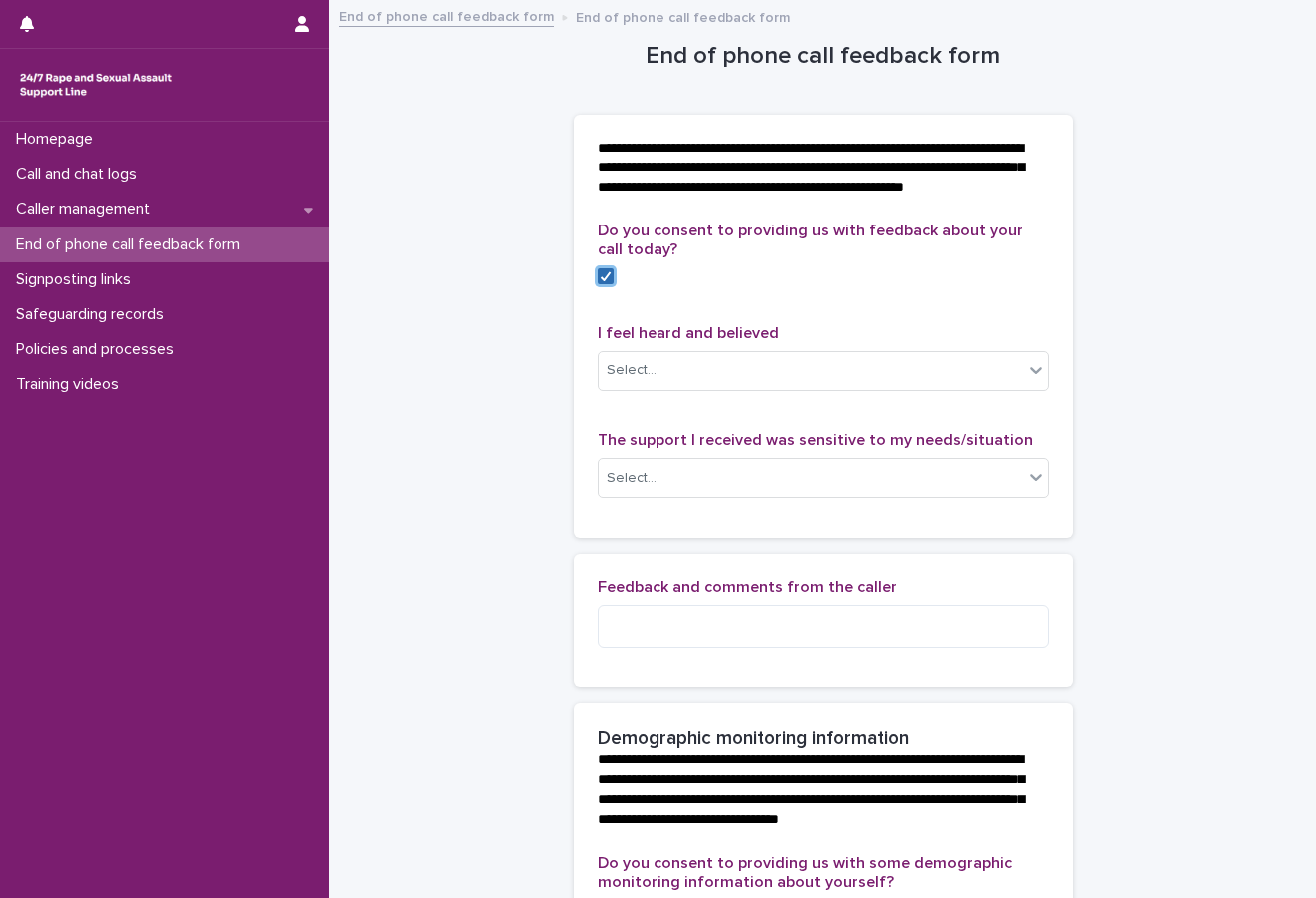 click 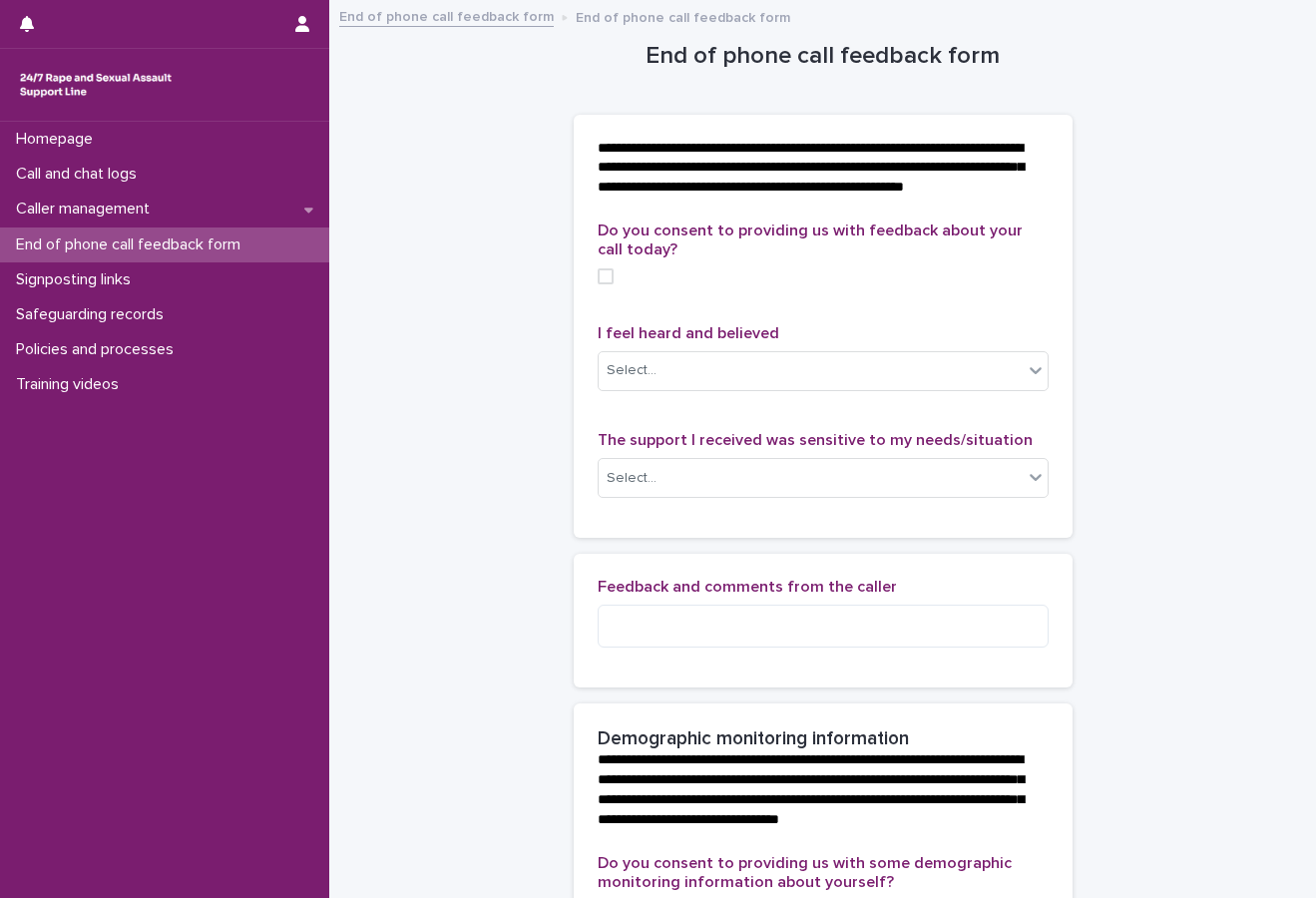 click on "**********" at bounding box center [822, 937] 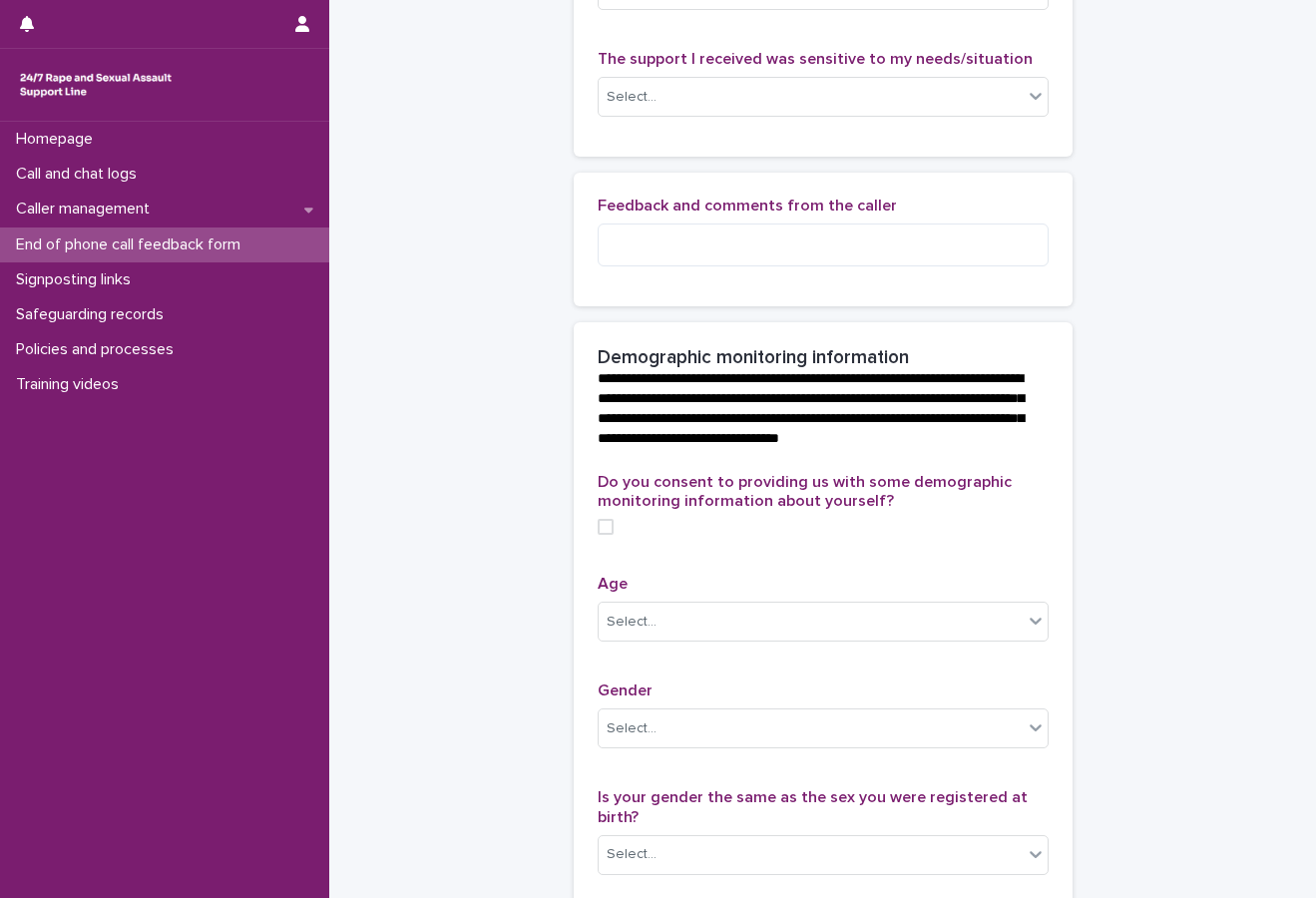 scroll, scrollTop: 399, scrollLeft: 0, axis: vertical 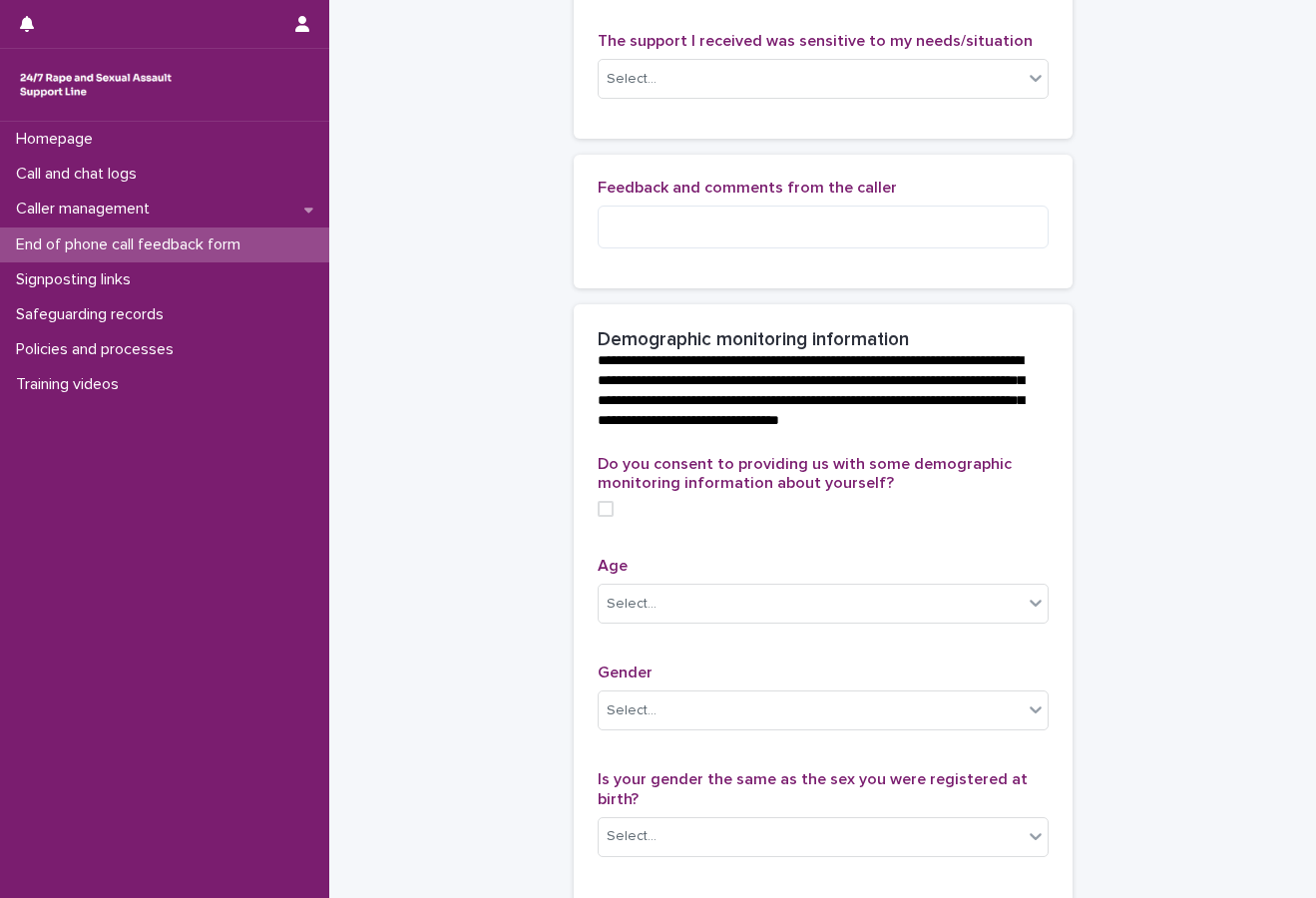 click on "**********" at bounding box center (822, 513) 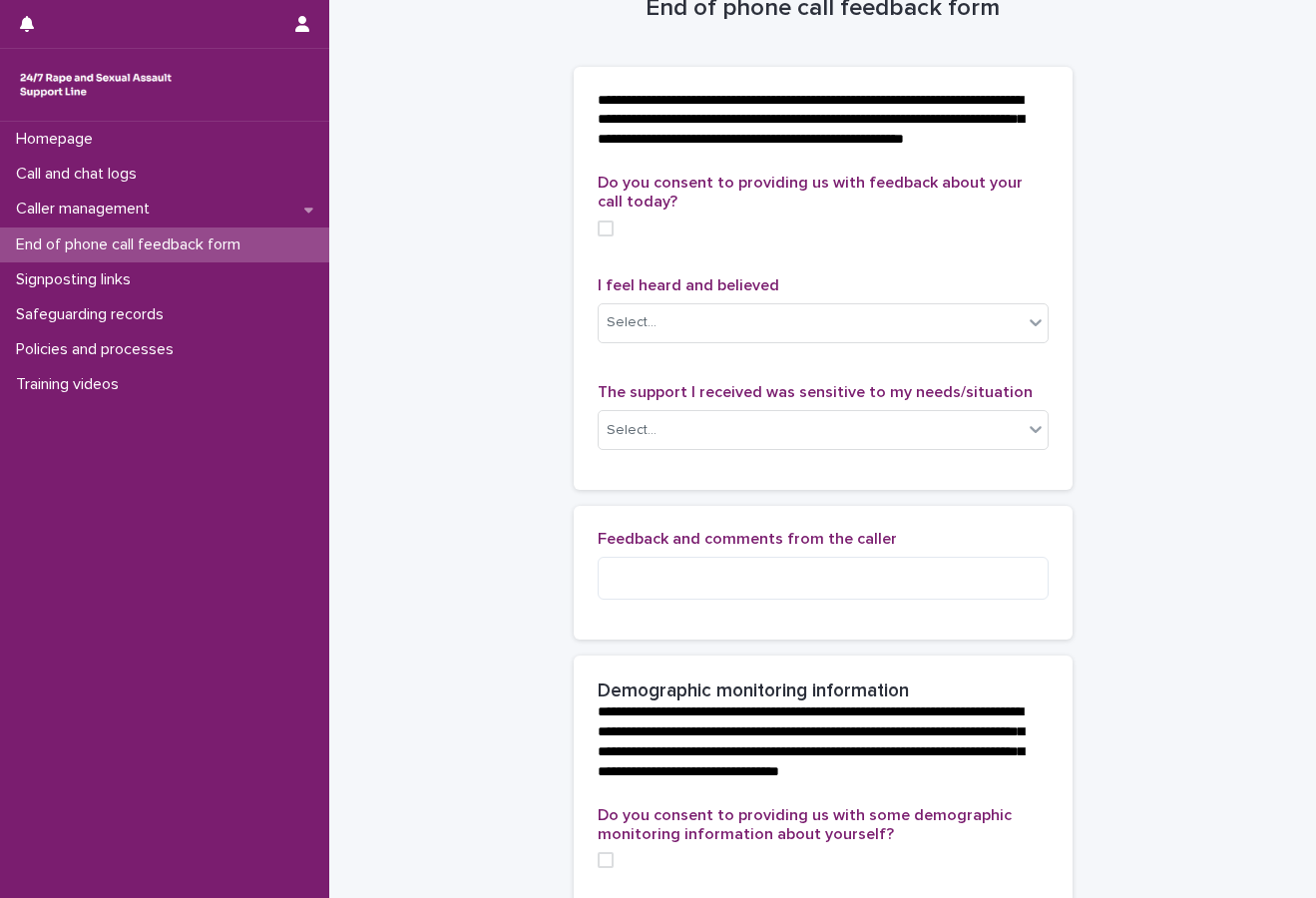 scroll, scrollTop: 0, scrollLeft: 0, axis: both 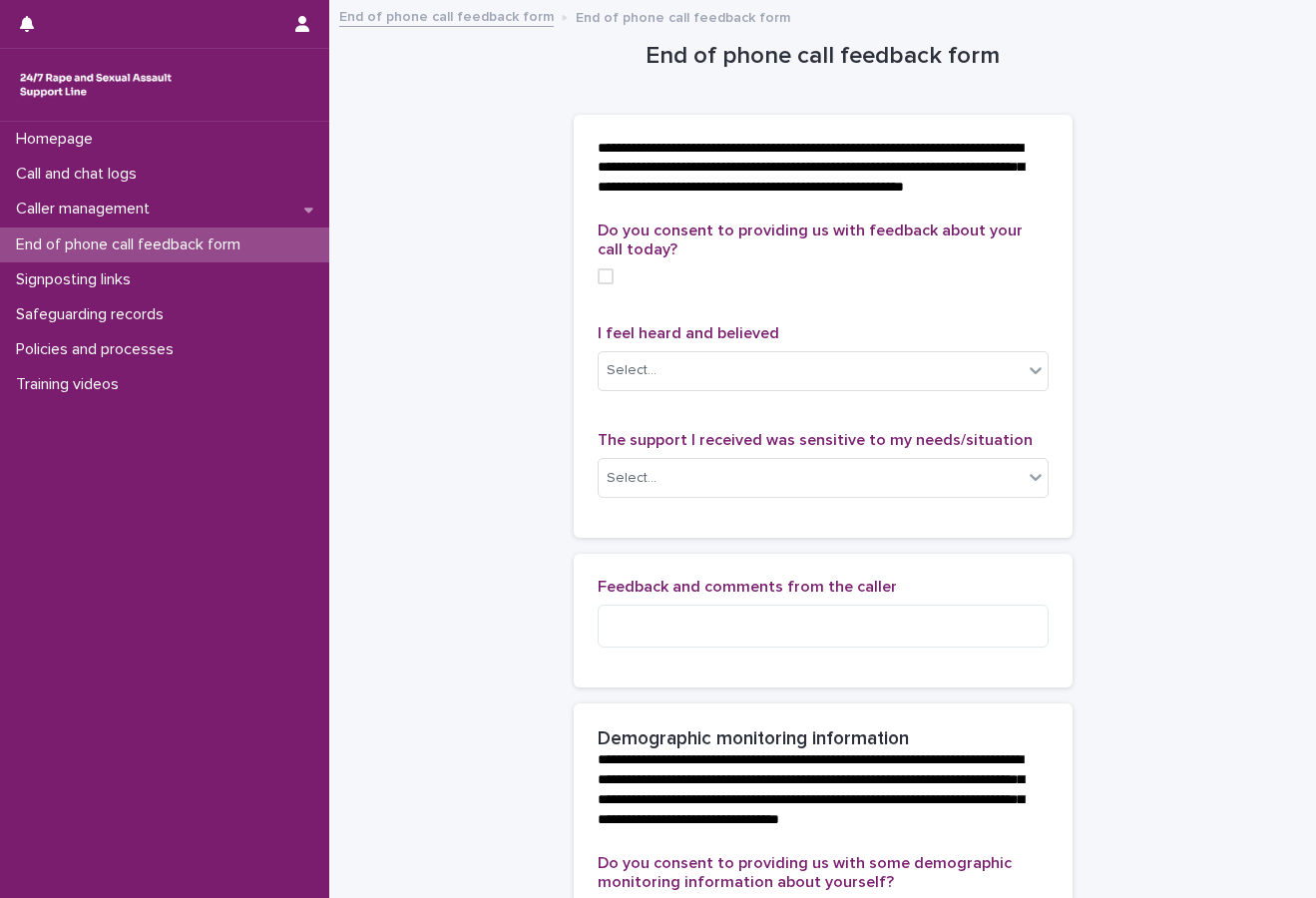 click on "Do you consent to providing us with feedback about your call today?" at bounding box center (823, 260) 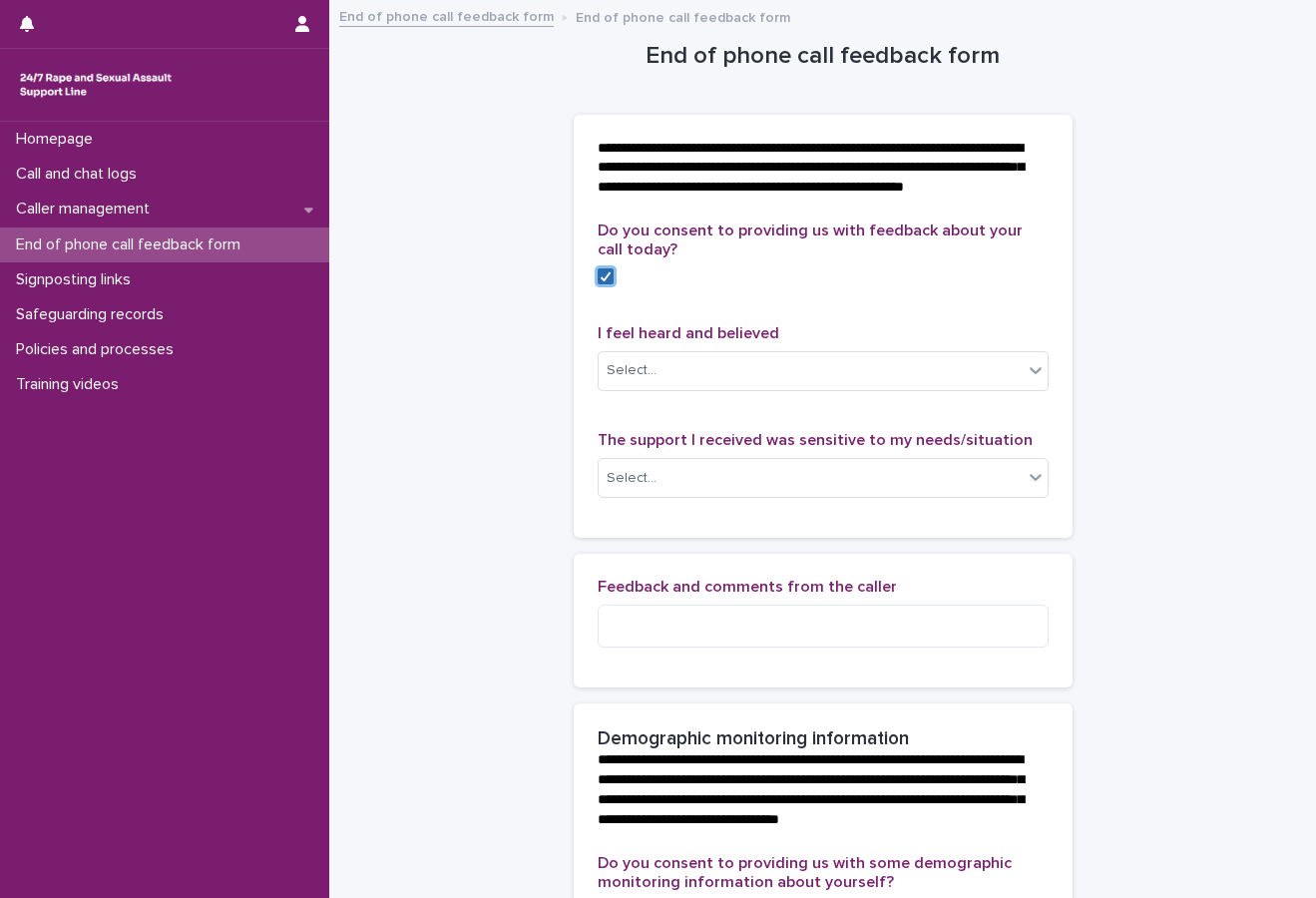 click at bounding box center [606, 276] 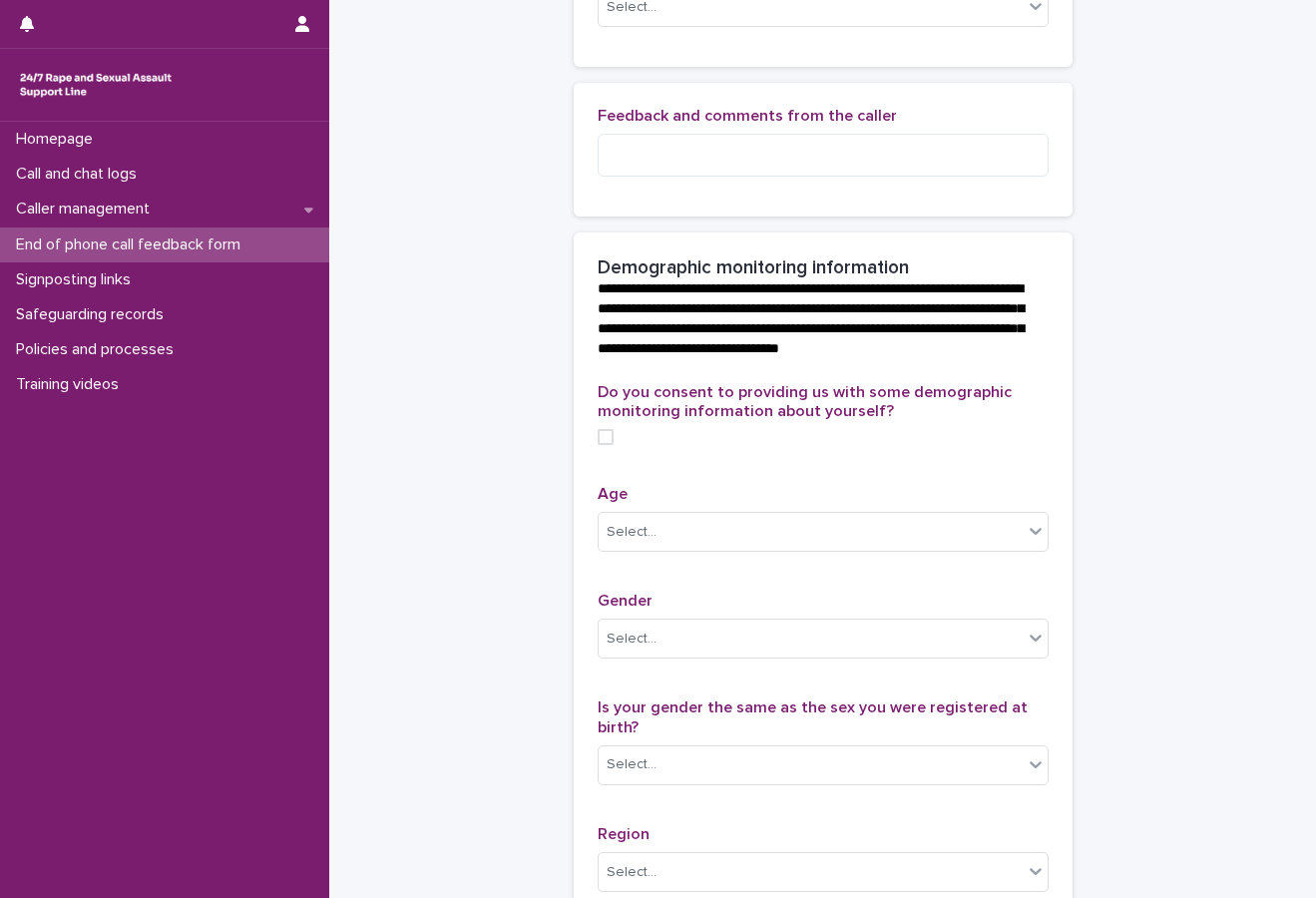 scroll, scrollTop: 172, scrollLeft: 0, axis: vertical 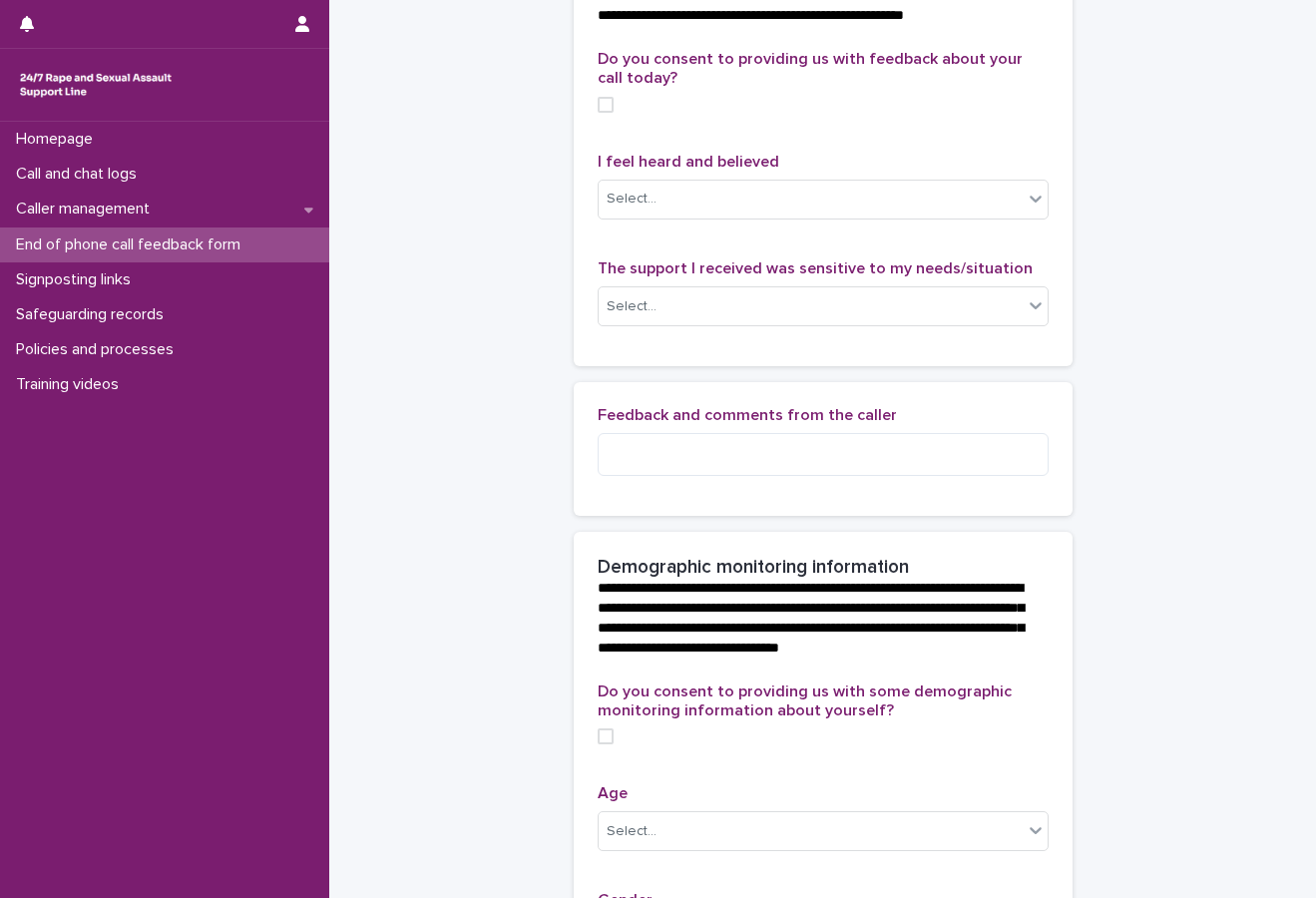 click on "**********" at bounding box center [822, 765] 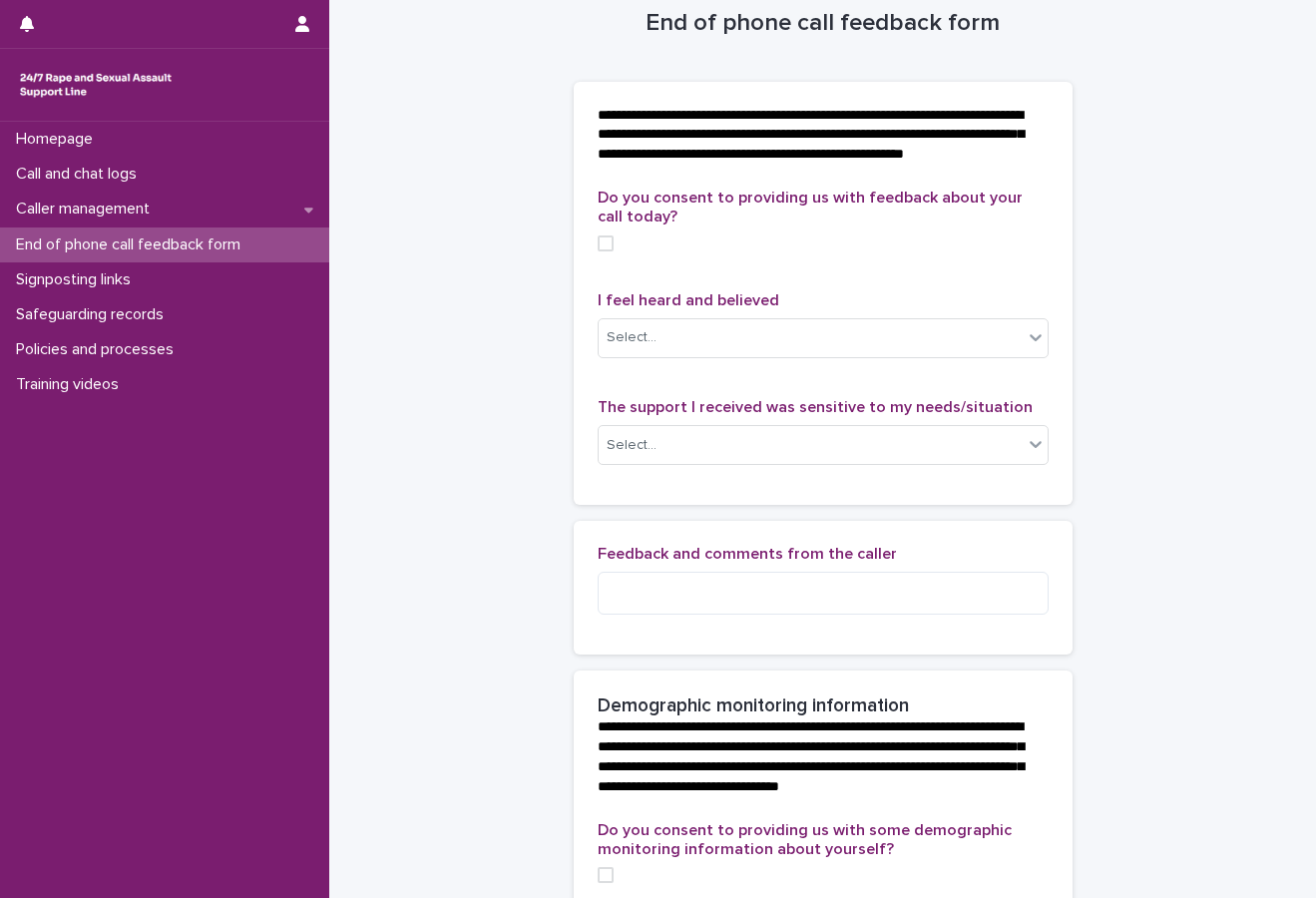 scroll, scrollTop: 0, scrollLeft: 0, axis: both 